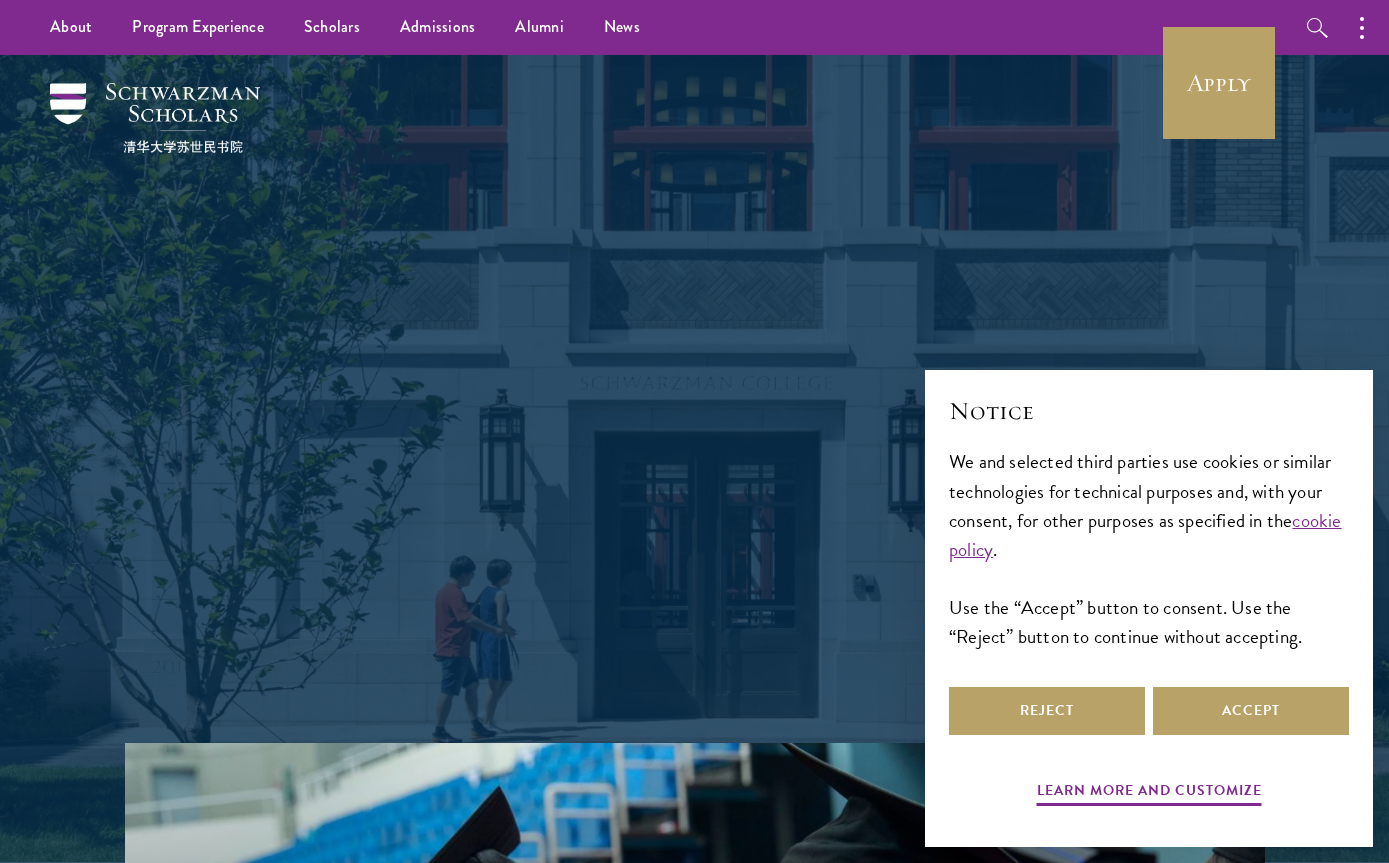 scroll, scrollTop: 0, scrollLeft: 0, axis: both 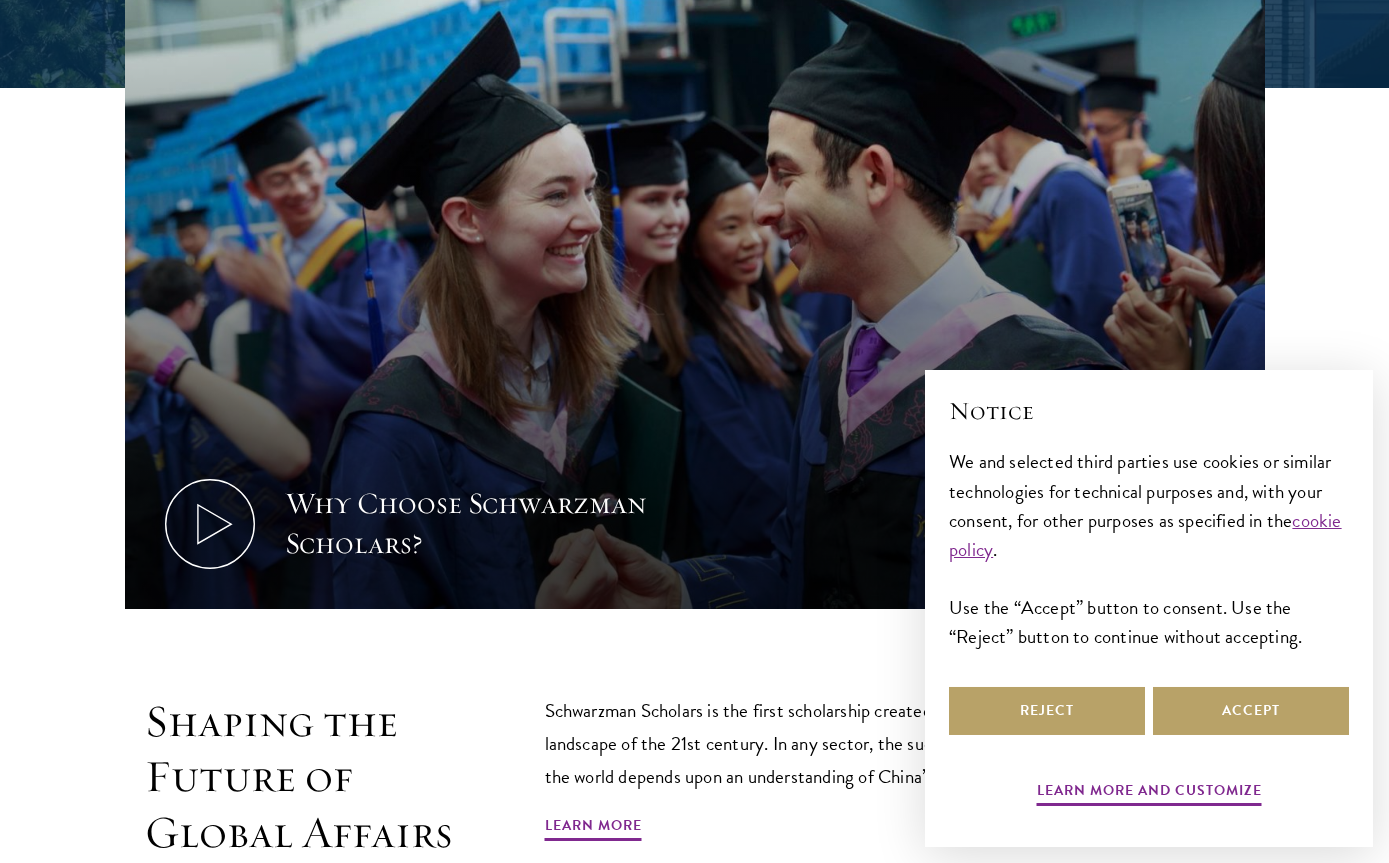 click on "Reject" at bounding box center (1047, 711) 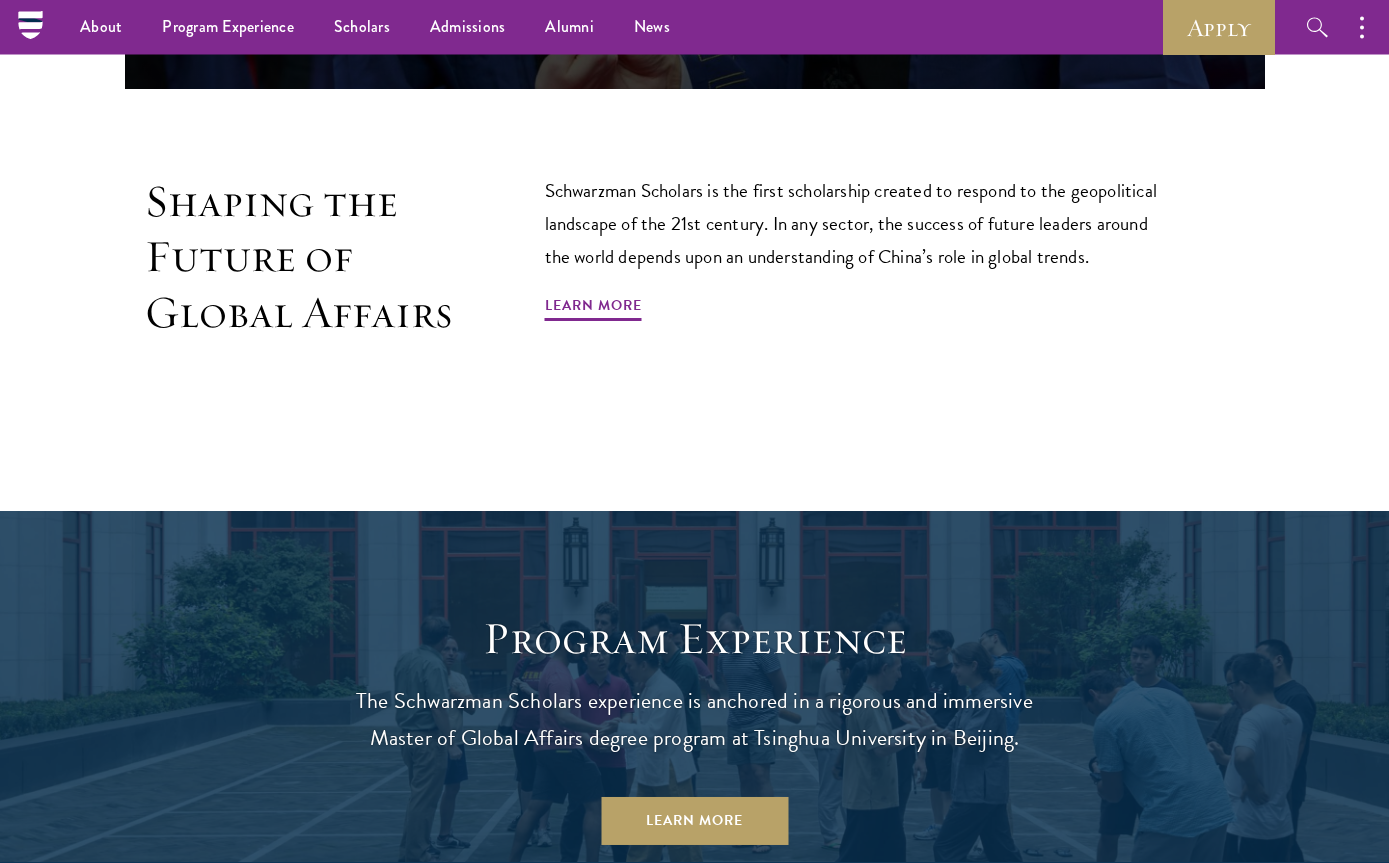 scroll, scrollTop: 1295, scrollLeft: 0, axis: vertical 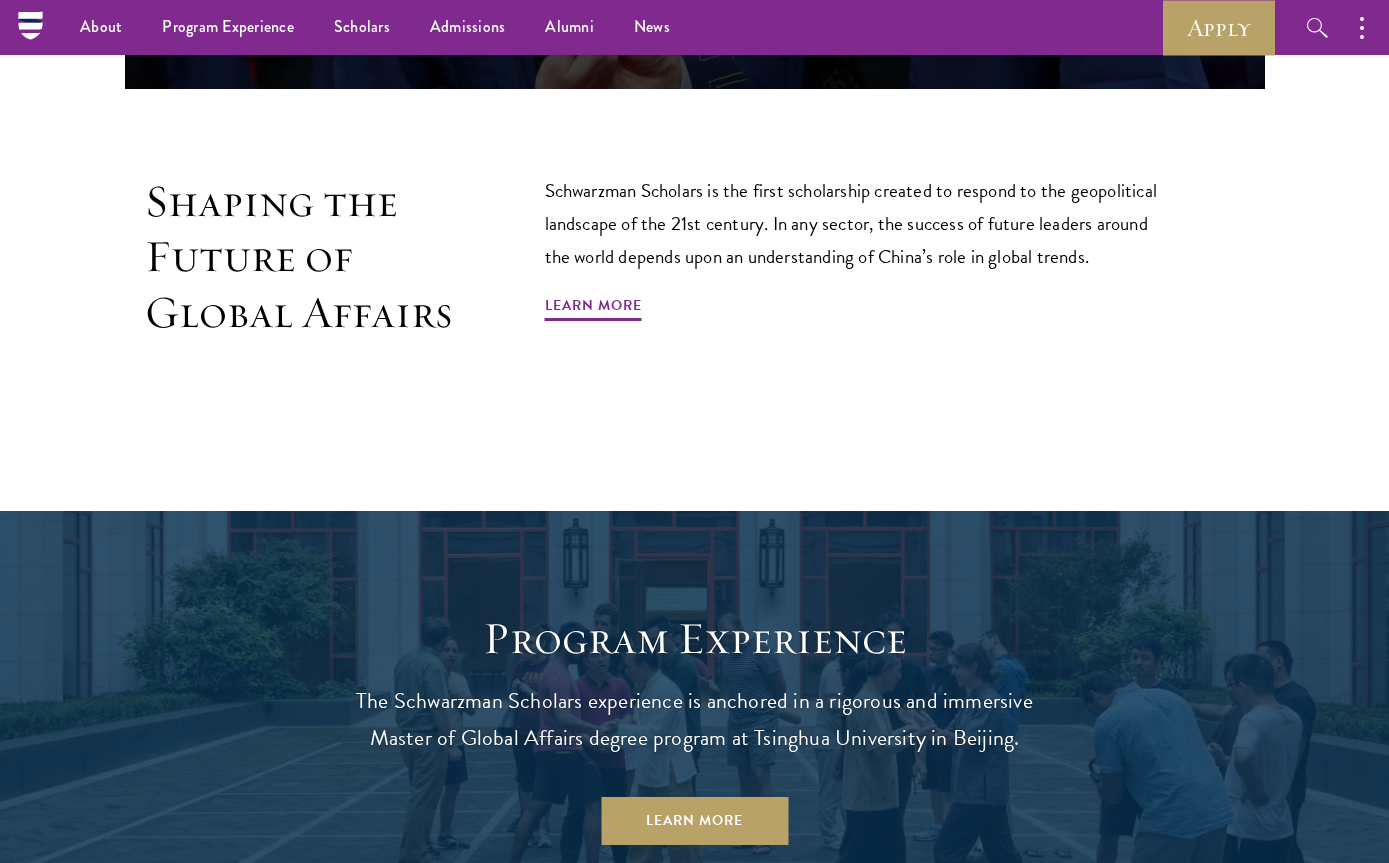 click 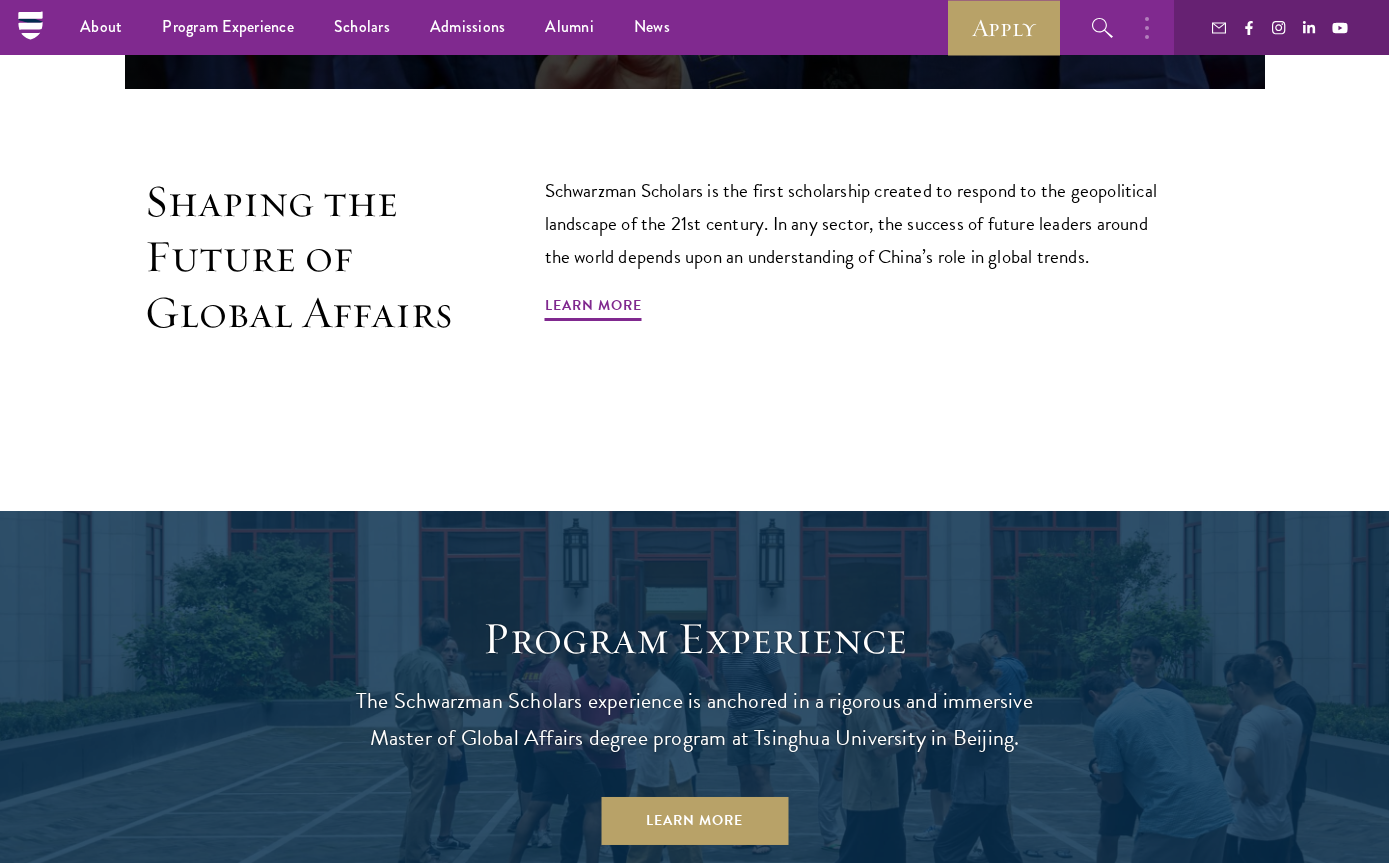 click on "Shaping the Future of Global Affairs
Schwarzman Scholars is the first scholarship created to respond to the geopolitical landscape of the 21st century. In any sector, the success of future leaders around the world depends upon an understanding of China’s role in global trends.
Learn More" at bounding box center (694, 302) 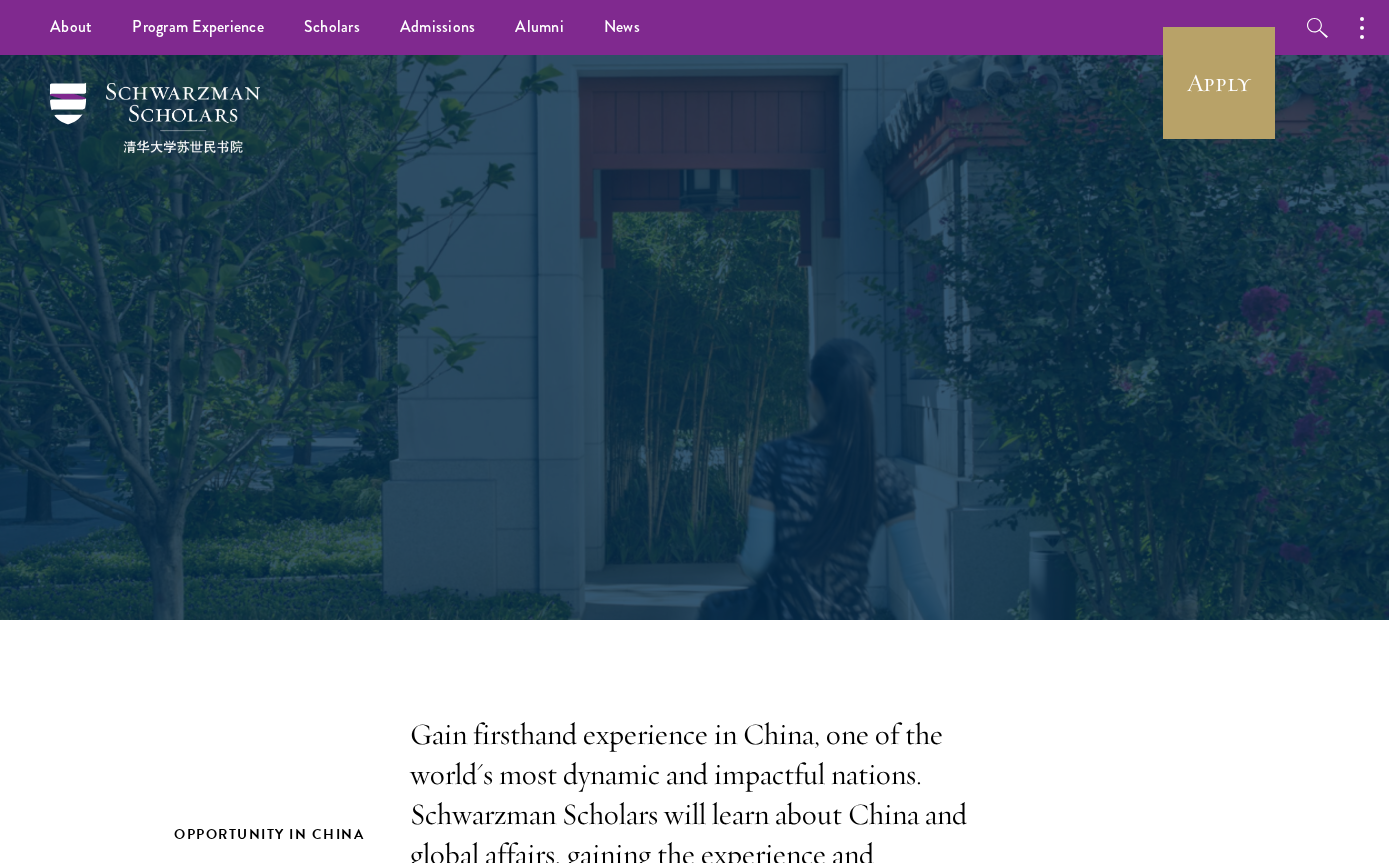 scroll, scrollTop: 0, scrollLeft: 0, axis: both 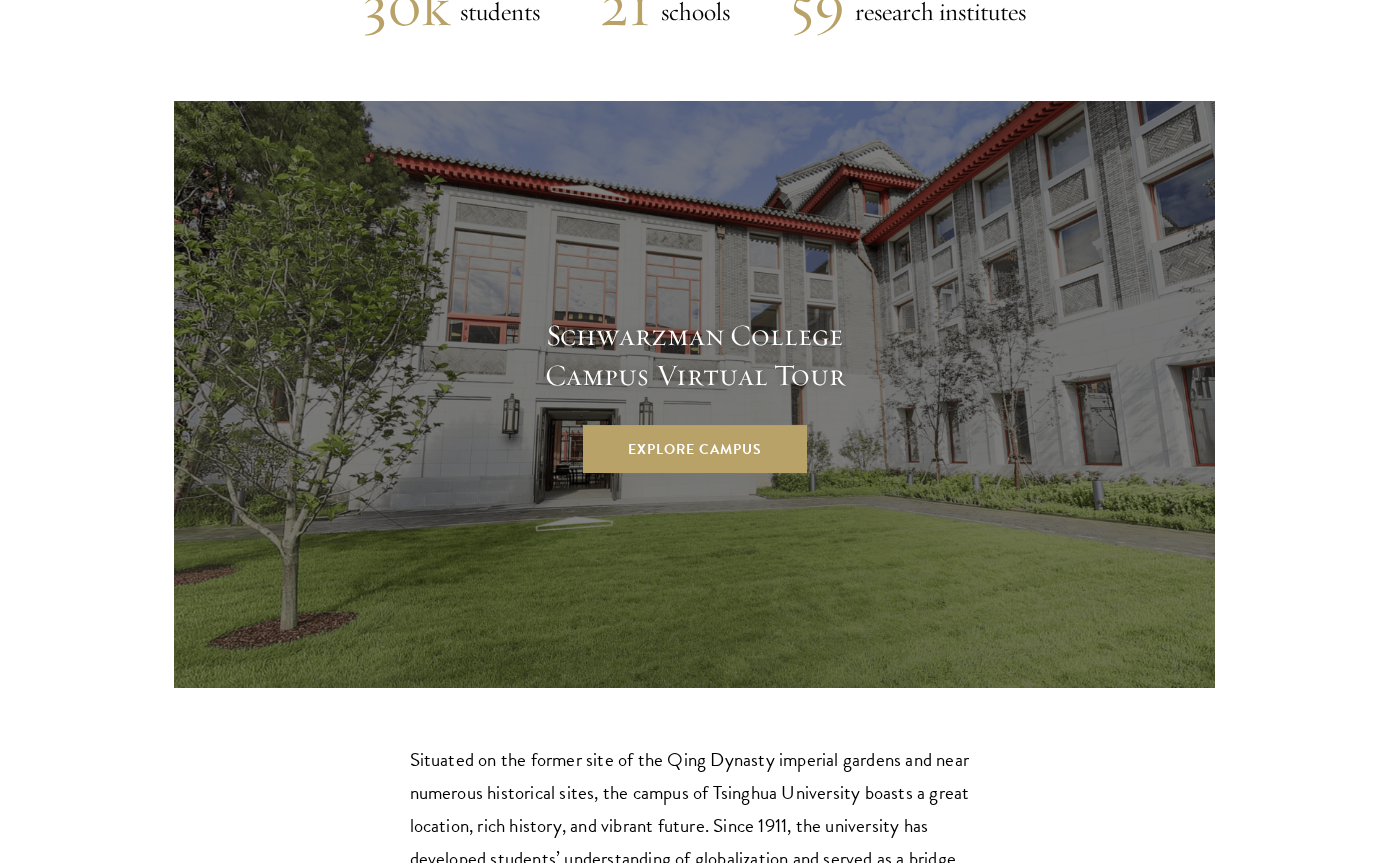click on "Explore Campus" at bounding box center (695, 450) 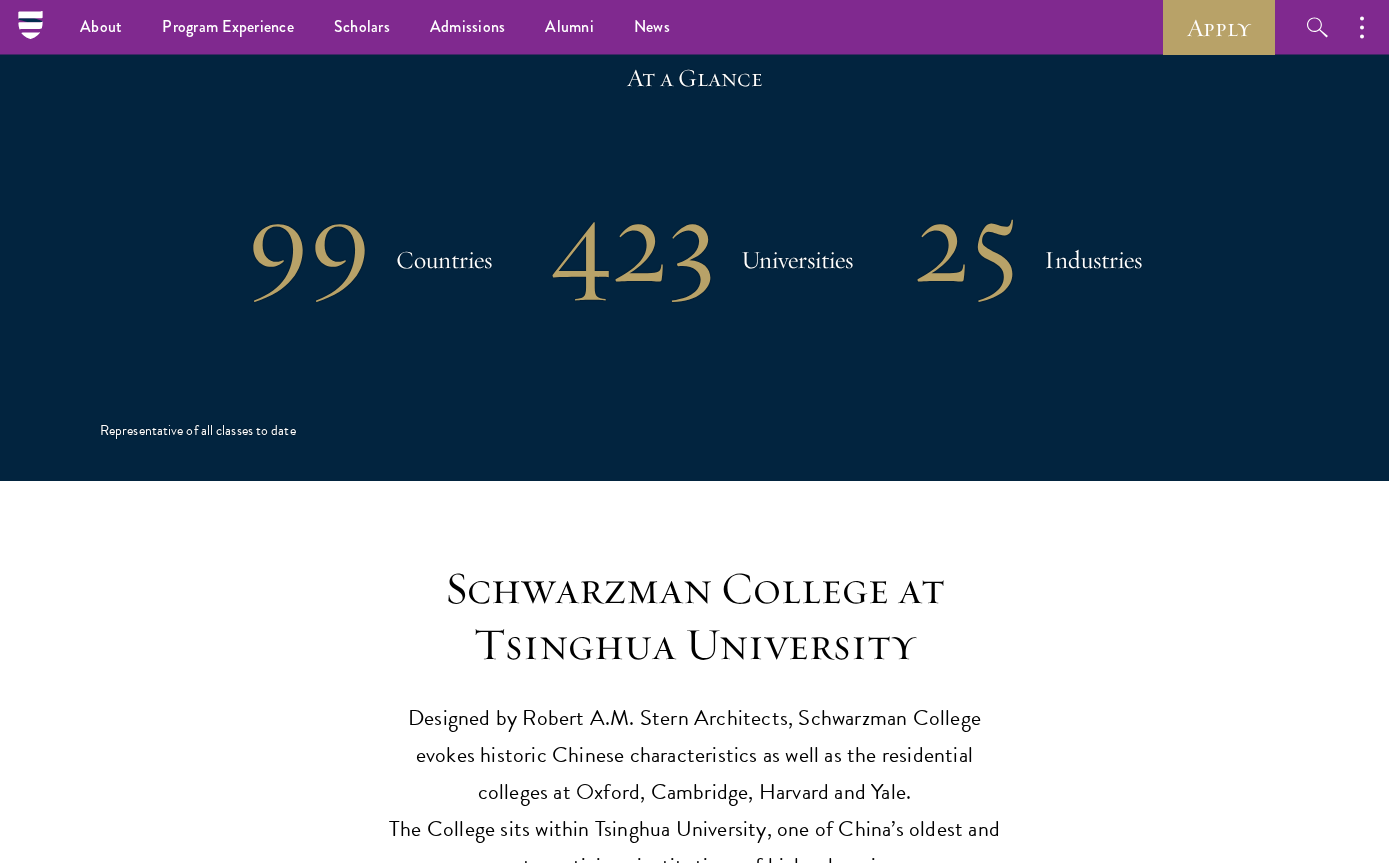 scroll, scrollTop: 4092, scrollLeft: 0, axis: vertical 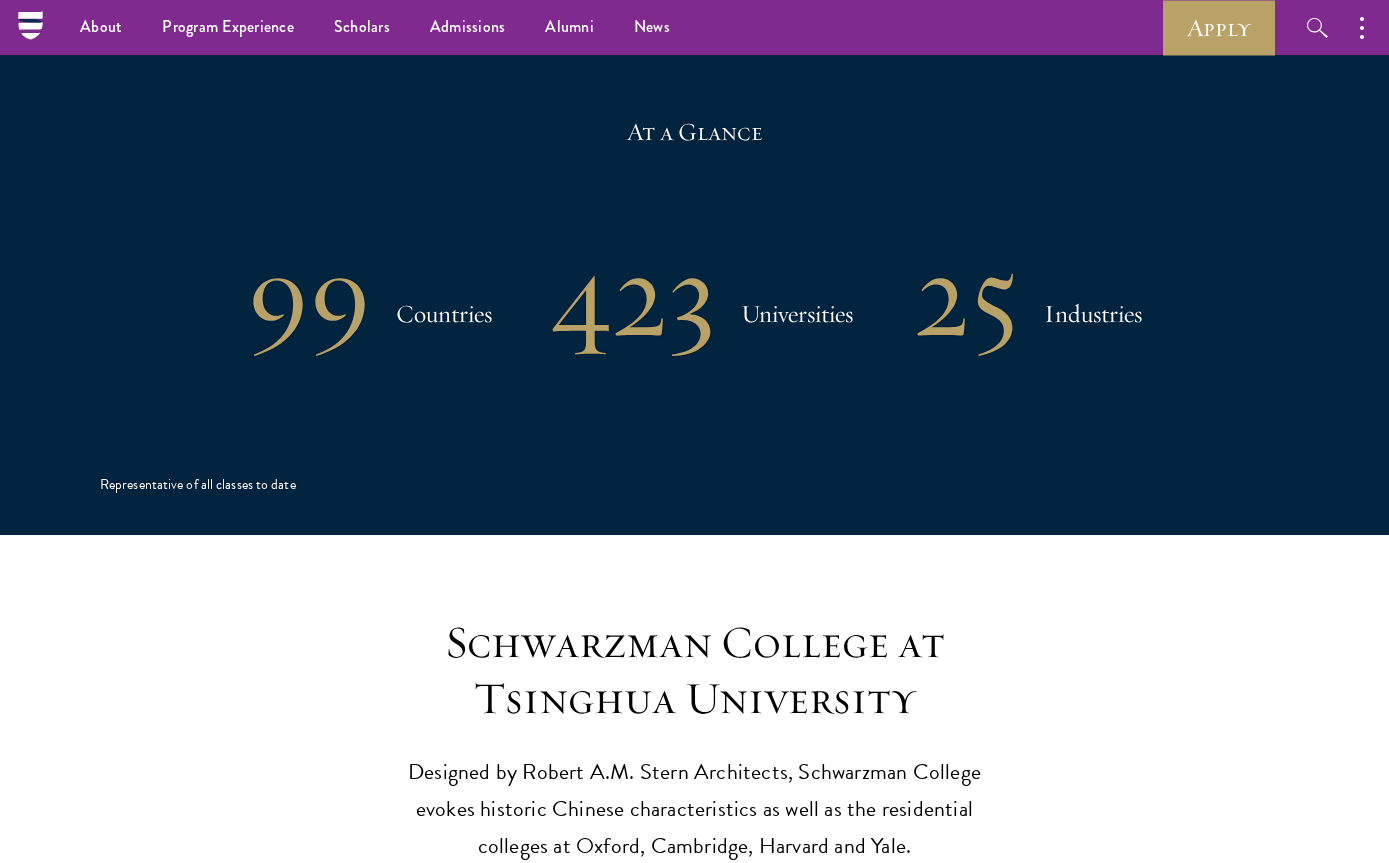 click on "Leadership" at bounding box center (0, 0) 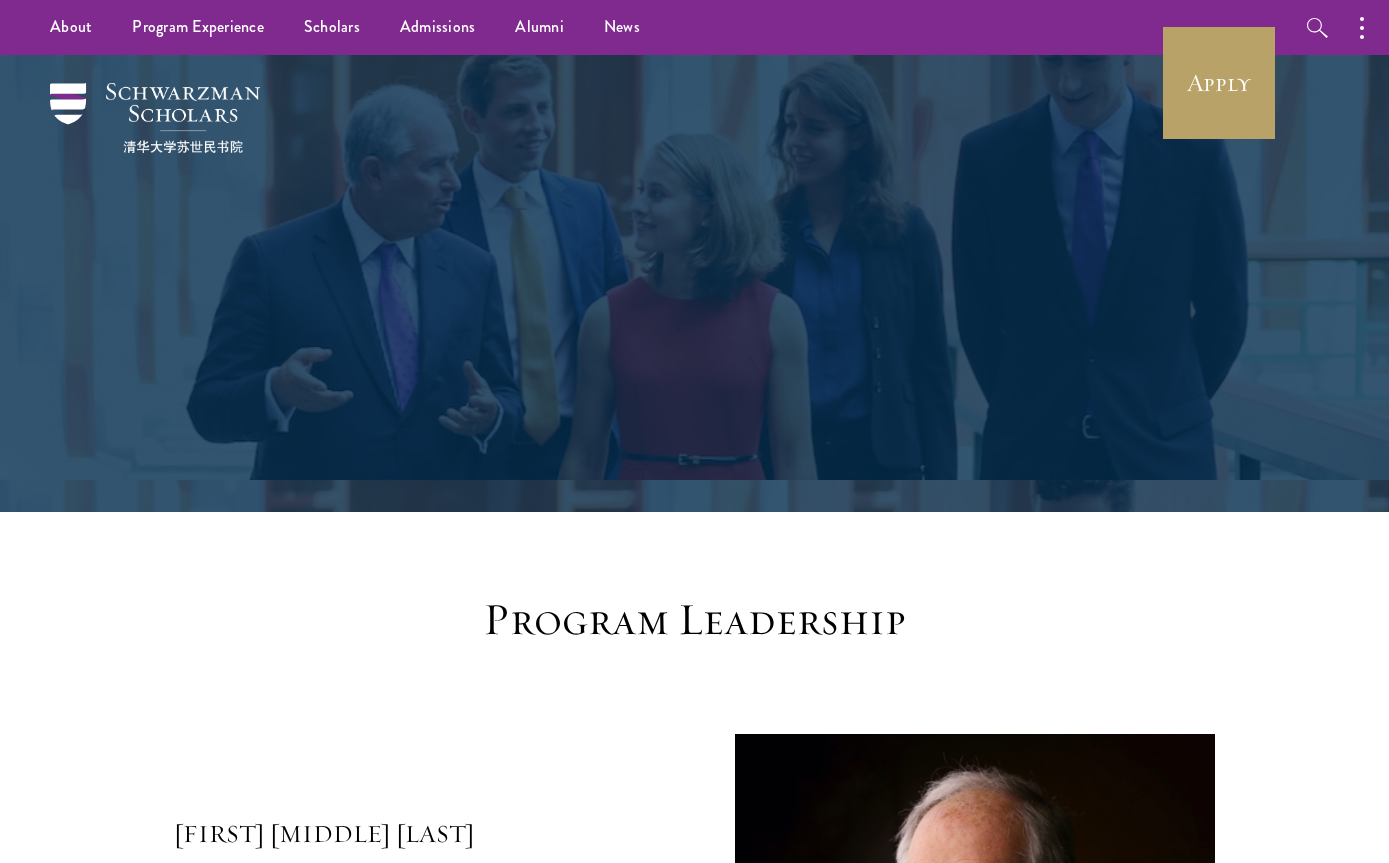 scroll, scrollTop: 0, scrollLeft: 0, axis: both 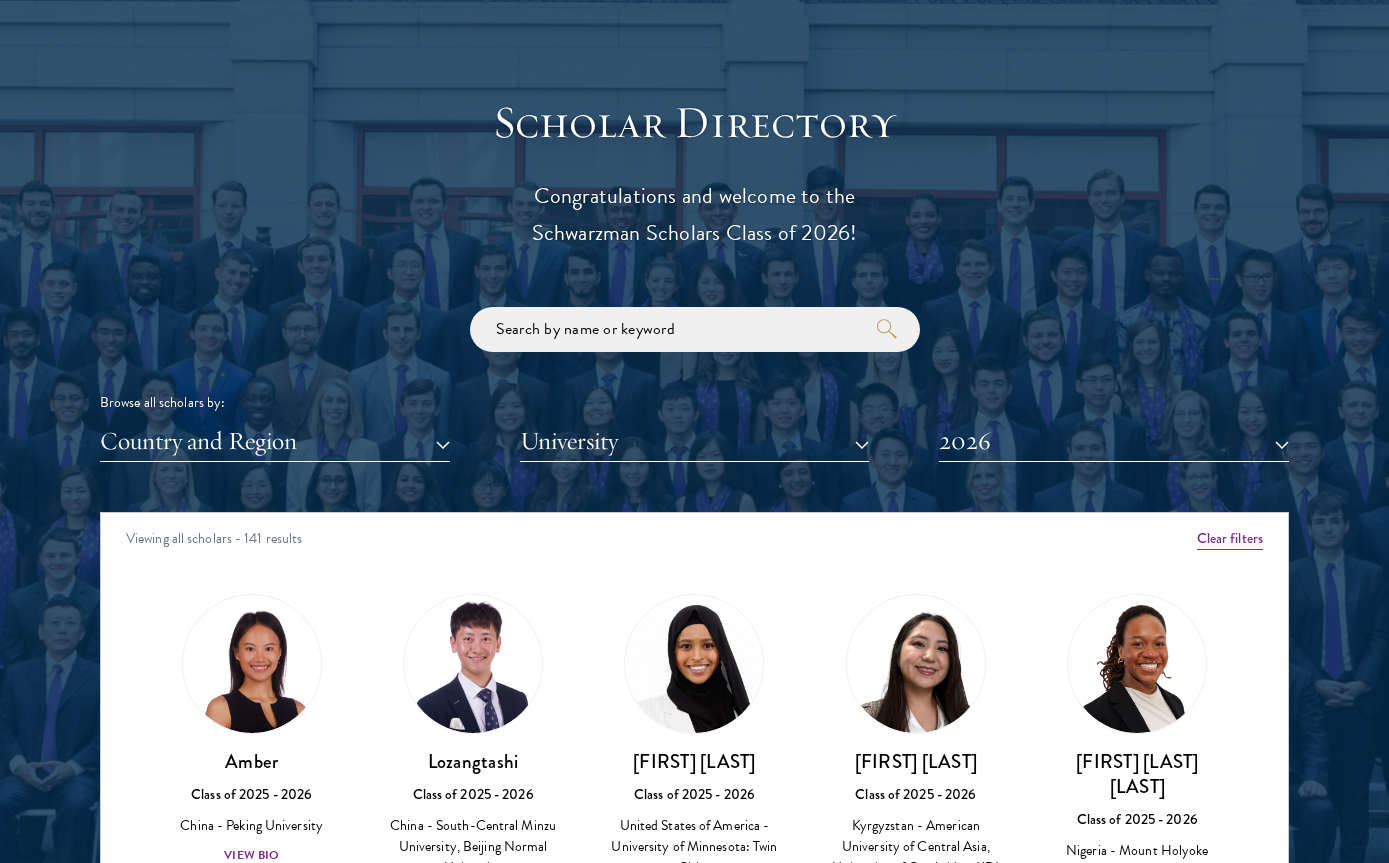 click on "Country and Region" at bounding box center [275, 441] 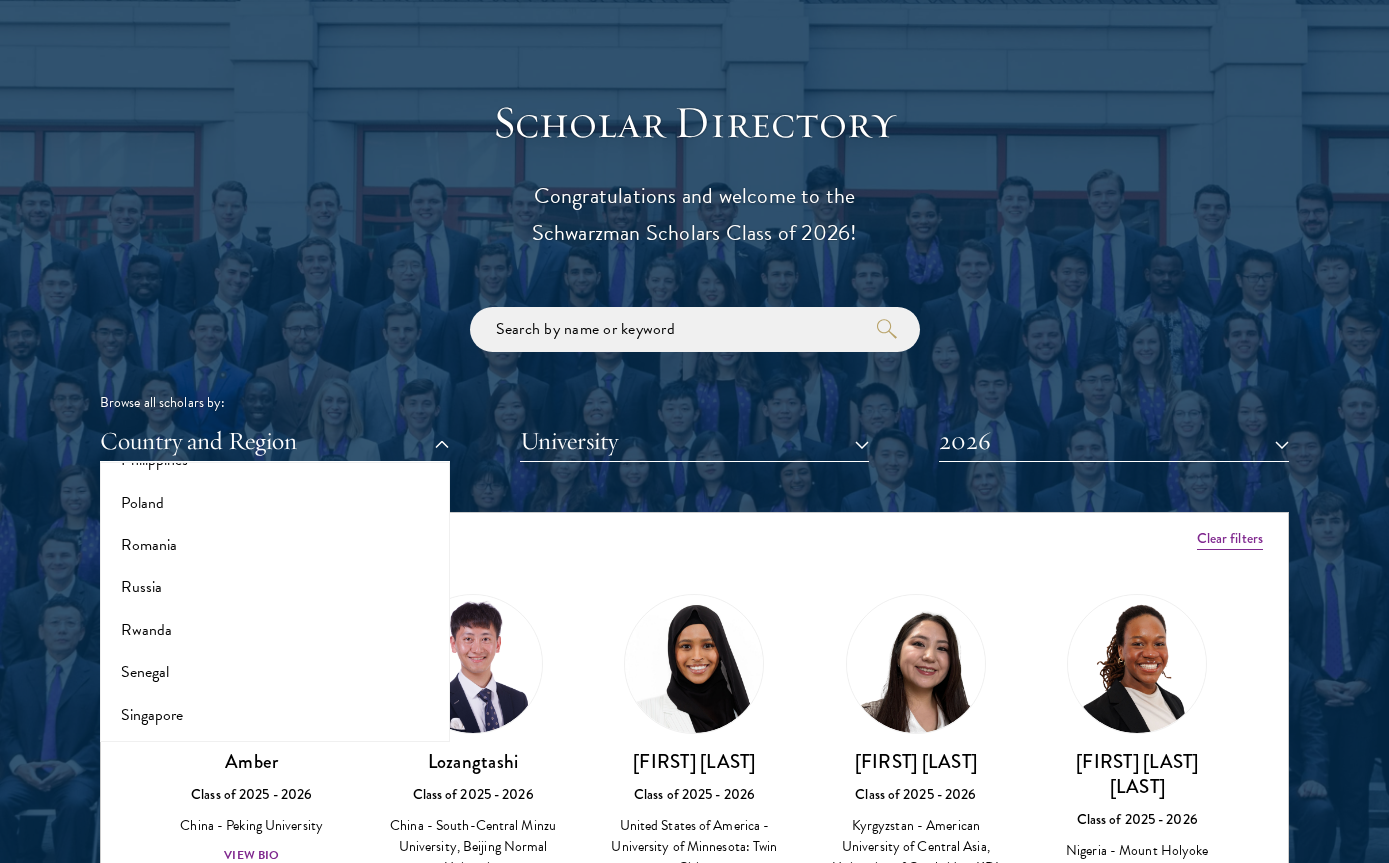 scroll, scrollTop: 3129, scrollLeft: 0, axis: vertical 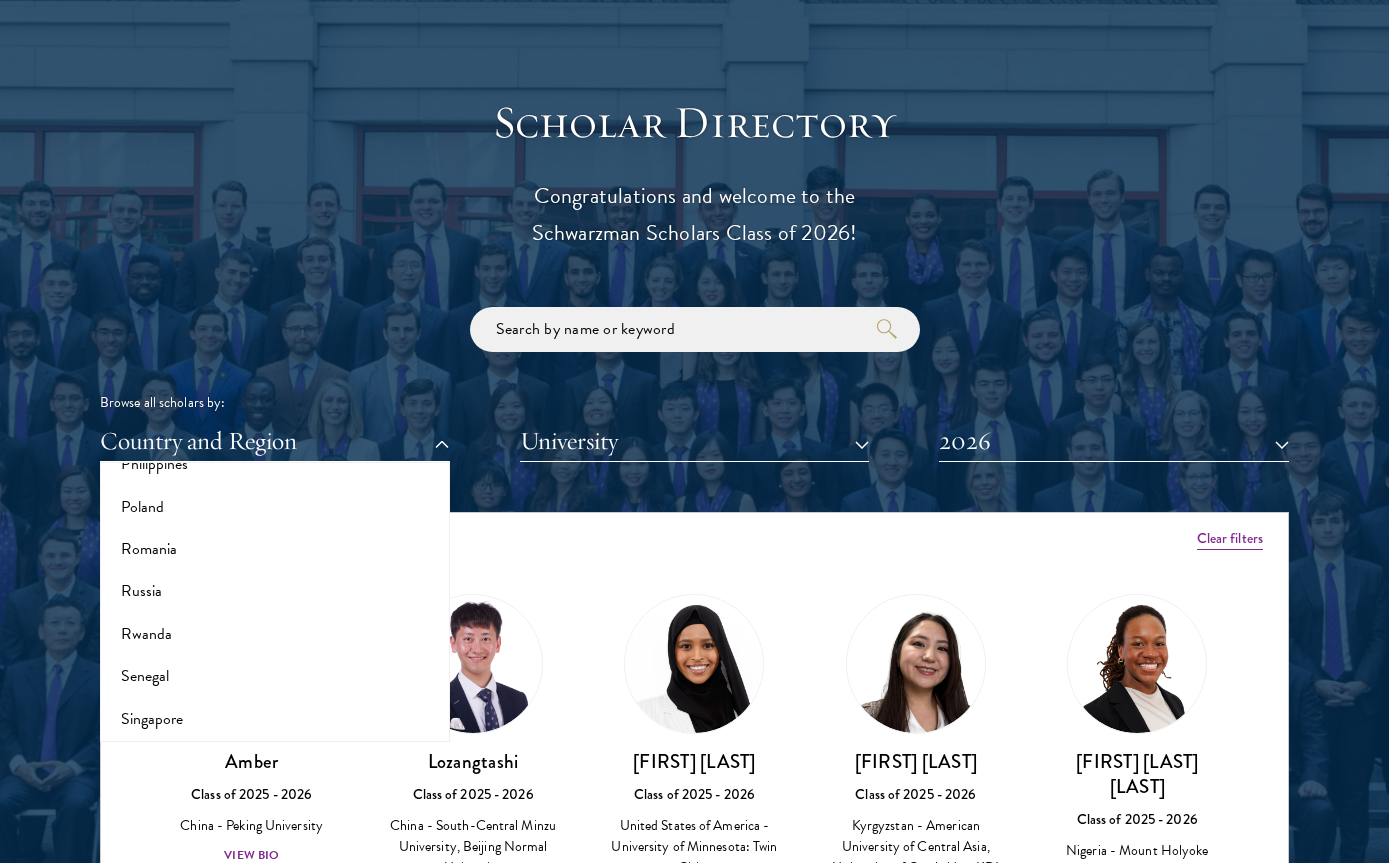click on "Russia" at bounding box center [275, 591] 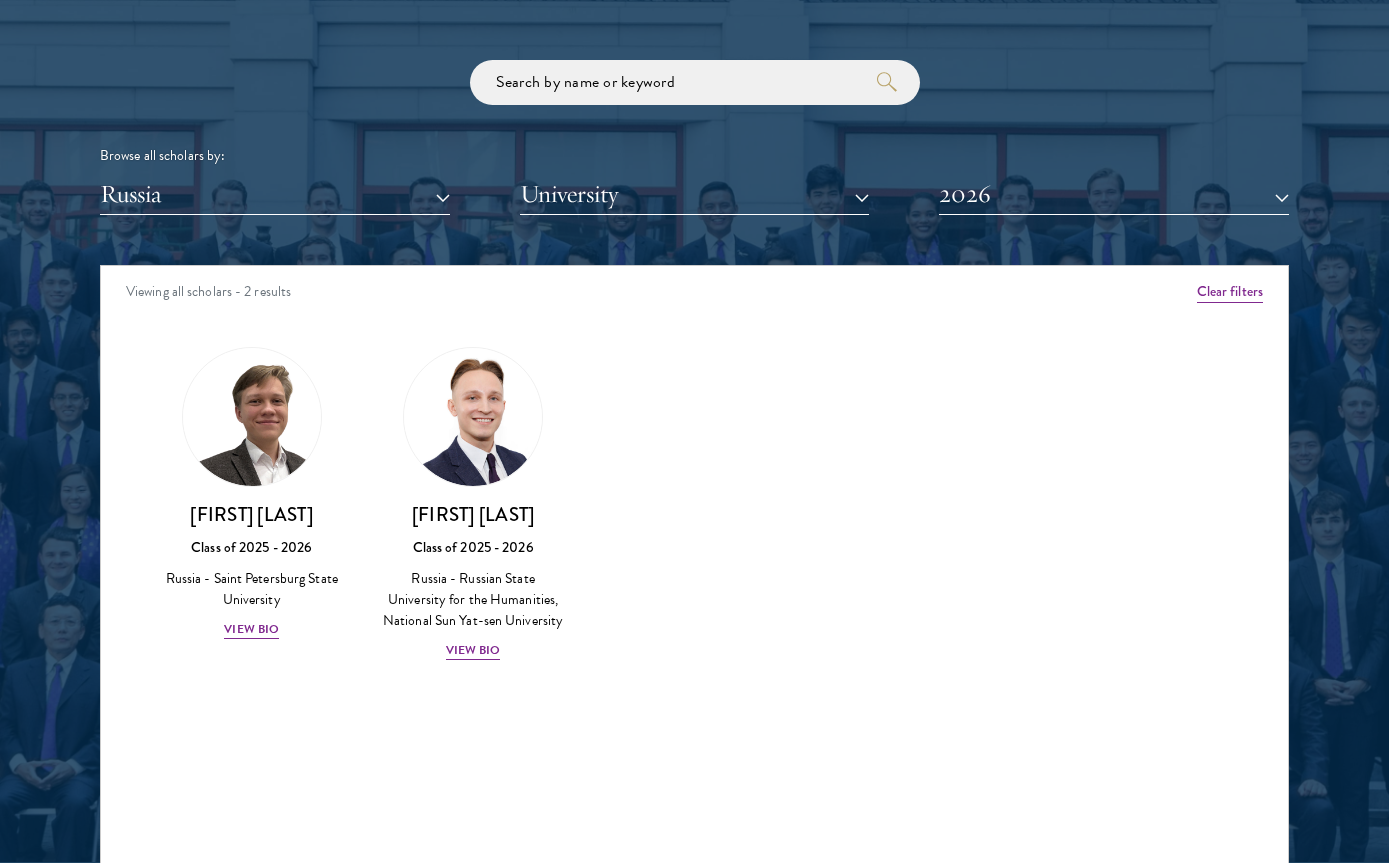 scroll, scrollTop: 2368, scrollLeft: 0, axis: vertical 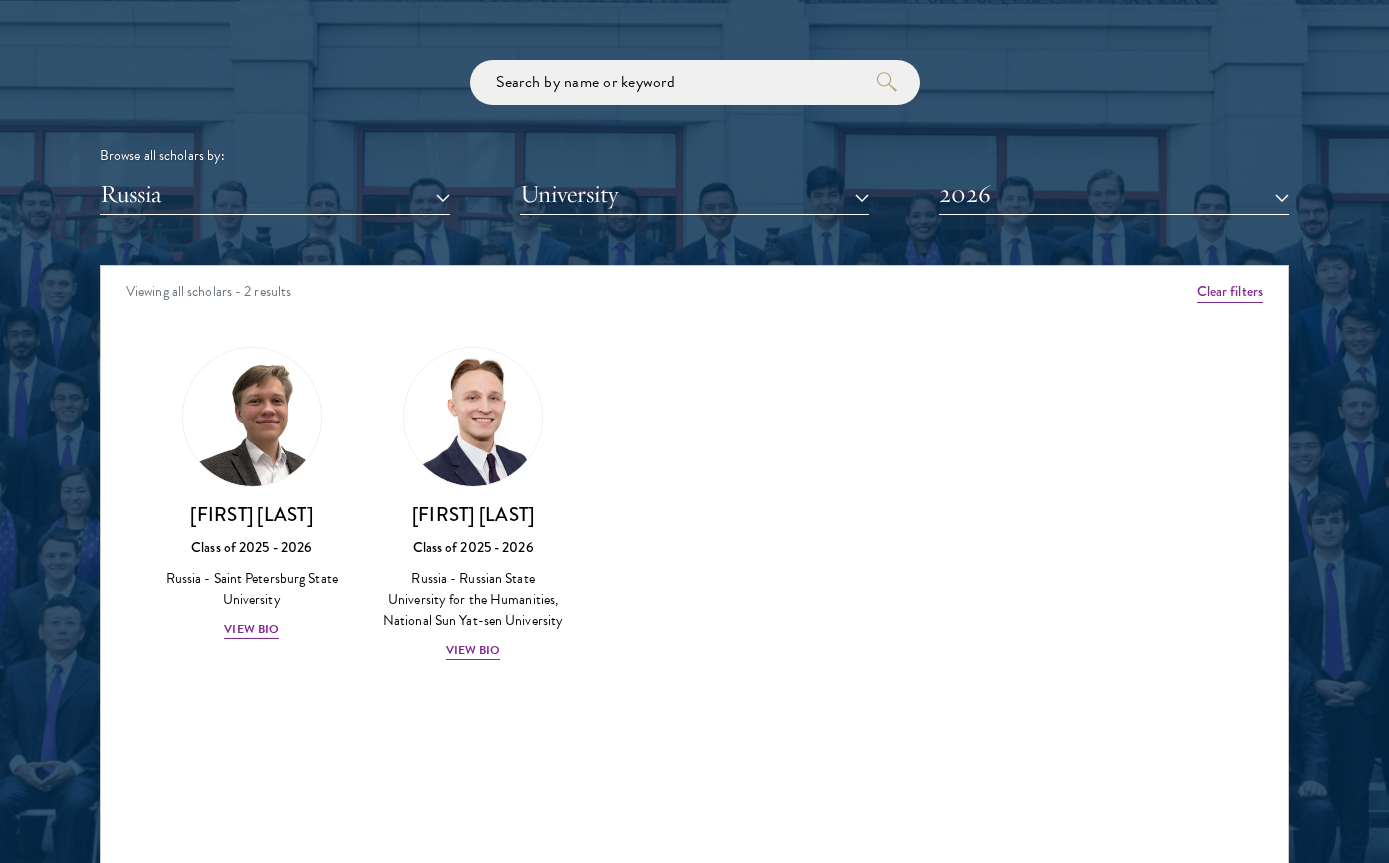 click on "2026" at bounding box center [1114, 194] 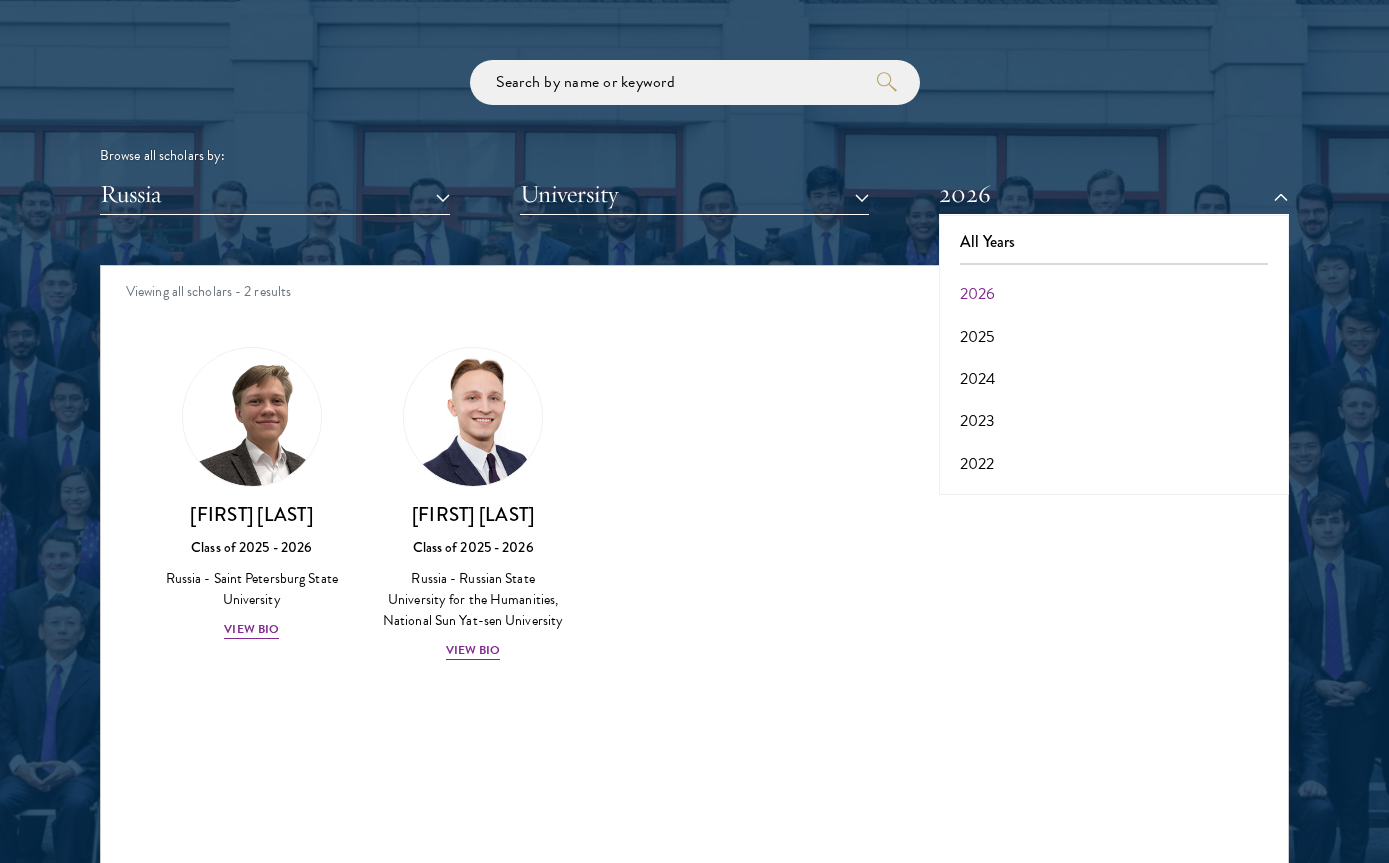 click on "All Years" at bounding box center (1114, 242) 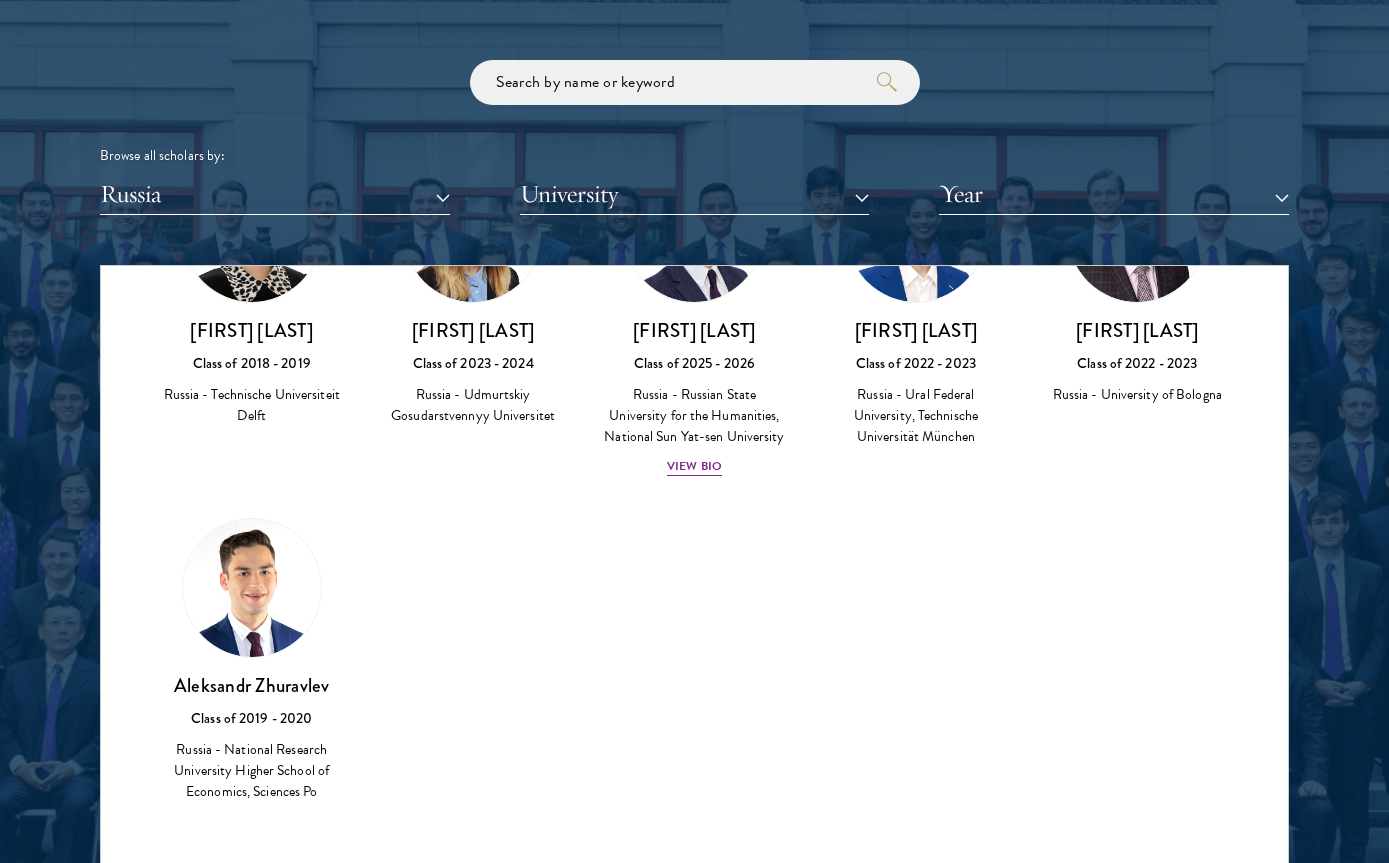 scroll, scrollTop: 518, scrollLeft: 0, axis: vertical 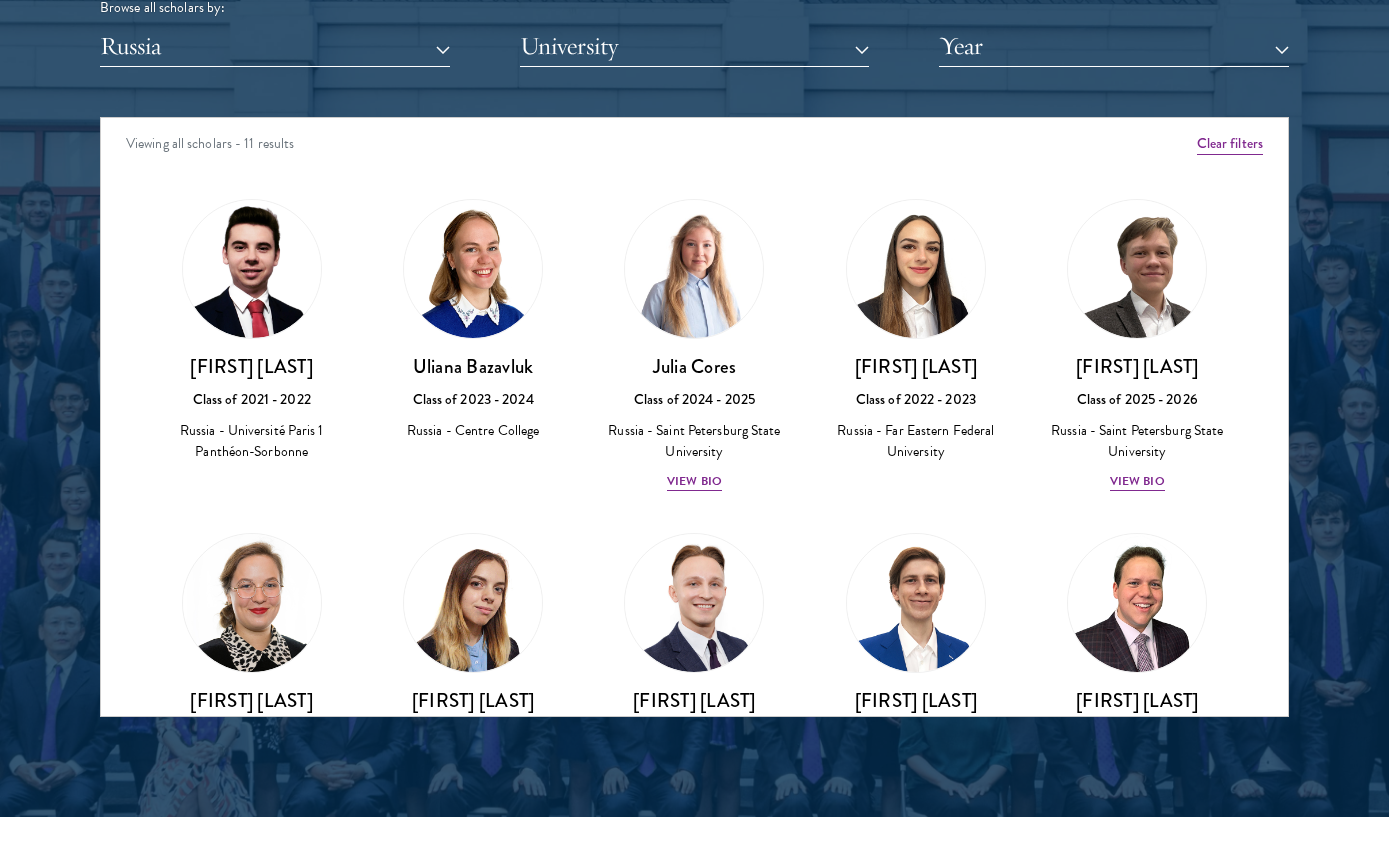 click on "University" at bounding box center (695, 46) 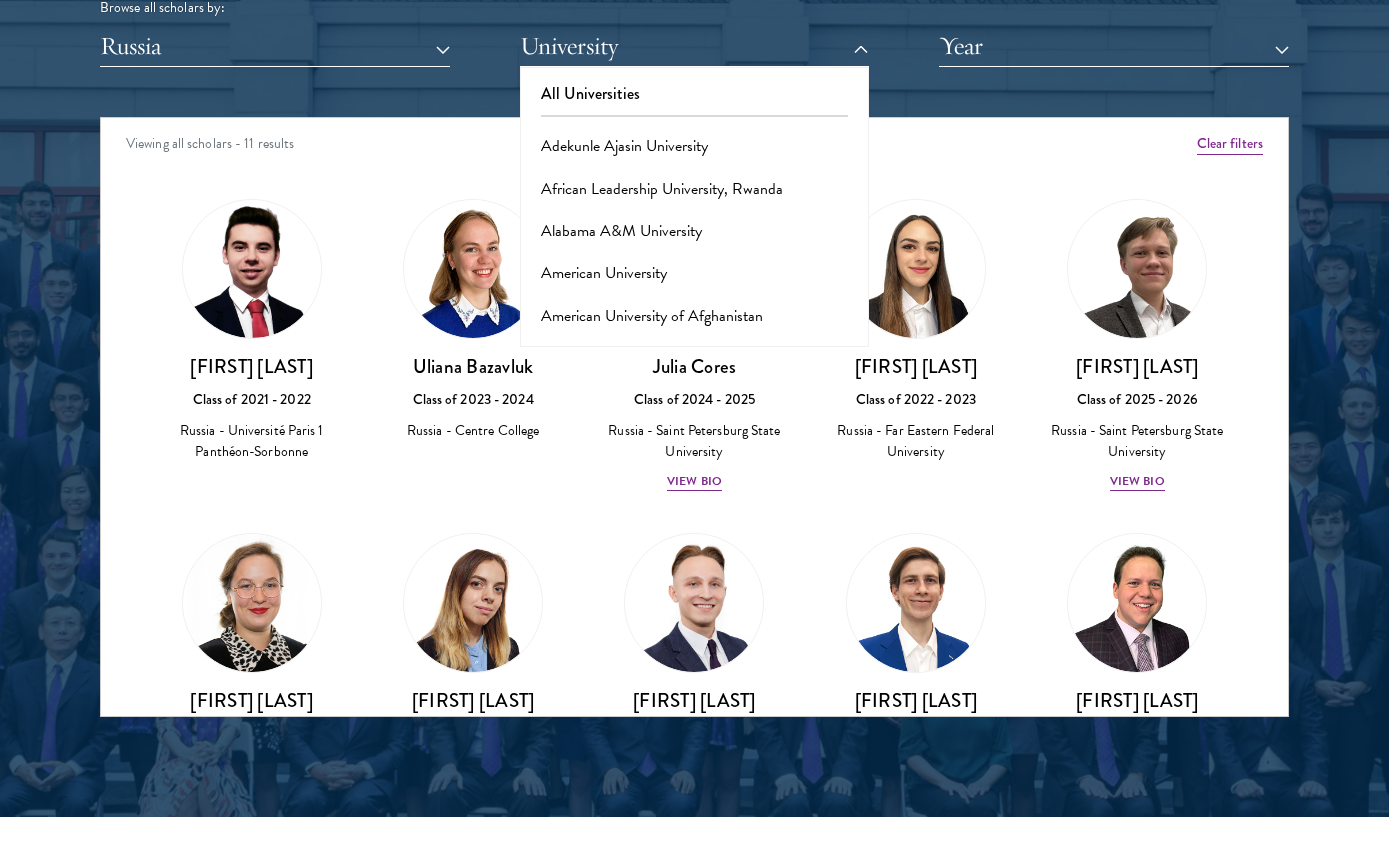 click on "Russia" at bounding box center [275, 46] 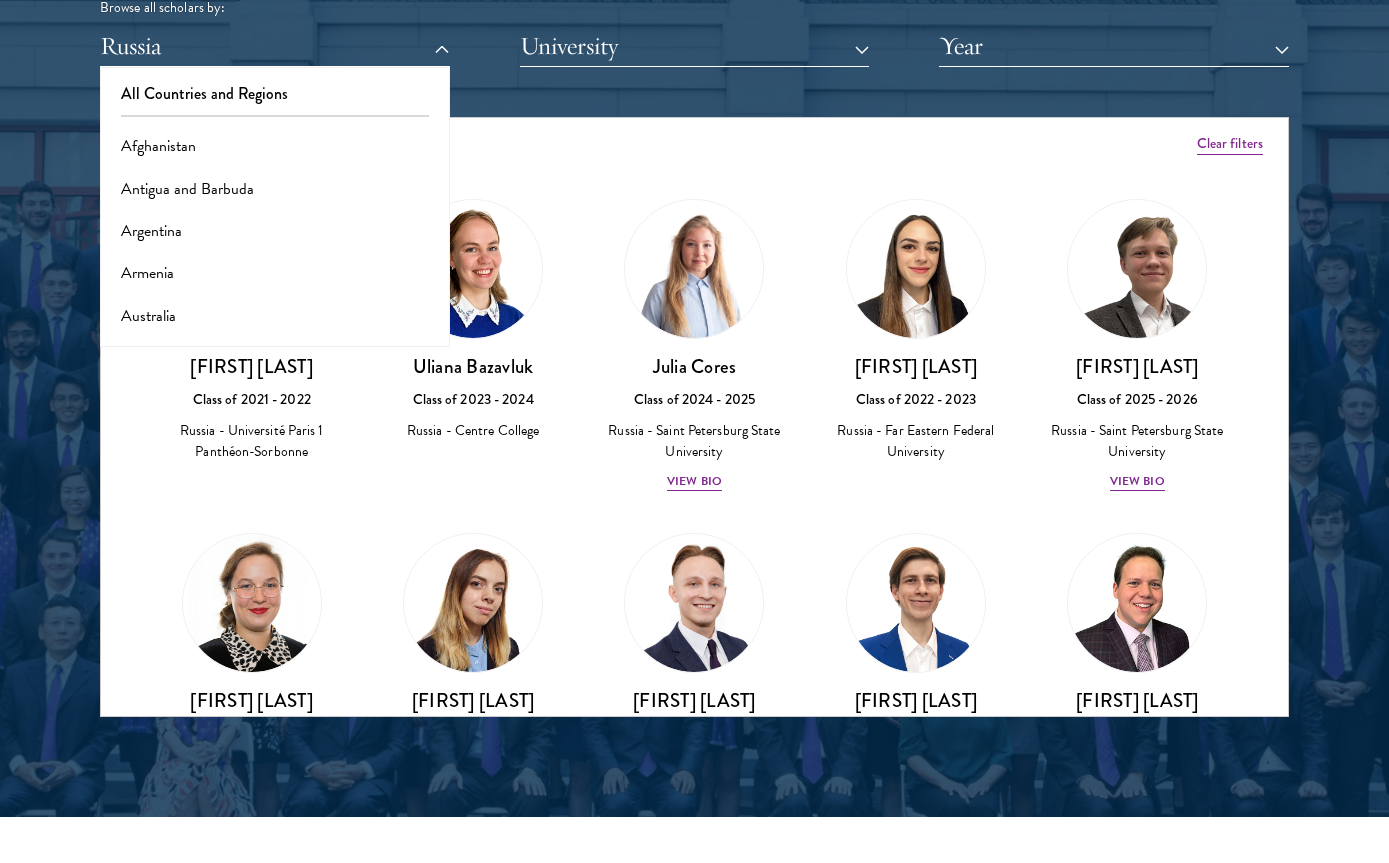 scroll, scrollTop: 0, scrollLeft: 0, axis: both 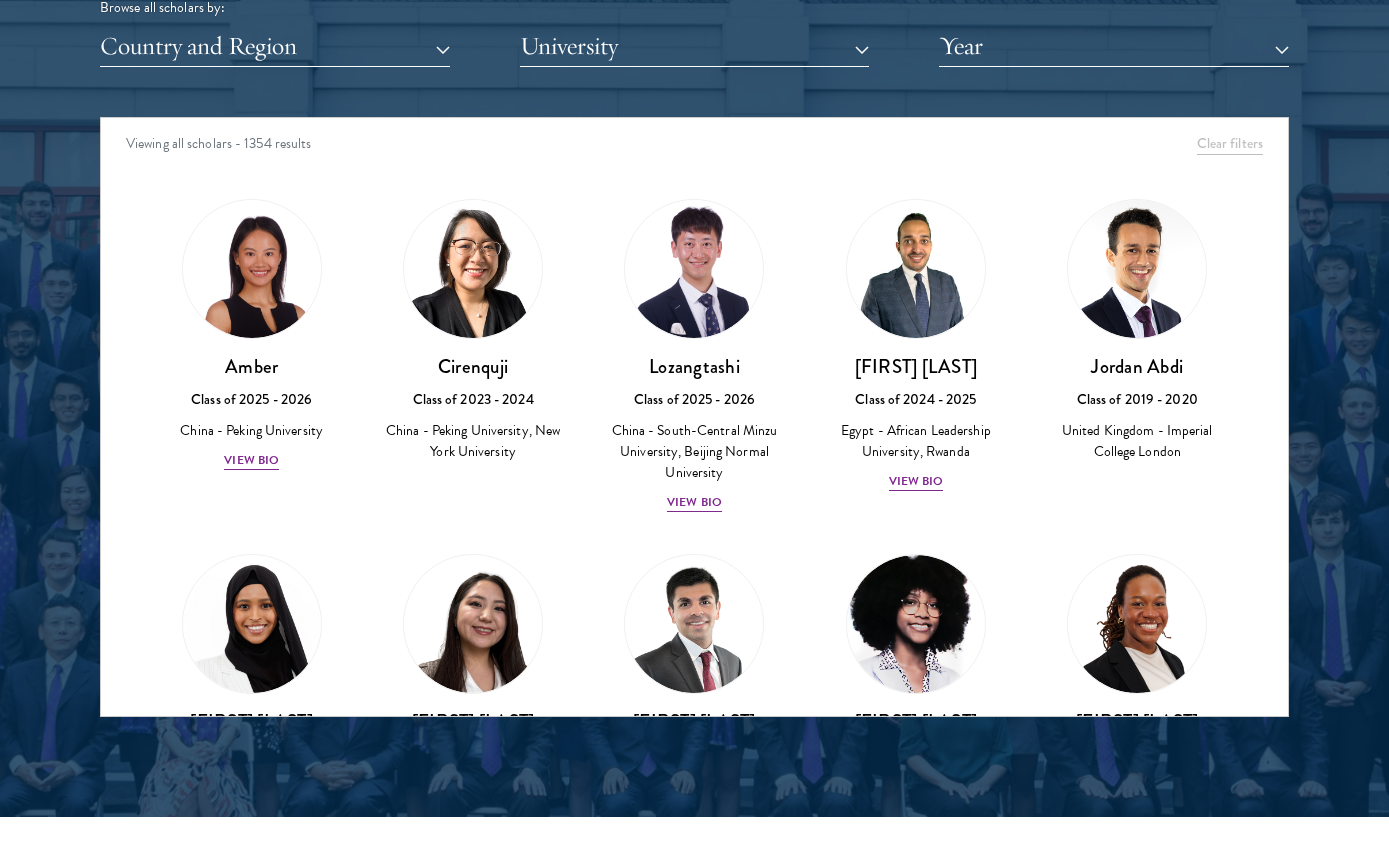 click on "Scholar Directory
Congratulations and welcome to the
Schwarzman Scholars Class of 2026!
Browse all scholars by:
Country and Region
All Countries and Regions
Afghanistan
Antigua and Barbuda
Argentina
Armenia
Australia
Austria
Azerbaijan
Bangladesh
Belarus
Benin
Bosnia and Herzegovina
Botswana
Brazil
Burkina Faso
Burundi
Cameroon
Canada
Chile
China
Colombia
Cote D'Ivoire
Croatia
Denmark Ecuador Egypt" at bounding box center [694, 208] 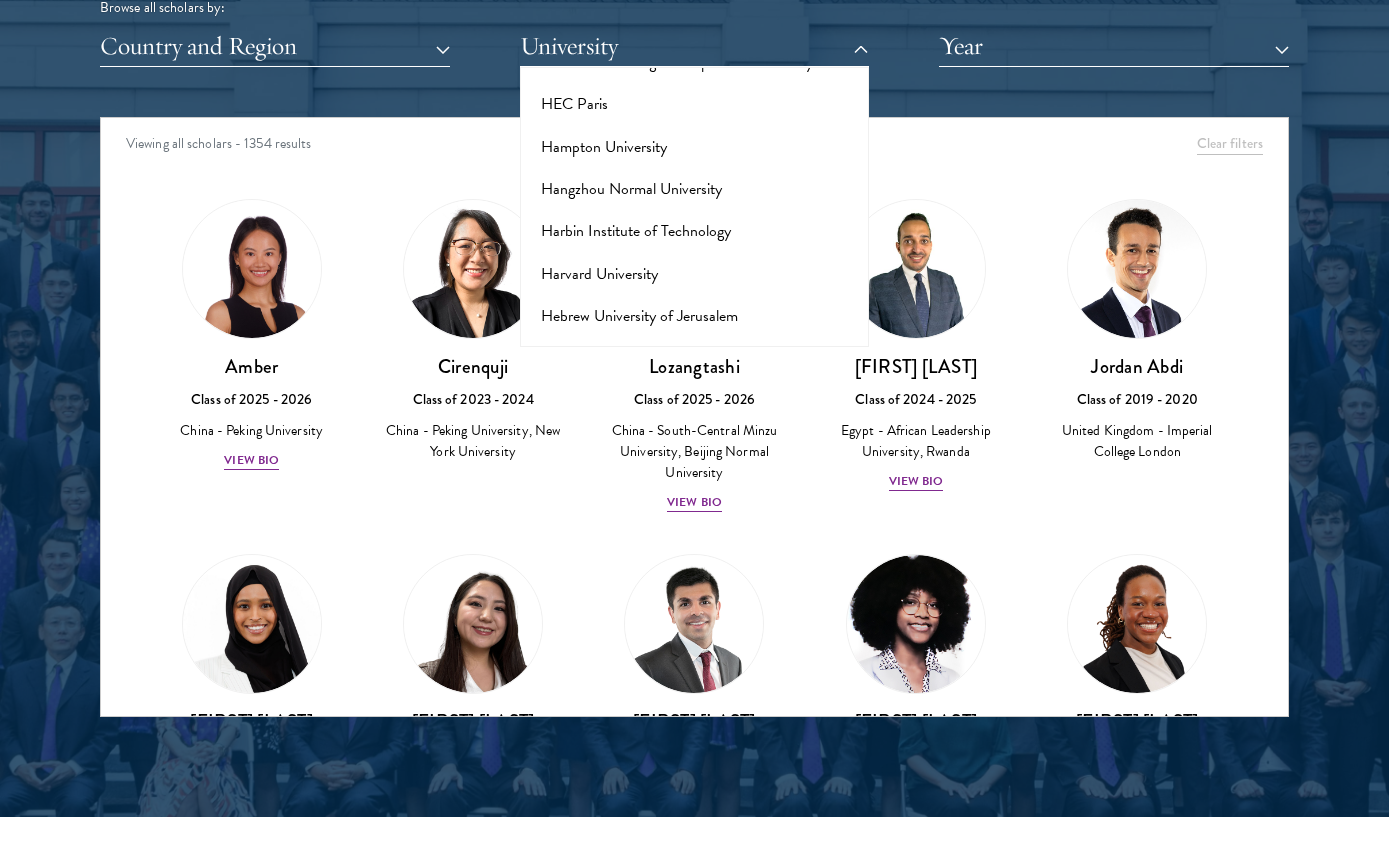 scroll, scrollTop: 4762, scrollLeft: 0, axis: vertical 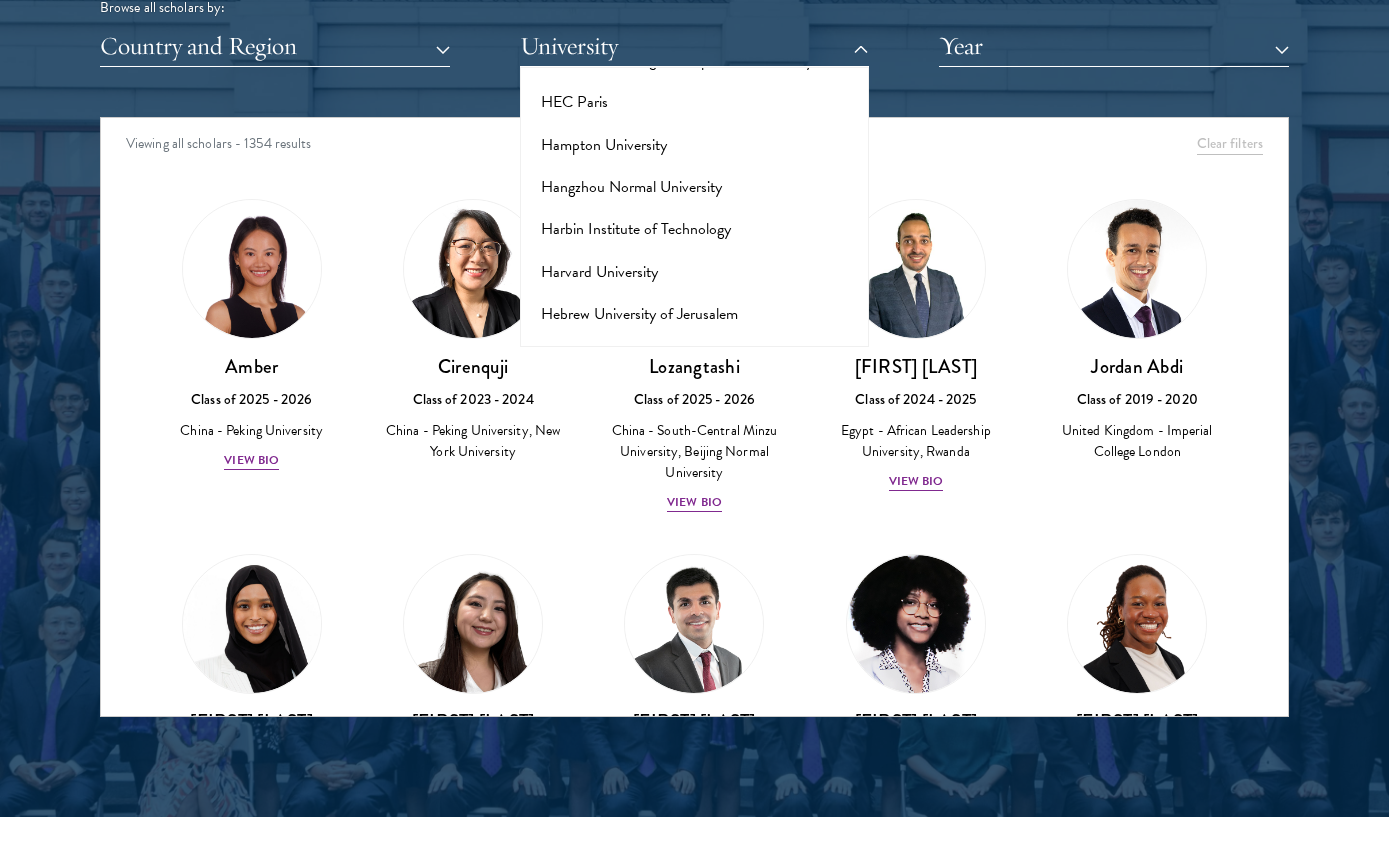click on "Harvard University" at bounding box center [695, 272] 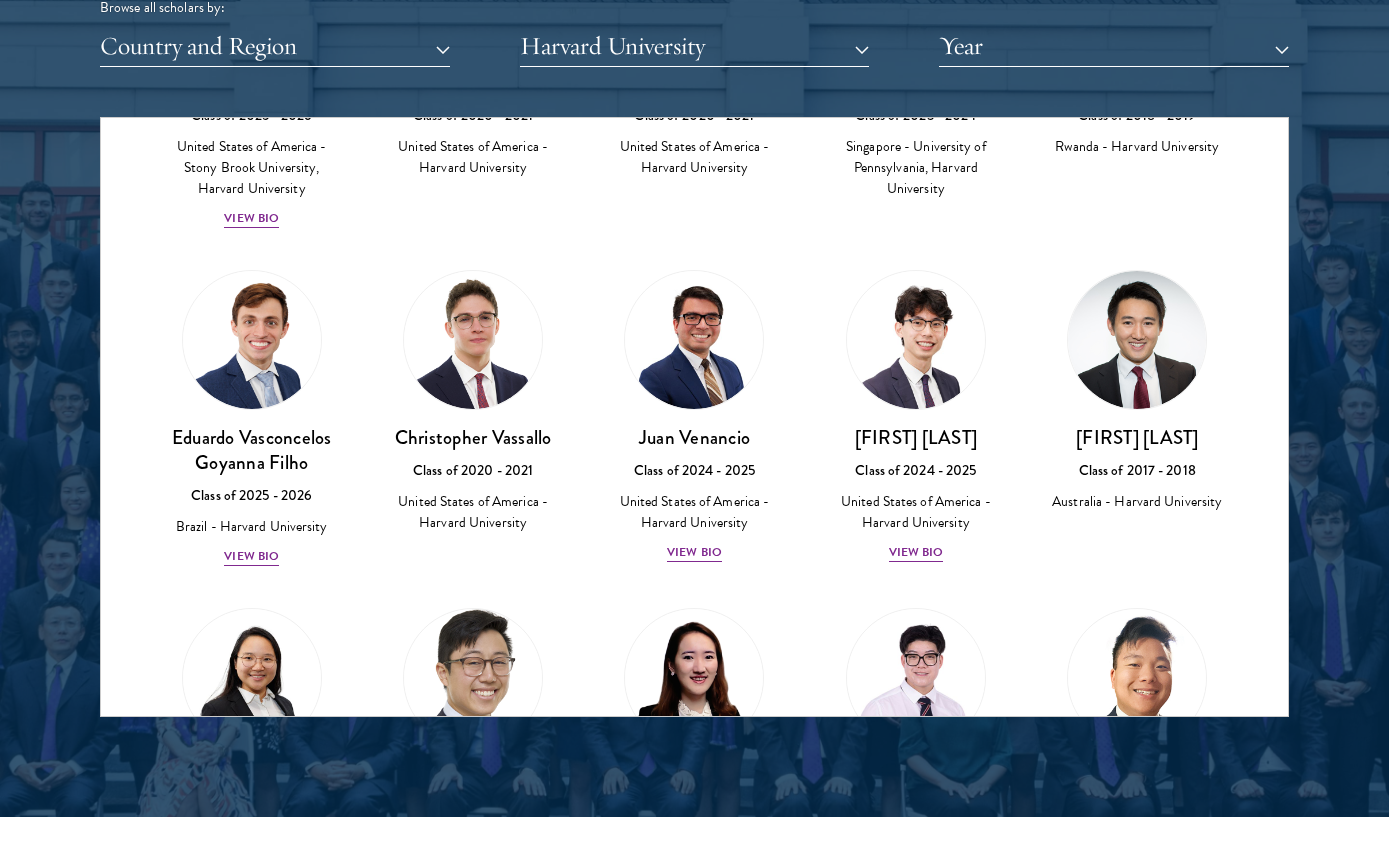 scroll, scrollTop: 5186, scrollLeft: 0, axis: vertical 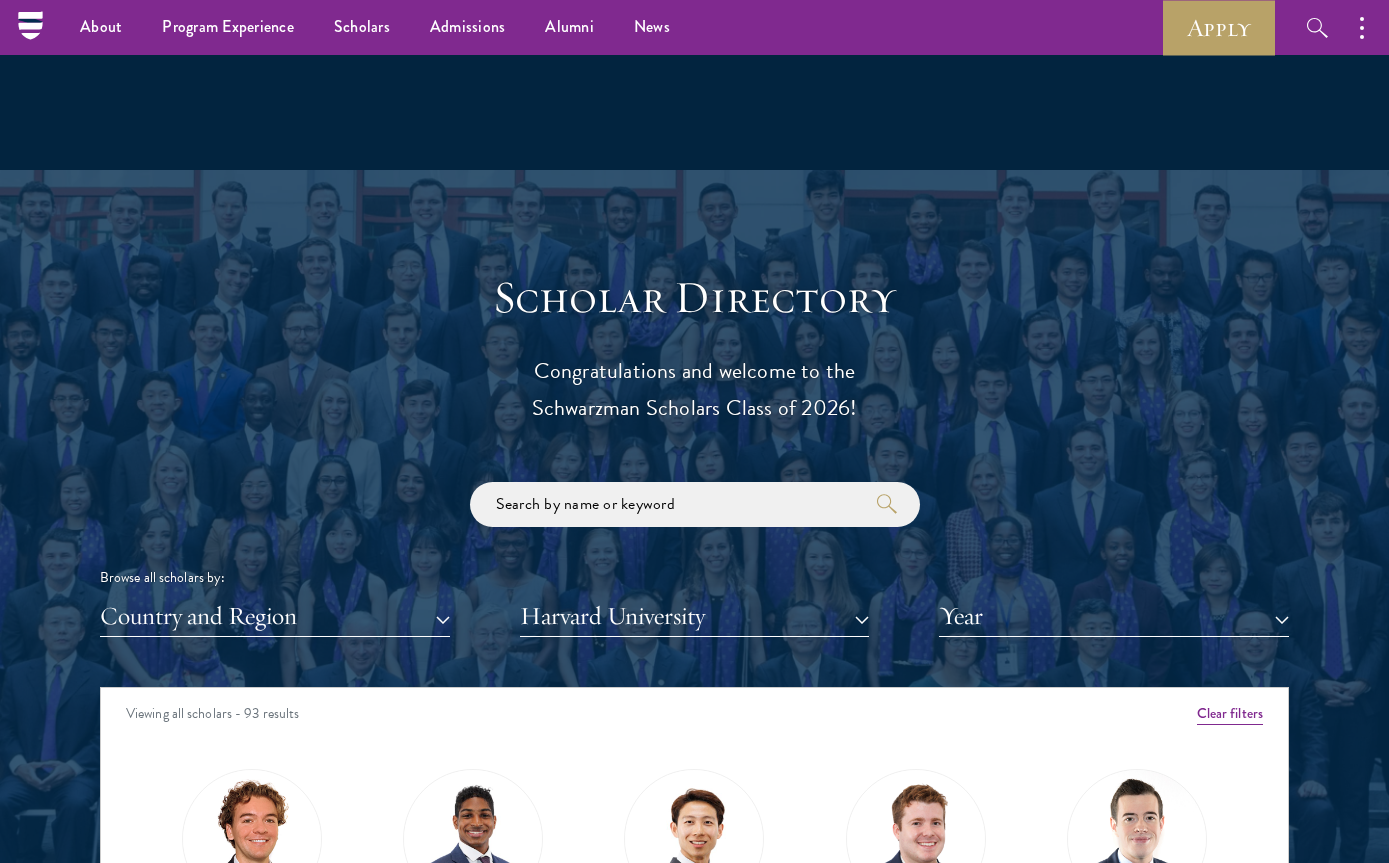 click on "Country and Region" at bounding box center [275, 616] 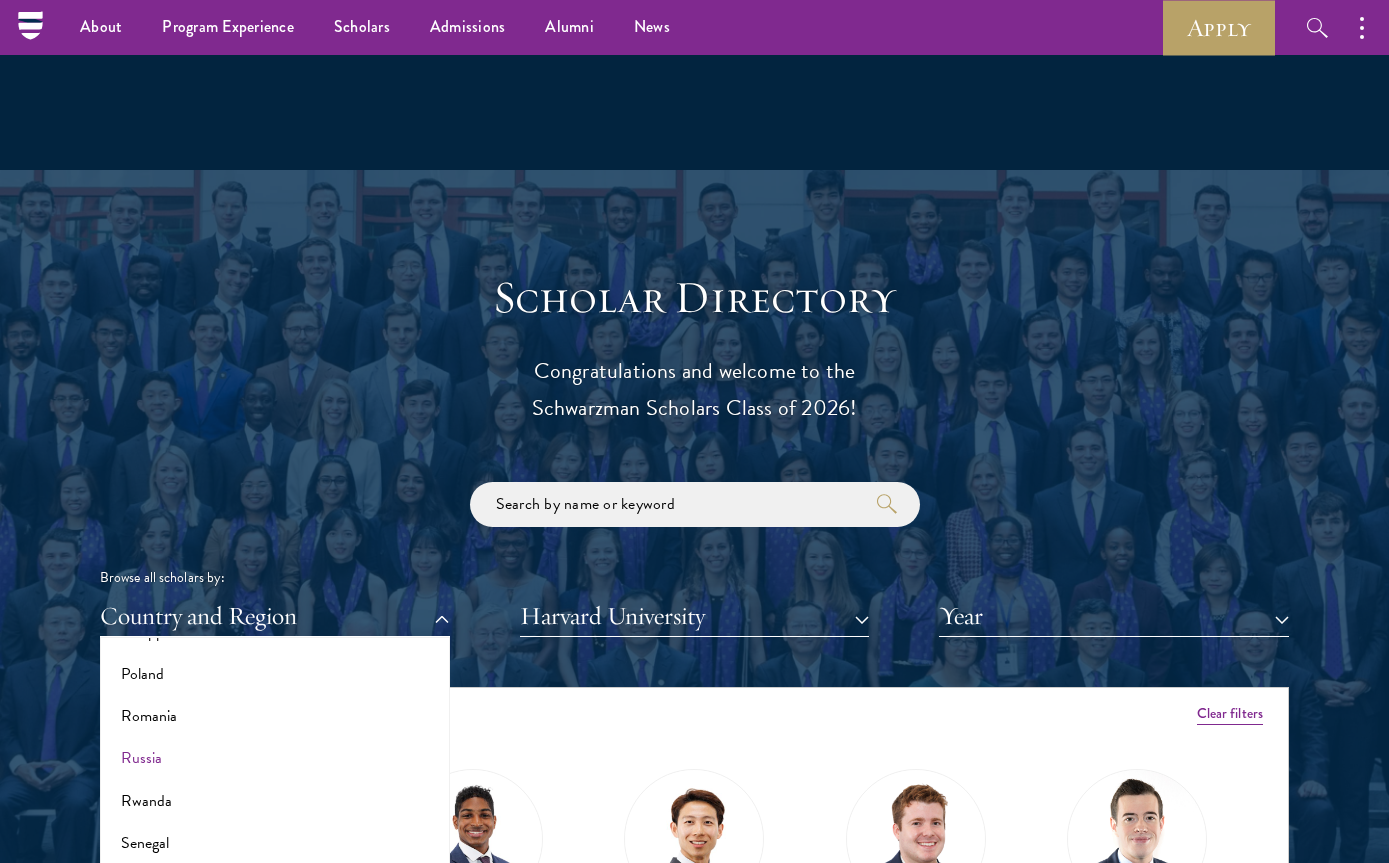 scroll, scrollTop: 3169, scrollLeft: 0, axis: vertical 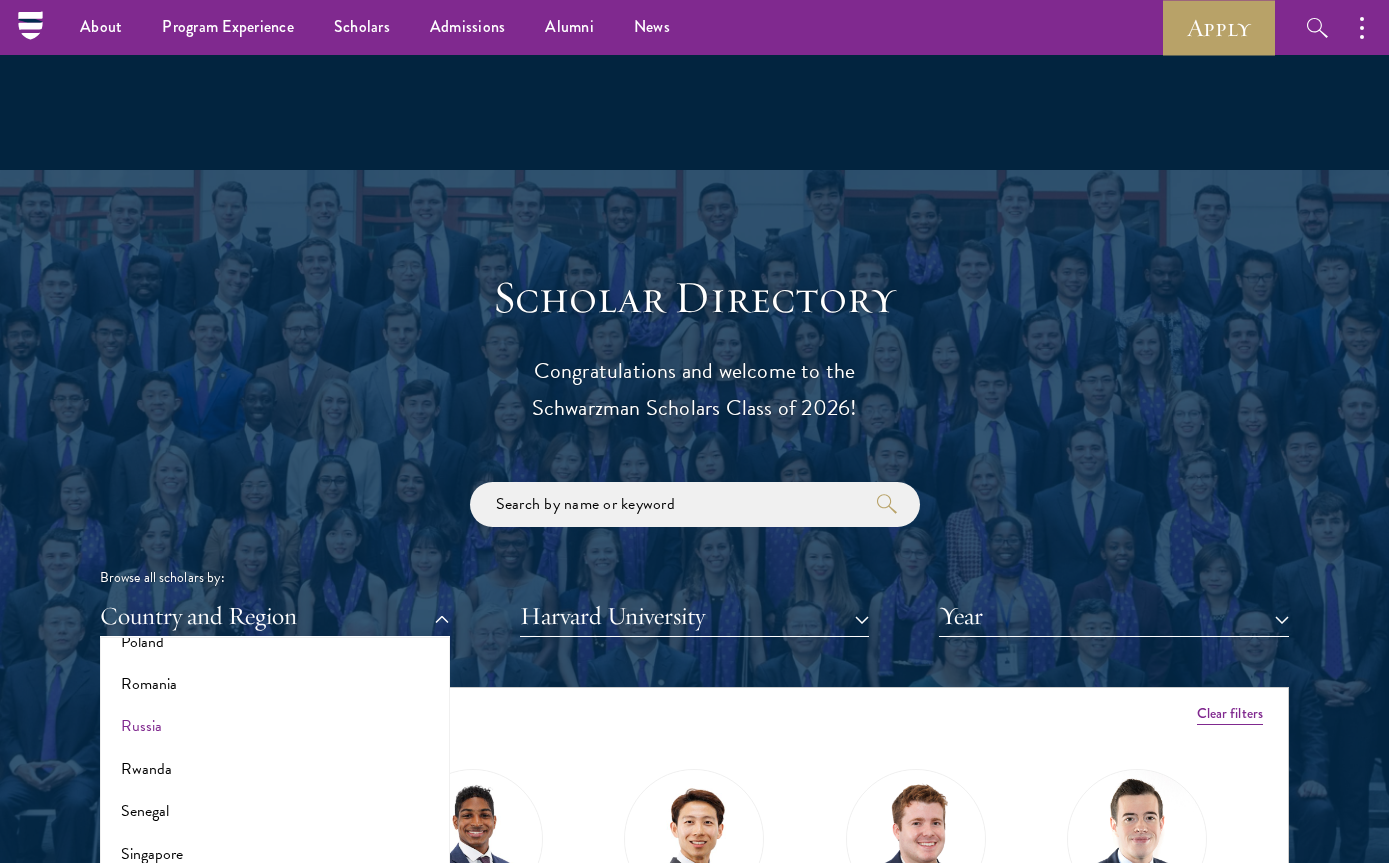 click on "Russia" at bounding box center [275, 726] 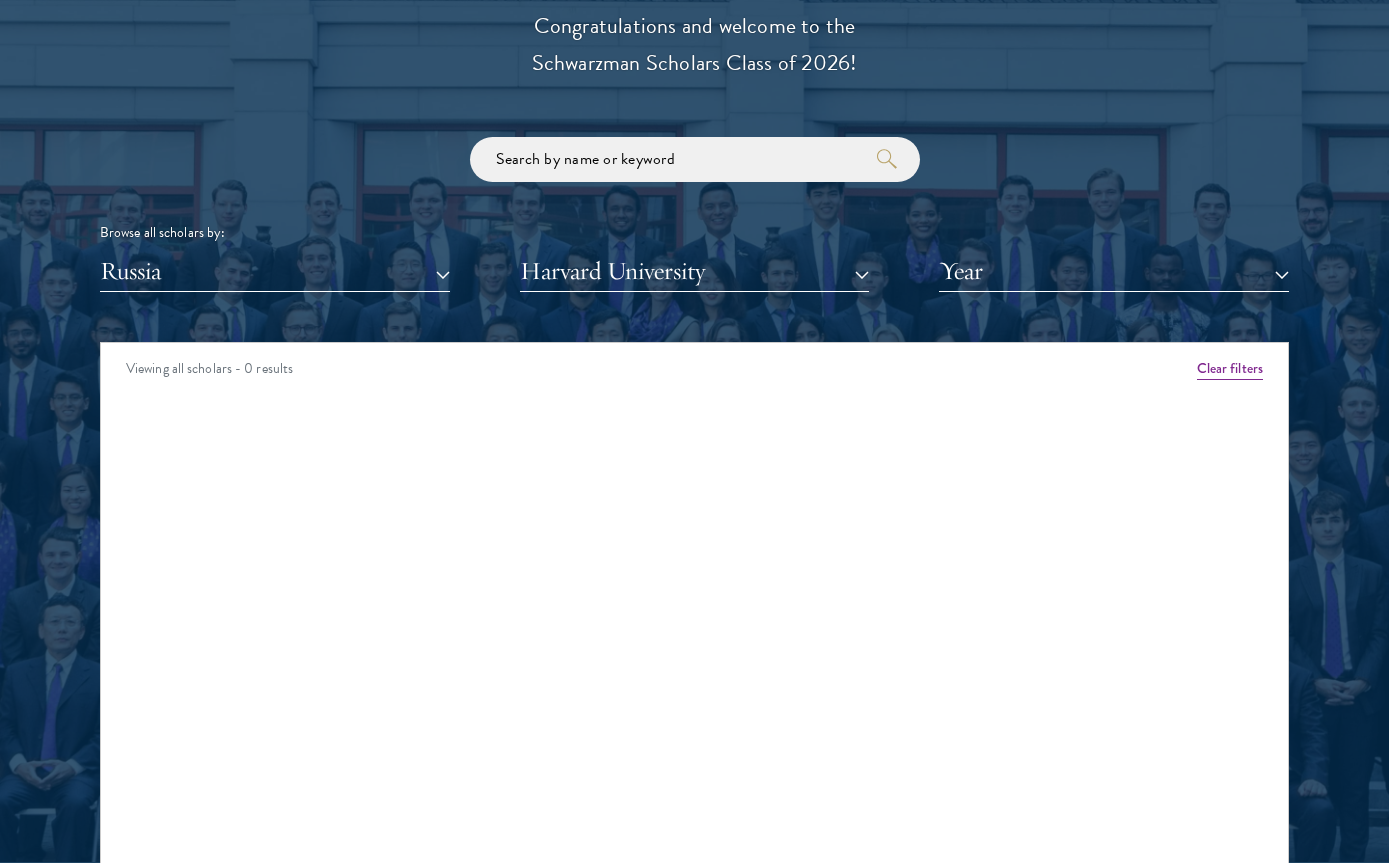 scroll, scrollTop: 2291, scrollLeft: 0, axis: vertical 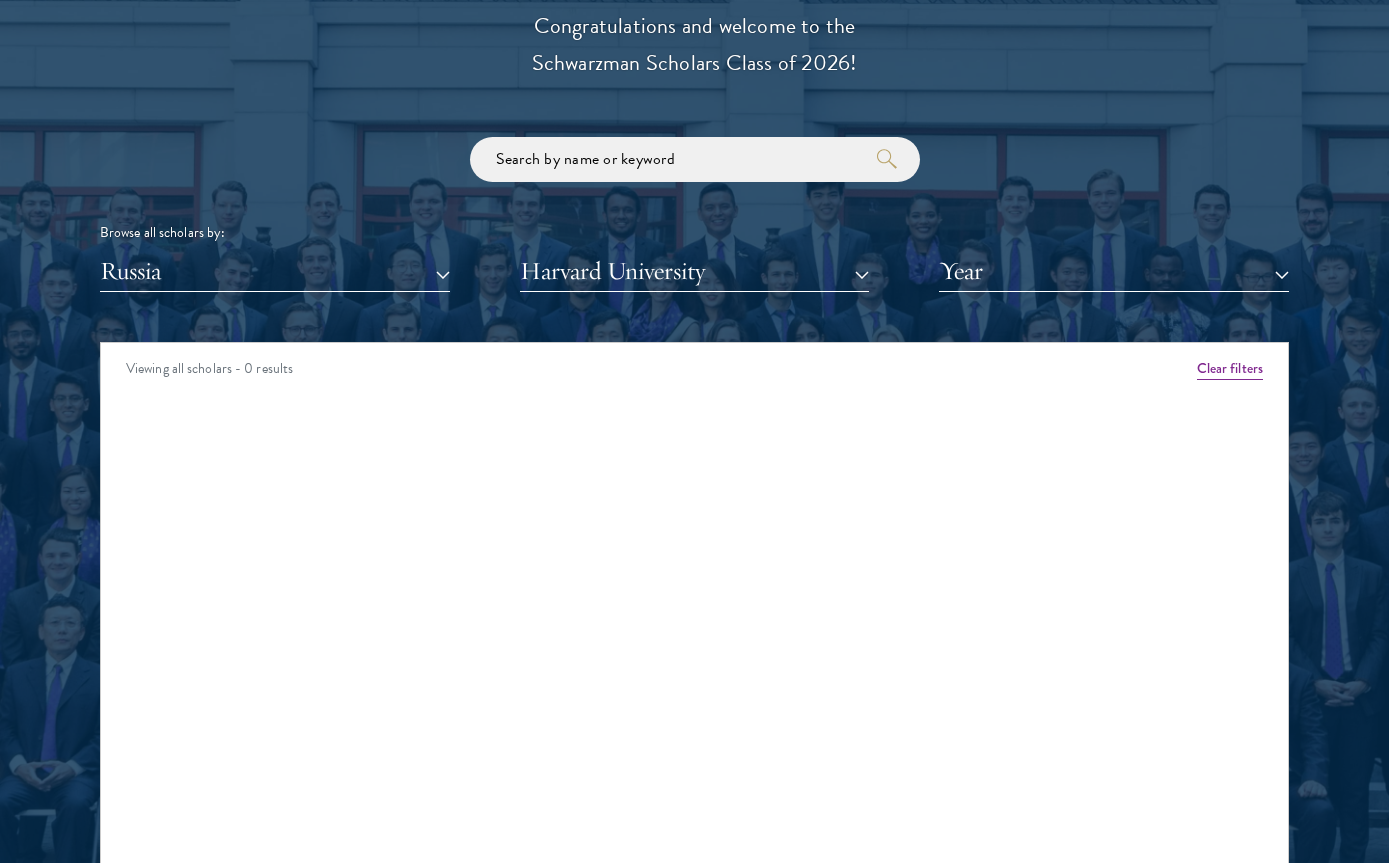 click on "Year" at bounding box center [1114, 271] 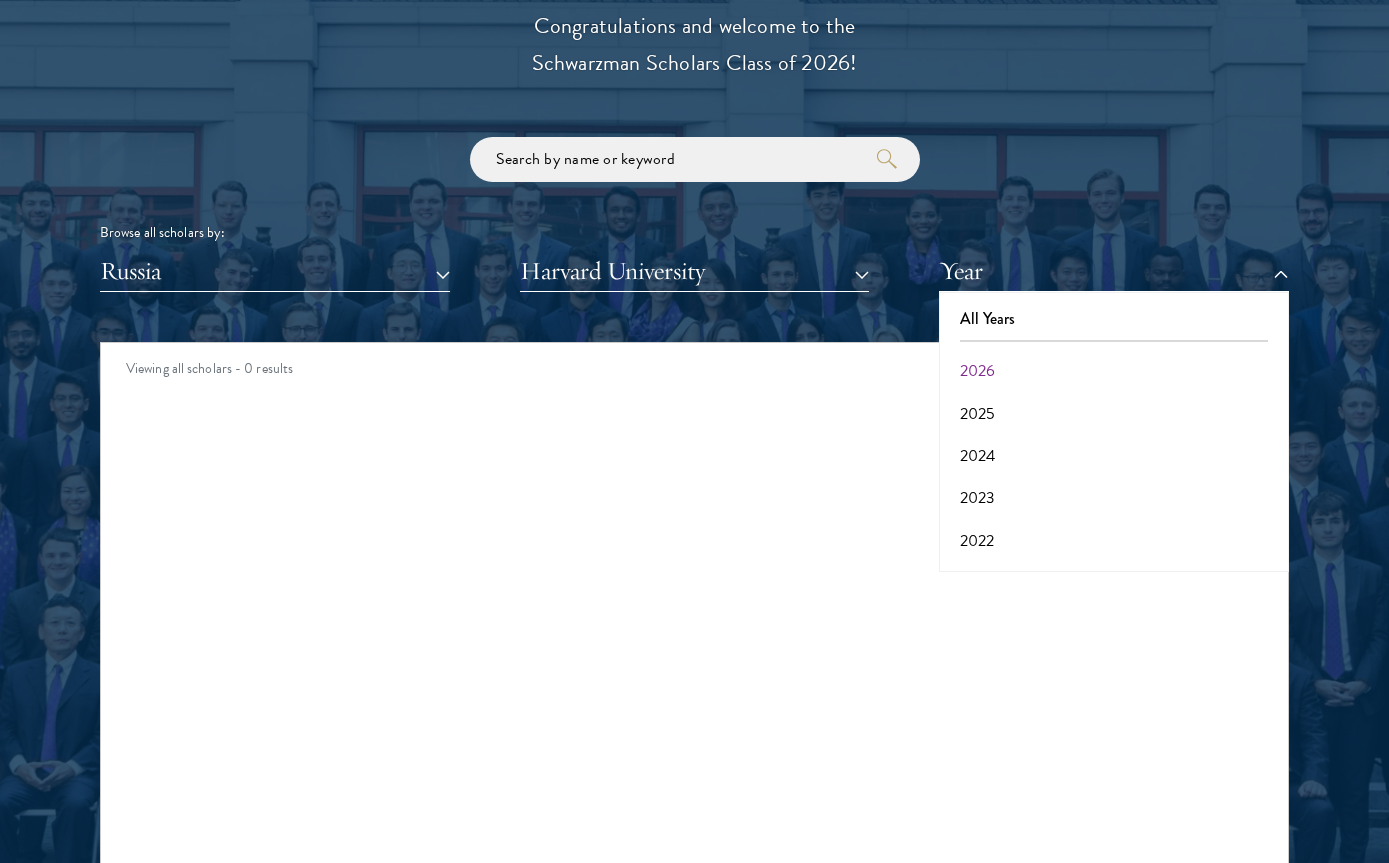 click on "Browse all scholars by:
Russia
All Countries and Regions
Afghanistan
Antigua and Barbuda
Argentina
Armenia
Australia
Austria
Azerbaijan
Bangladesh
Belarus
Benin
Bosnia and Herzegovina
Botswana
Brazil
Burkina Faso
Burundi
Cameroon
Canada
Chile
China
Colombia
Cote D'Ivoire
Croatia
Denmark
Dominican Republic
Ecuador
Egypt
France
Georgia" at bounding box center (694, 214) 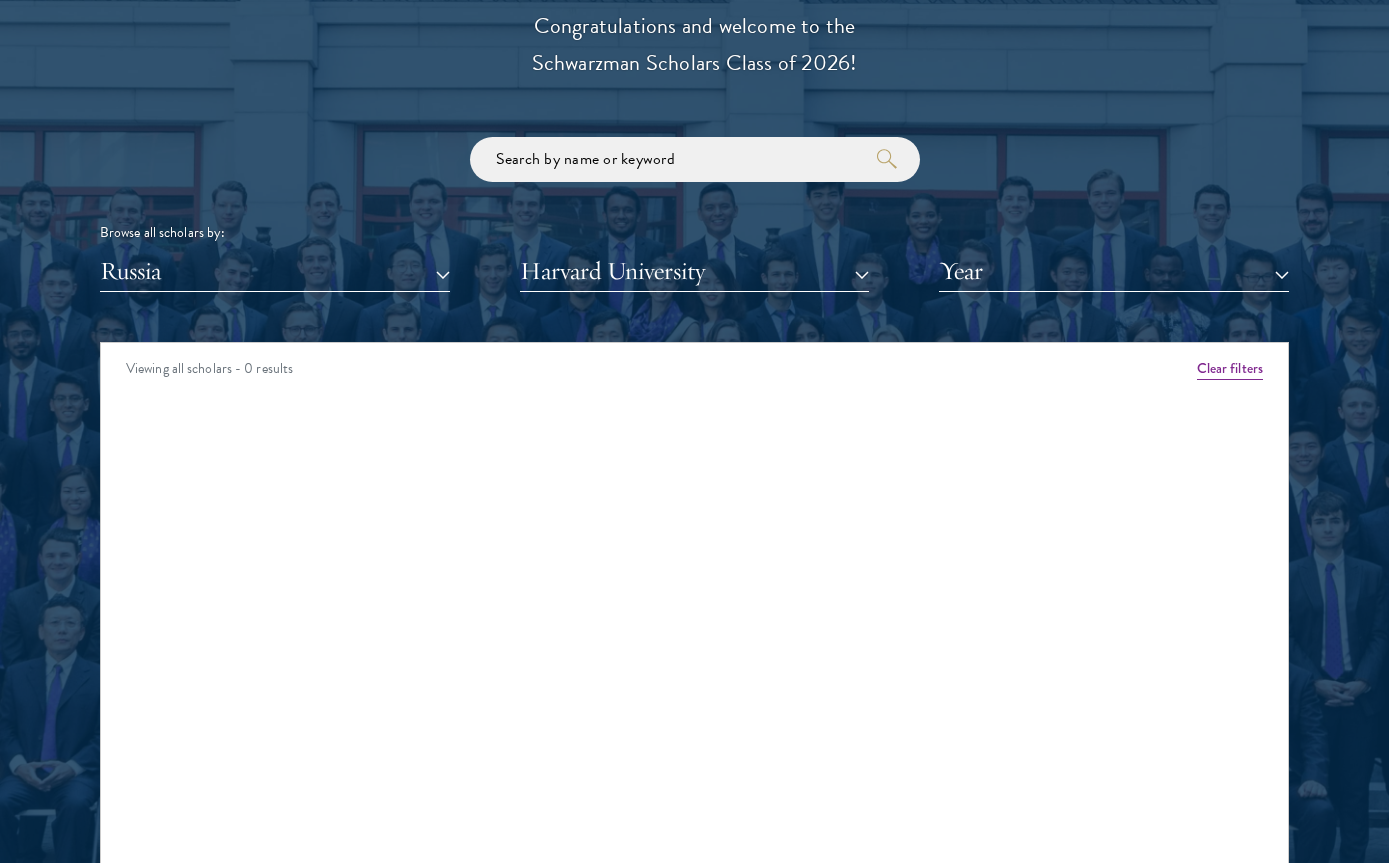 click on "Harvard University" at bounding box center [695, 271] 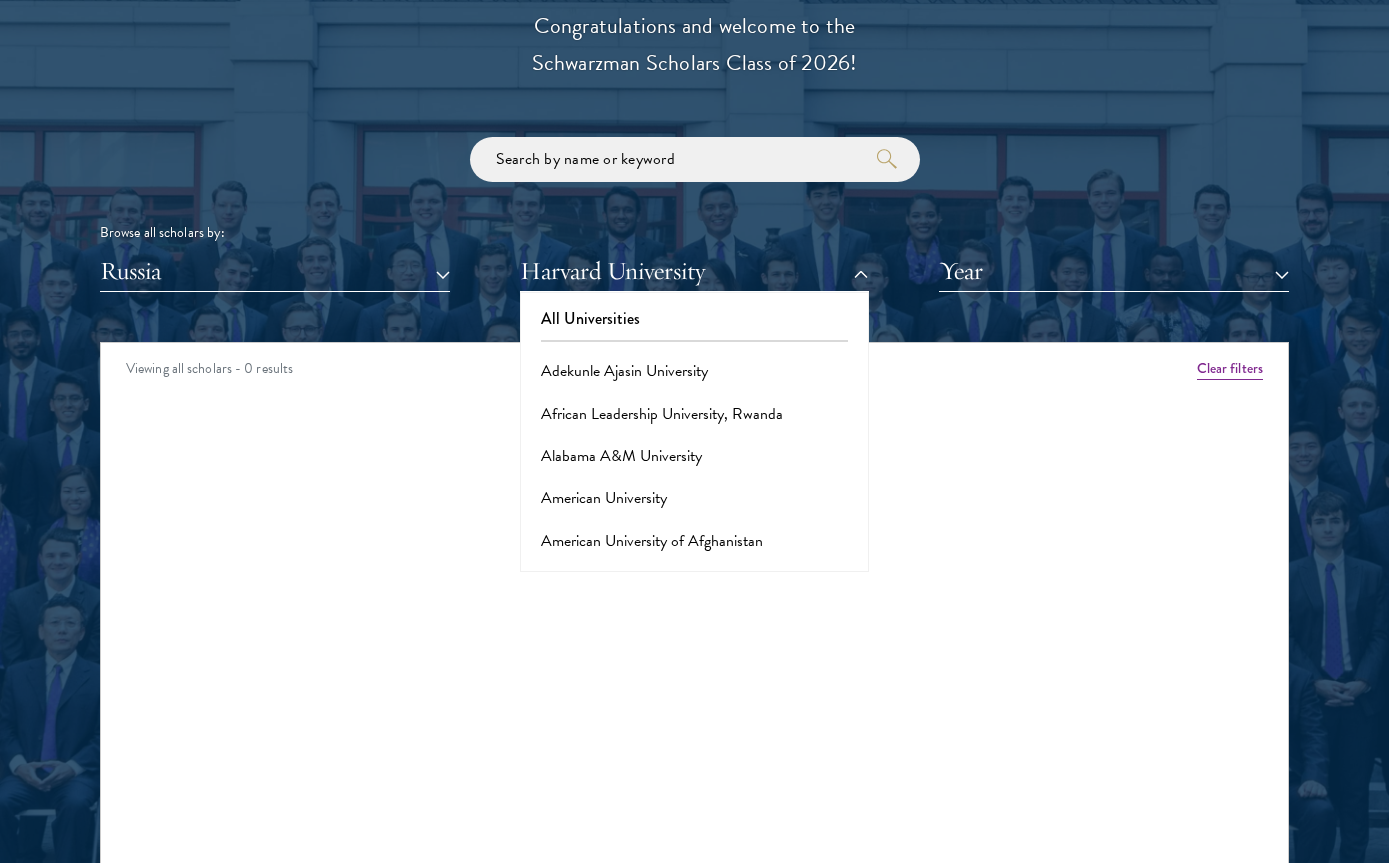 scroll, scrollTop: 0, scrollLeft: 0, axis: both 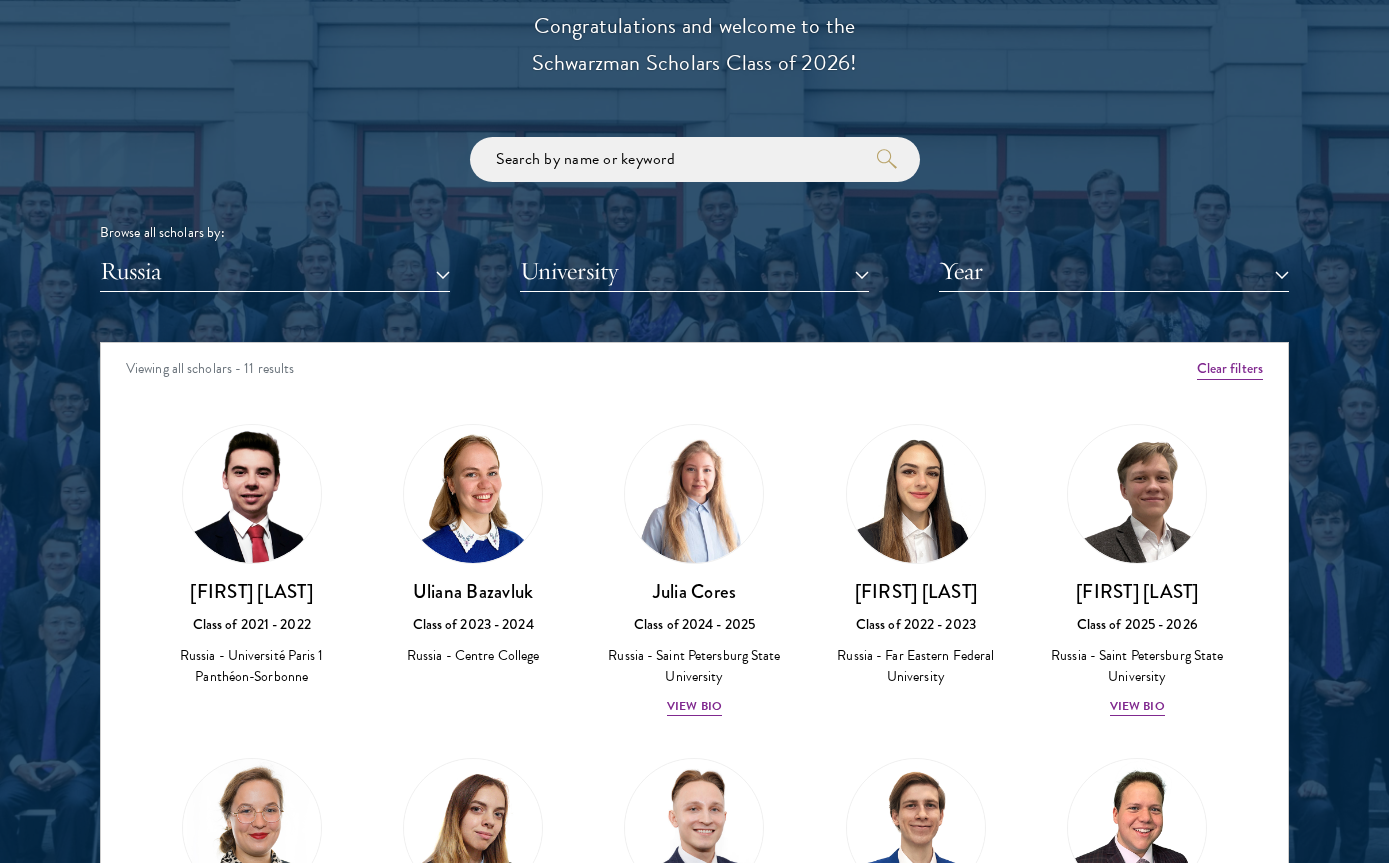 click on "Year" at bounding box center (1114, 271) 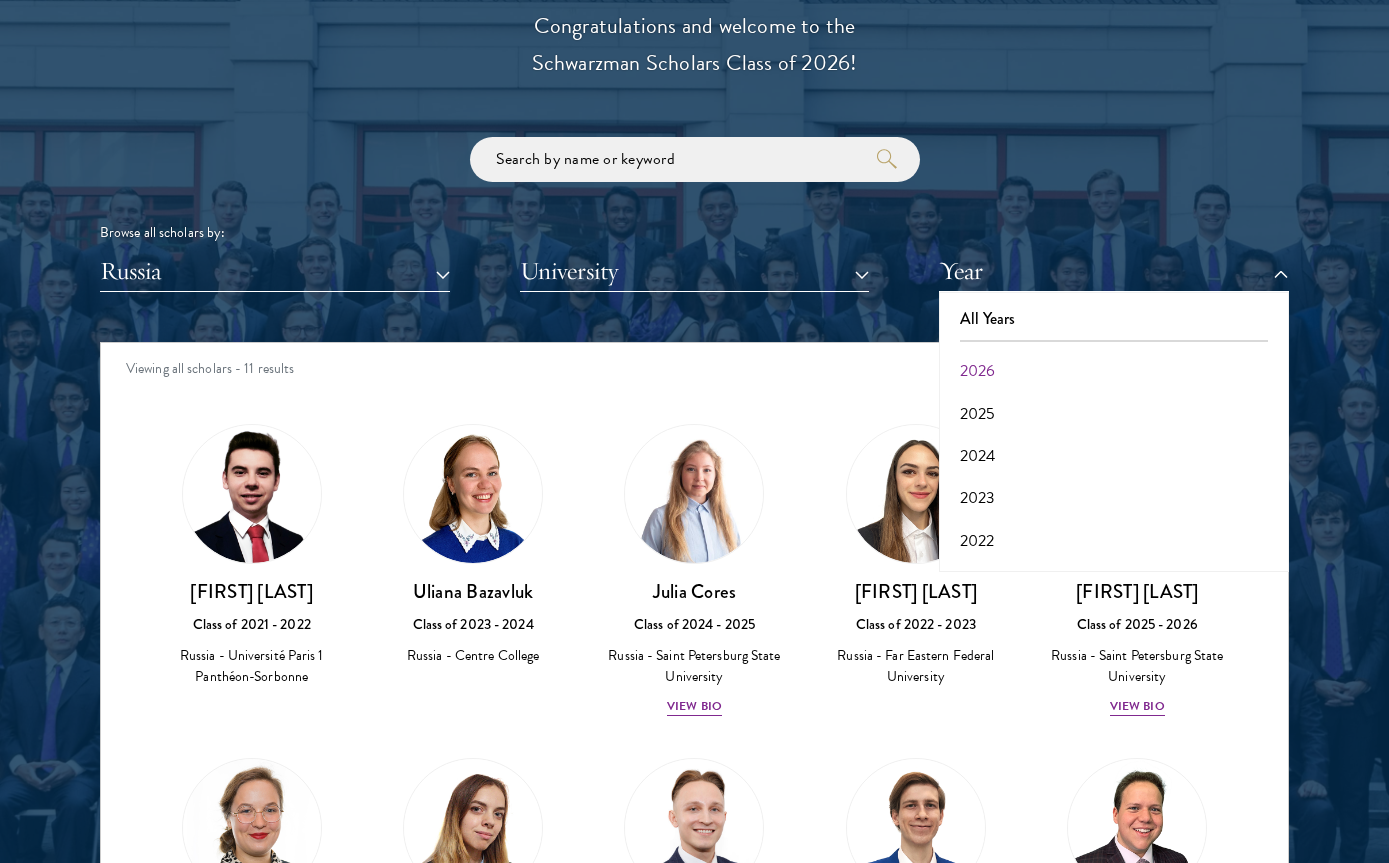 click on "2026" at bounding box center [1114, 371] 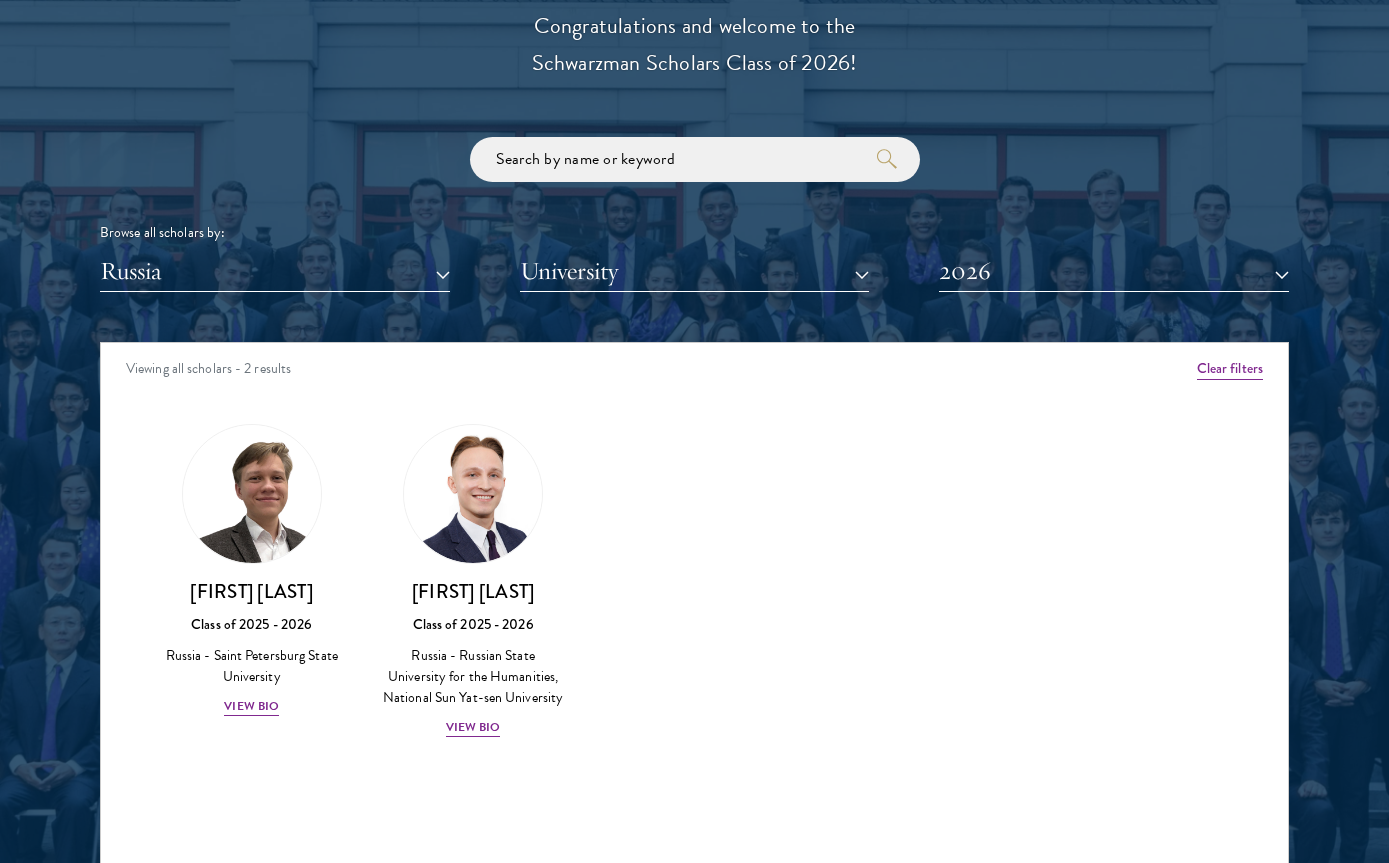 click on "2026" at bounding box center (1114, 271) 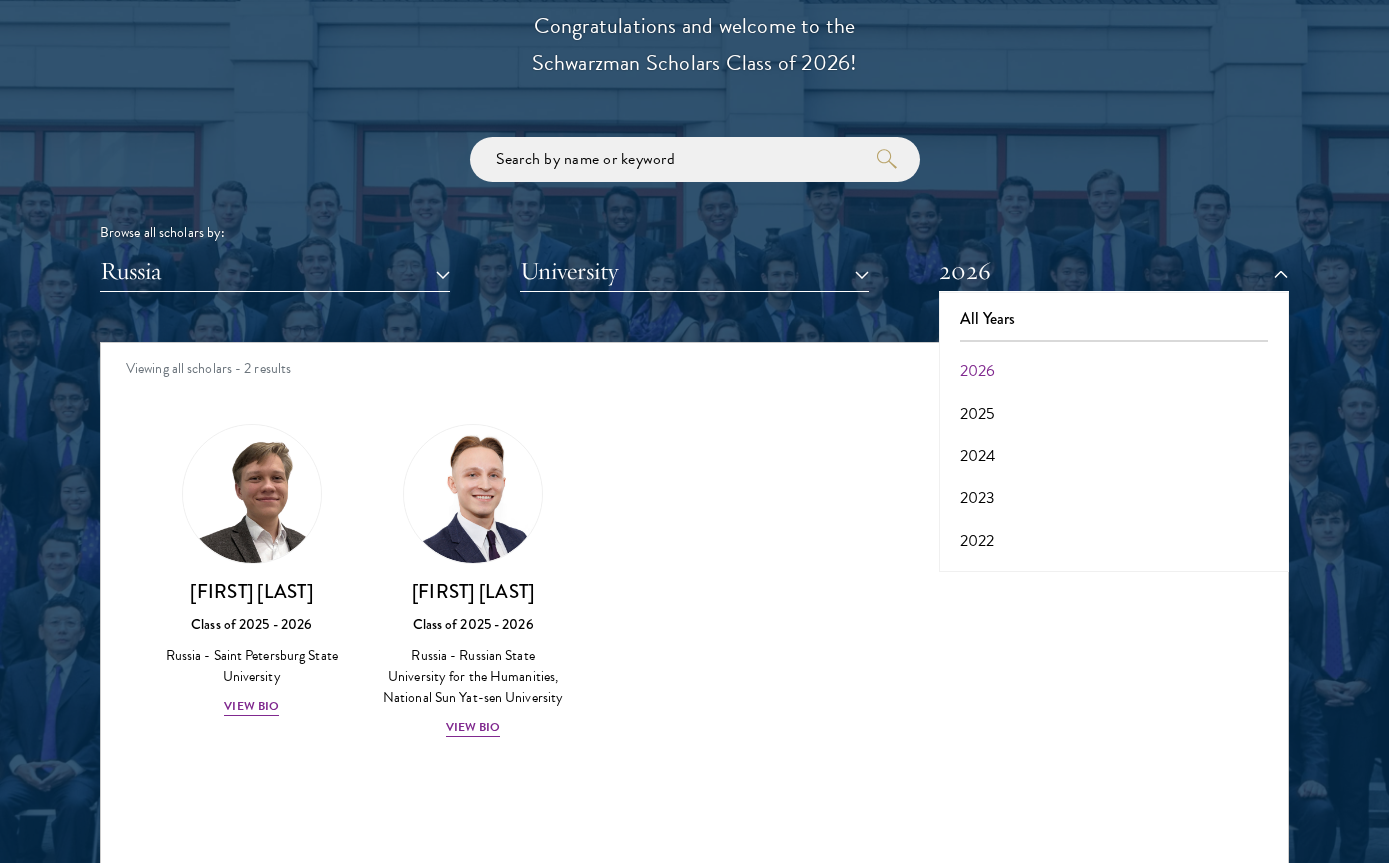 click on "2025" at bounding box center (1114, 414) 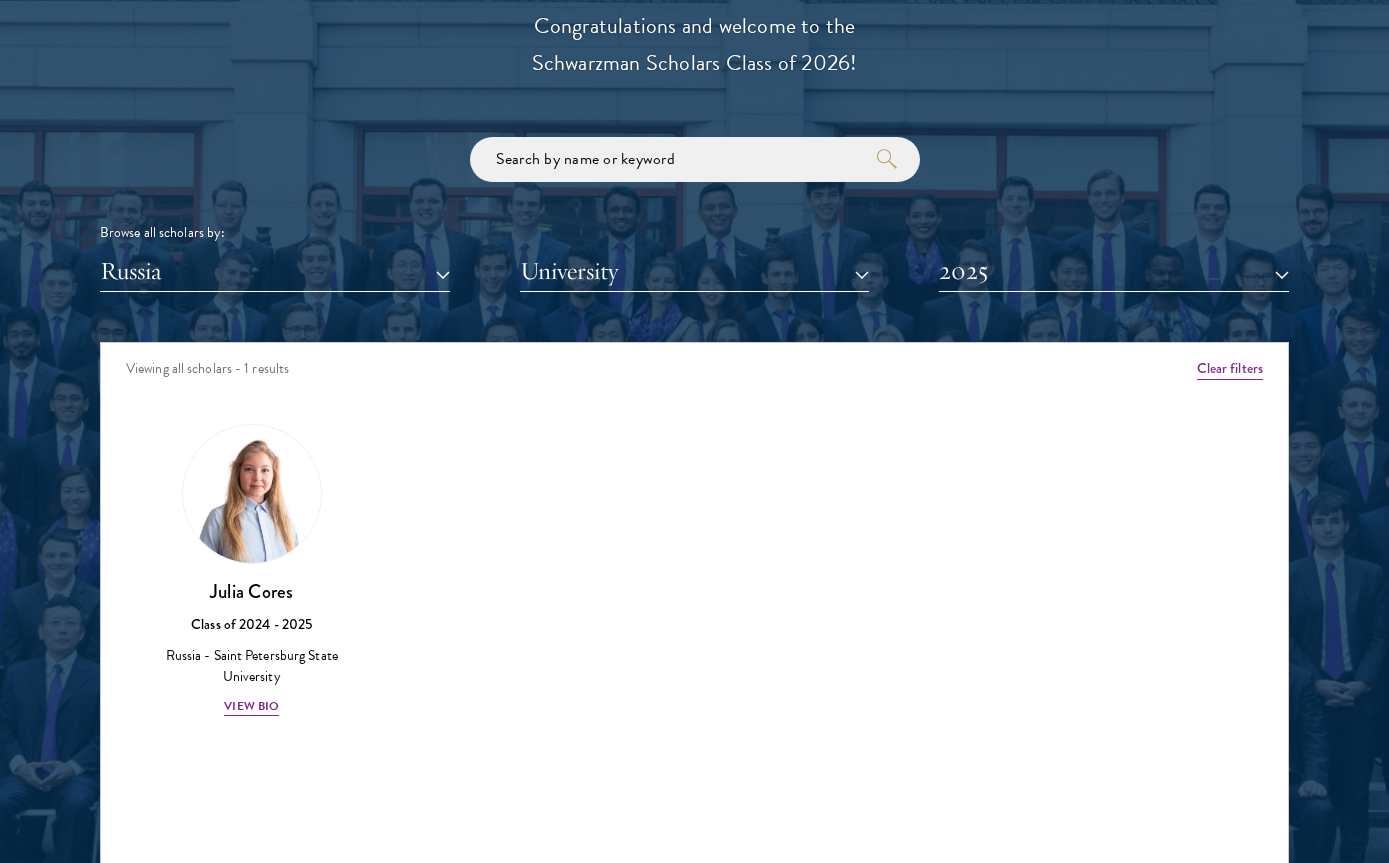 click on "2025" at bounding box center (1114, 271) 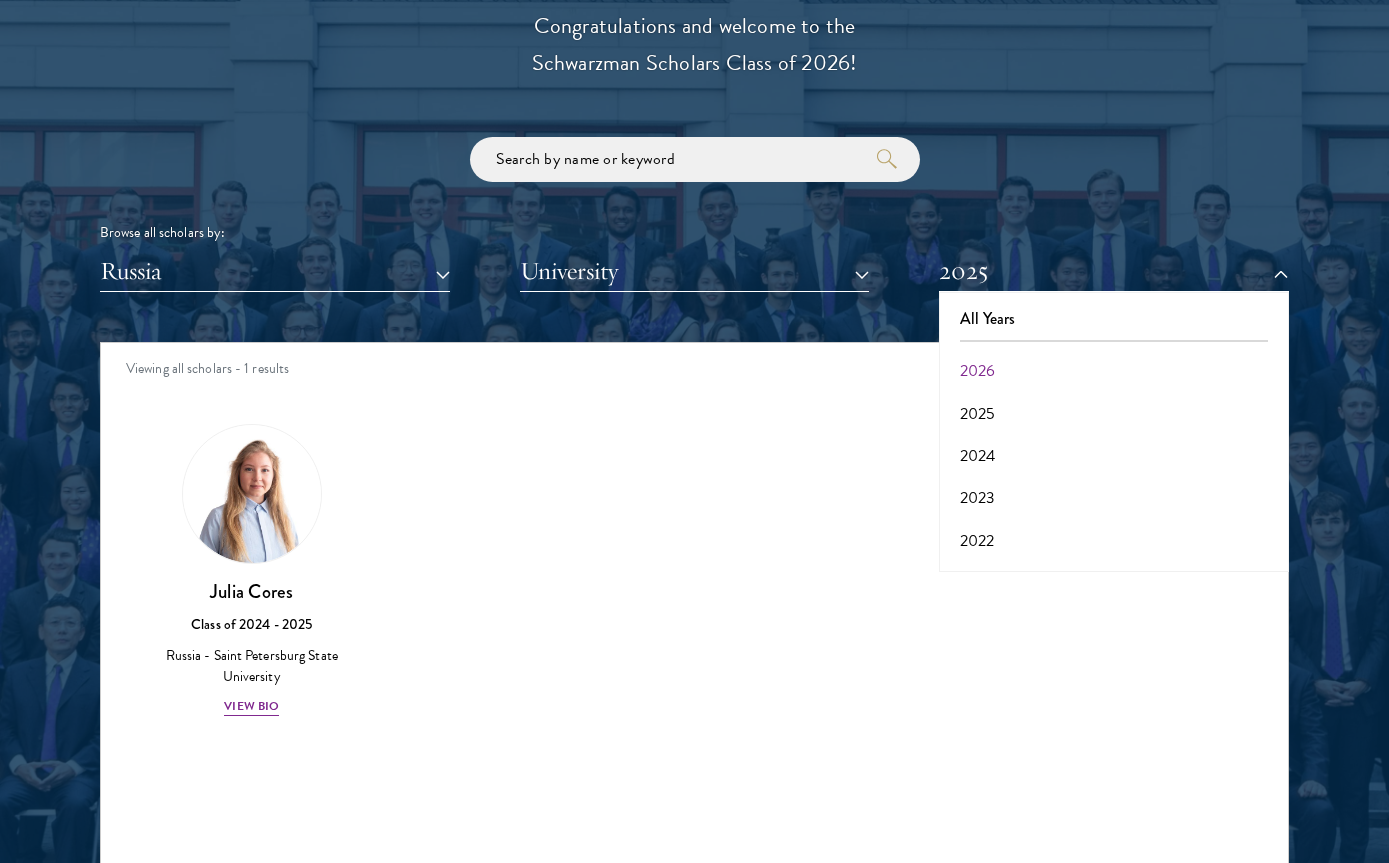 click on "2024" at bounding box center [1114, 456] 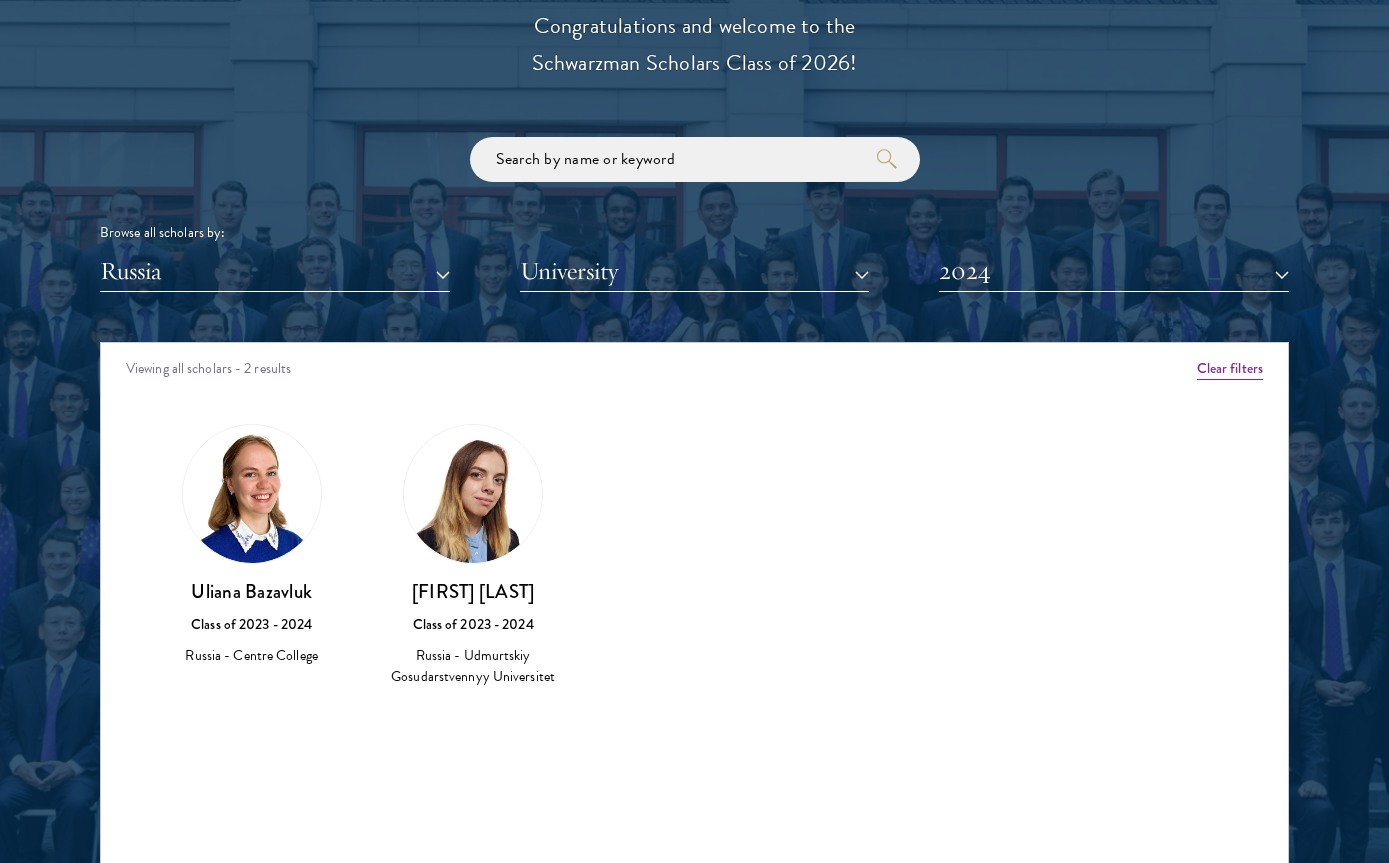 click on "2024" at bounding box center (1114, 271) 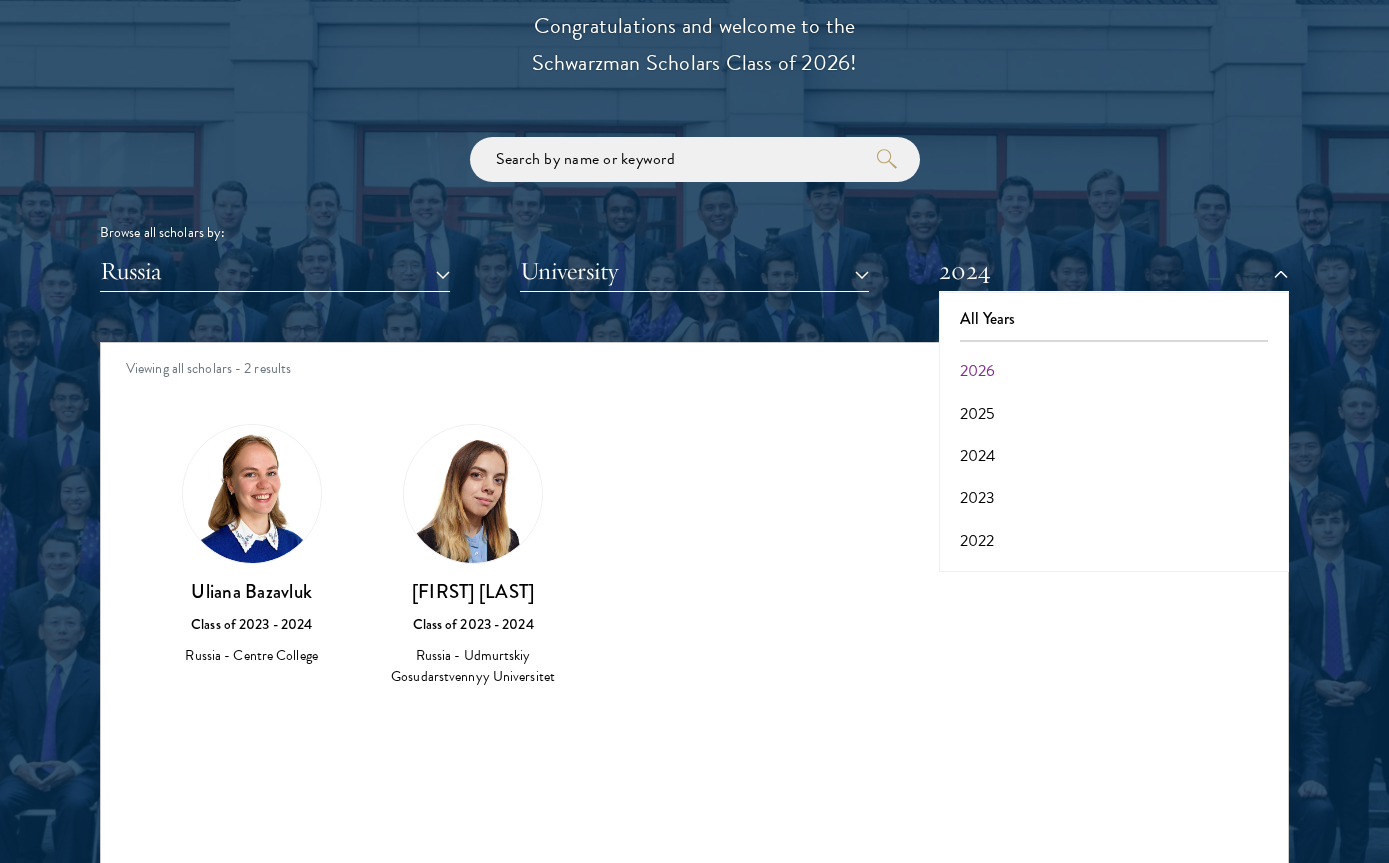 click on "2023" at bounding box center (1114, 498) 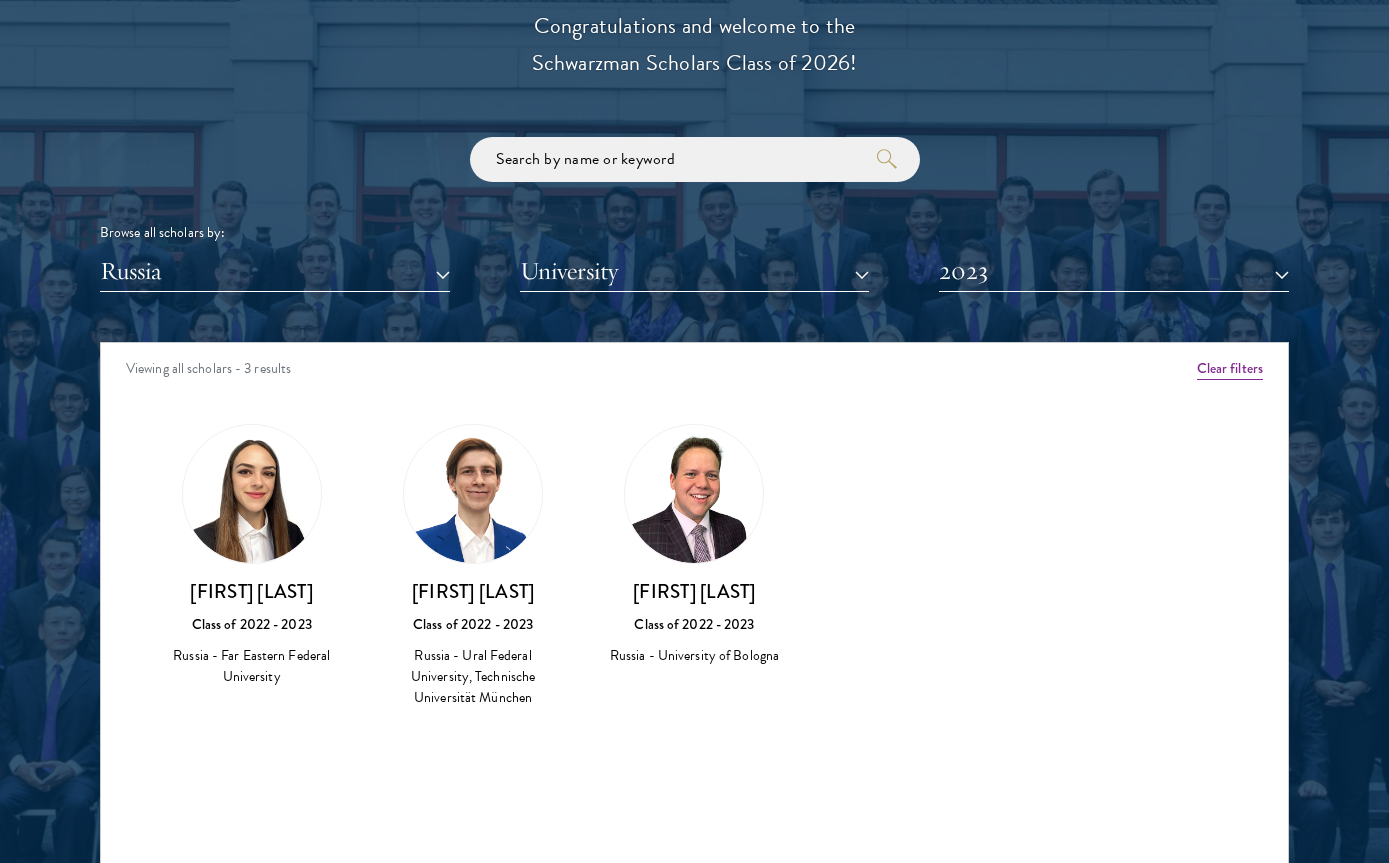 click on "2023" at bounding box center (1114, 271) 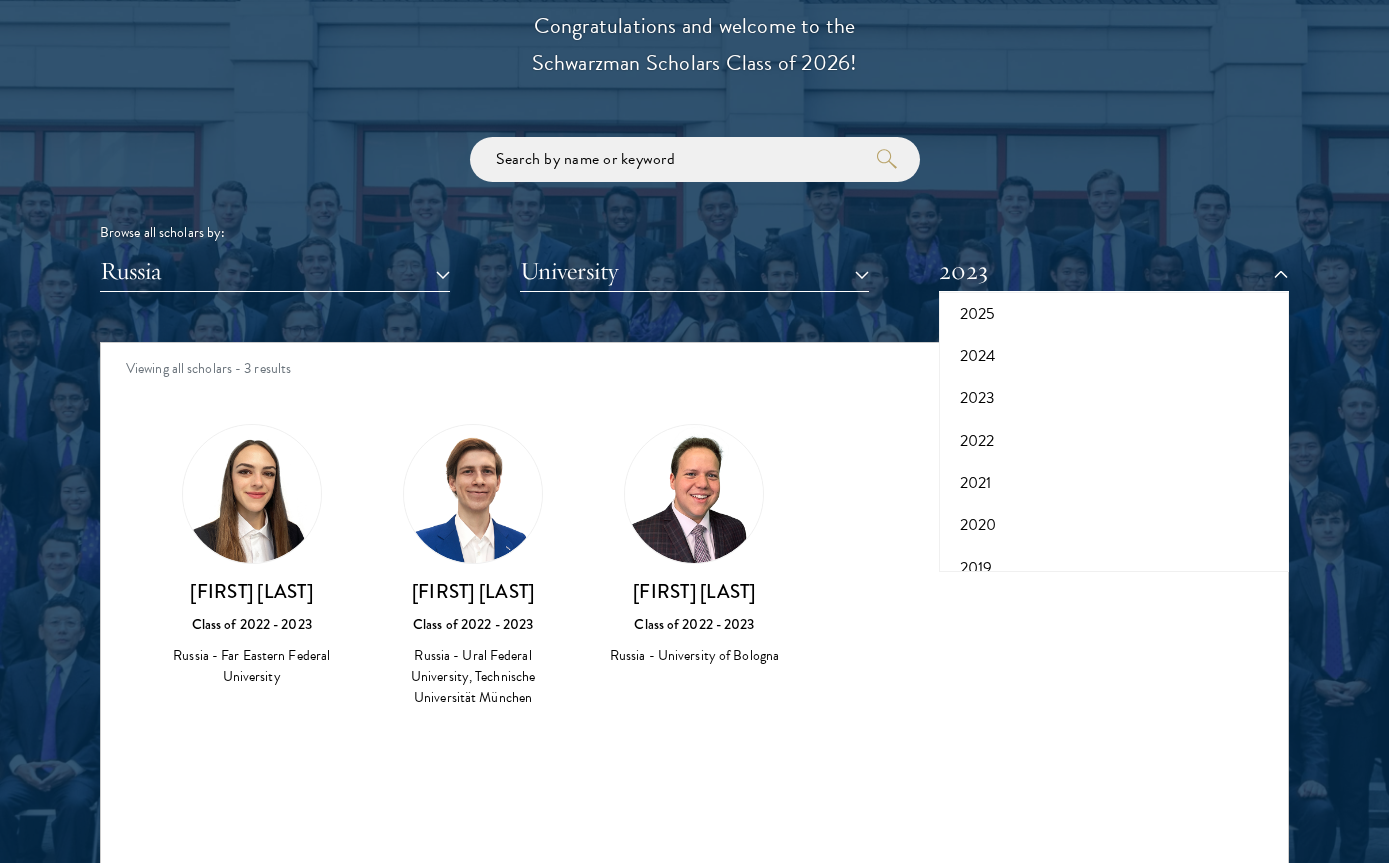 scroll, scrollTop: 90, scrollLeft: 0, axis: vertical 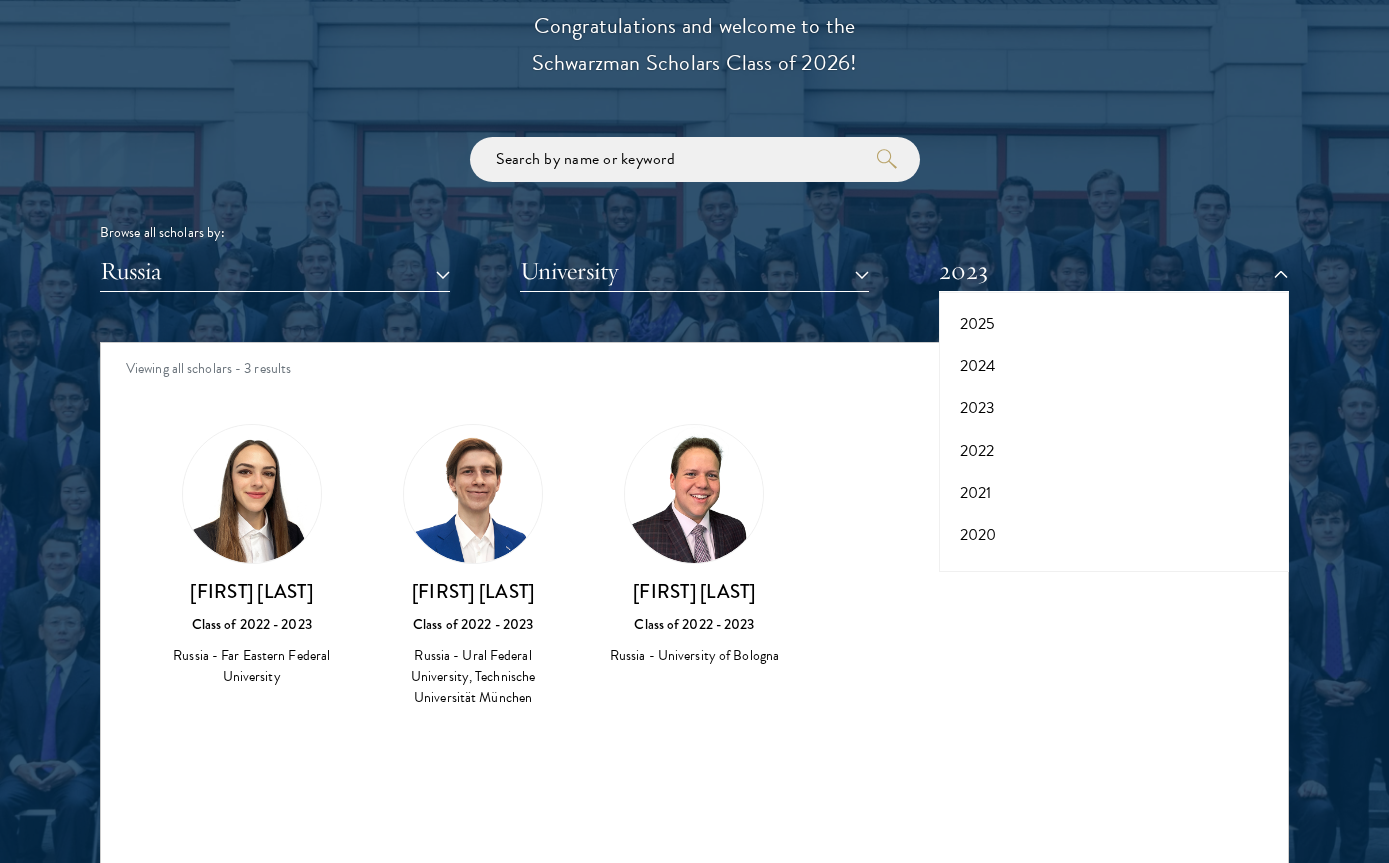click on "2022" at bounding box center [1114, 451] 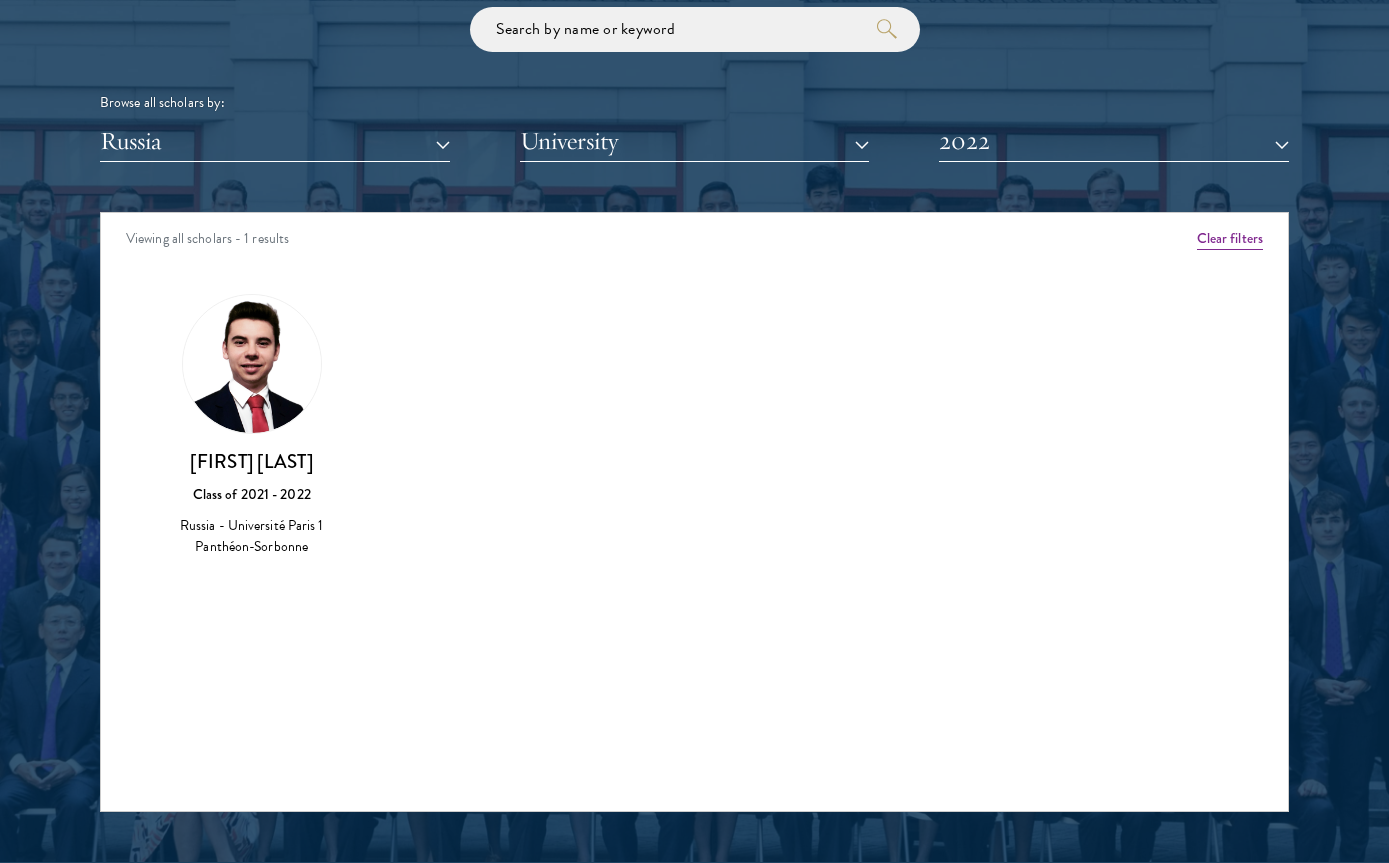 scroll, scrollTop: 2421, scrollLeft: 0, axis: vertical 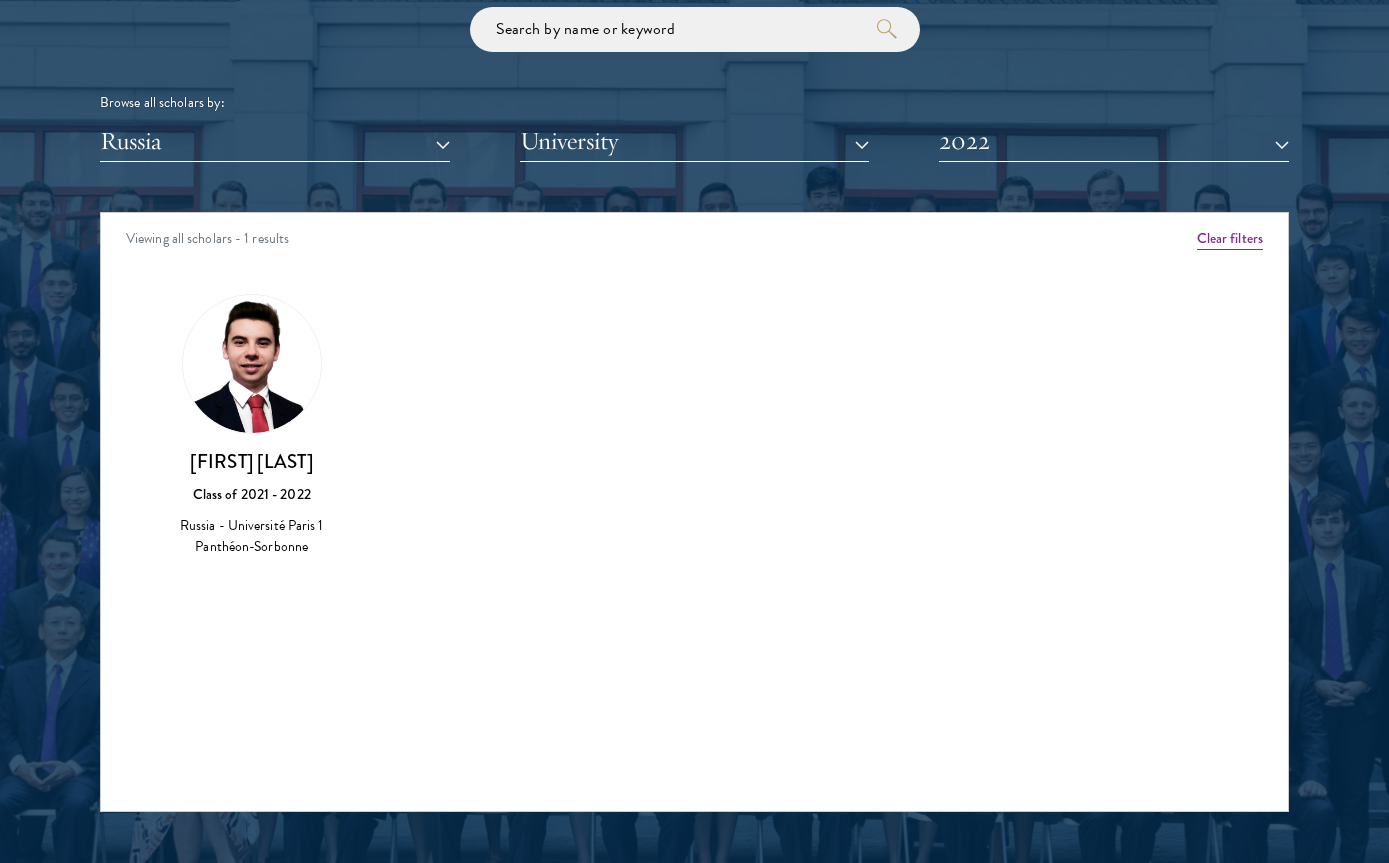 click on "2022" at bounding box center (1114, 141) 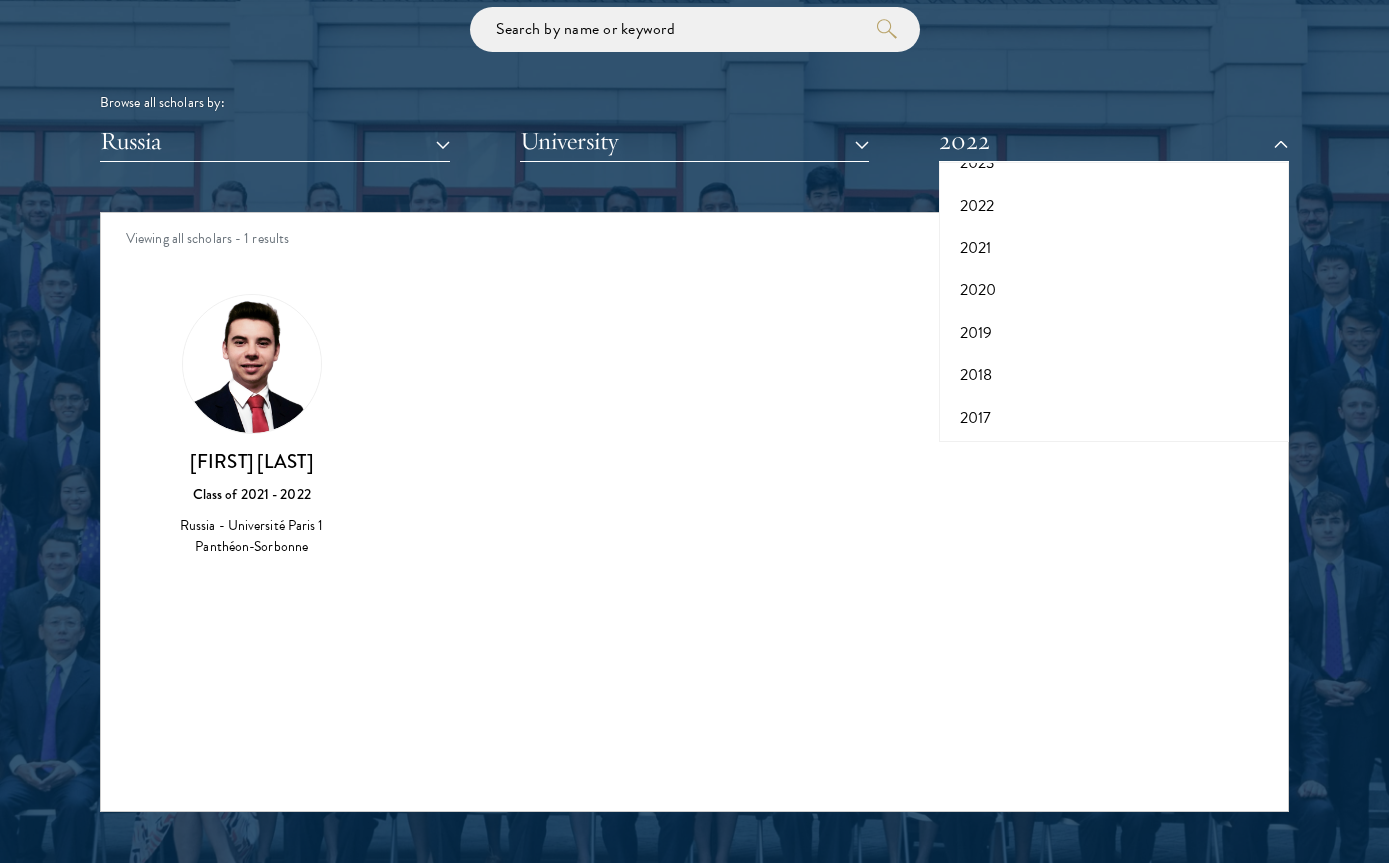 scroll, scrollTop: 204, scrollLeft: 0, axis: vertical 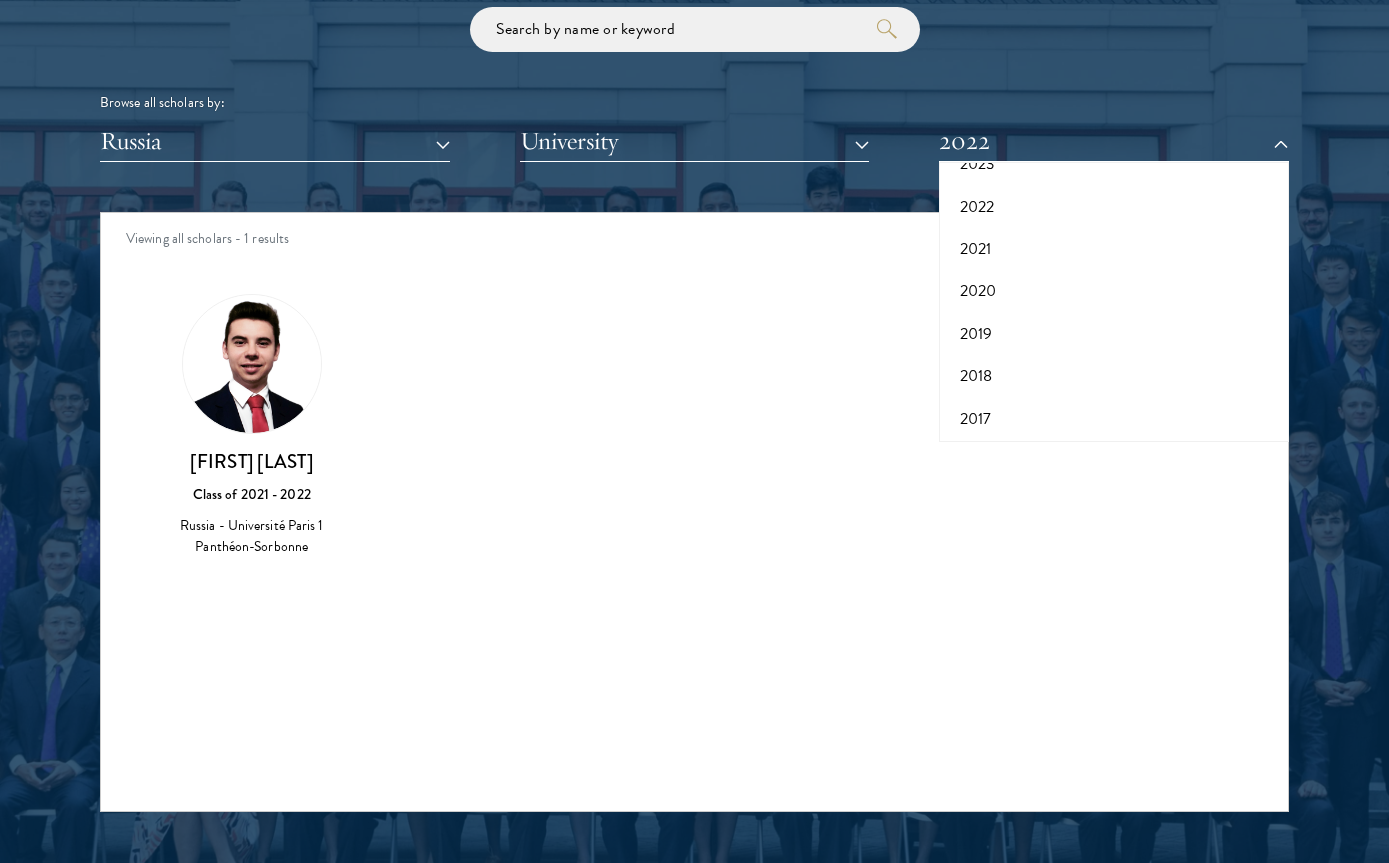 click on "2017" at bounding box center (1114, 419) 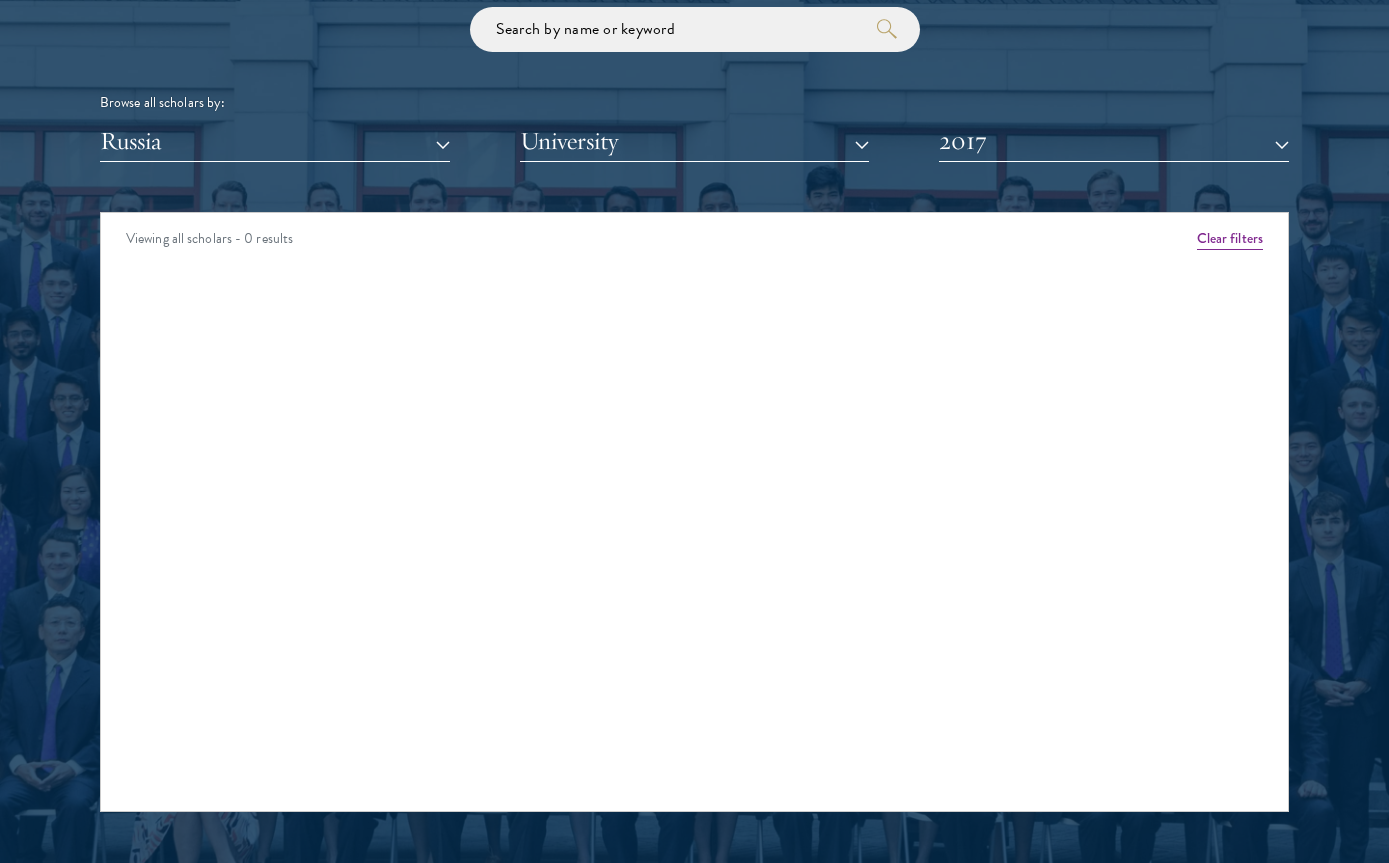 click on "2017" at bounding box center (1114, 141) 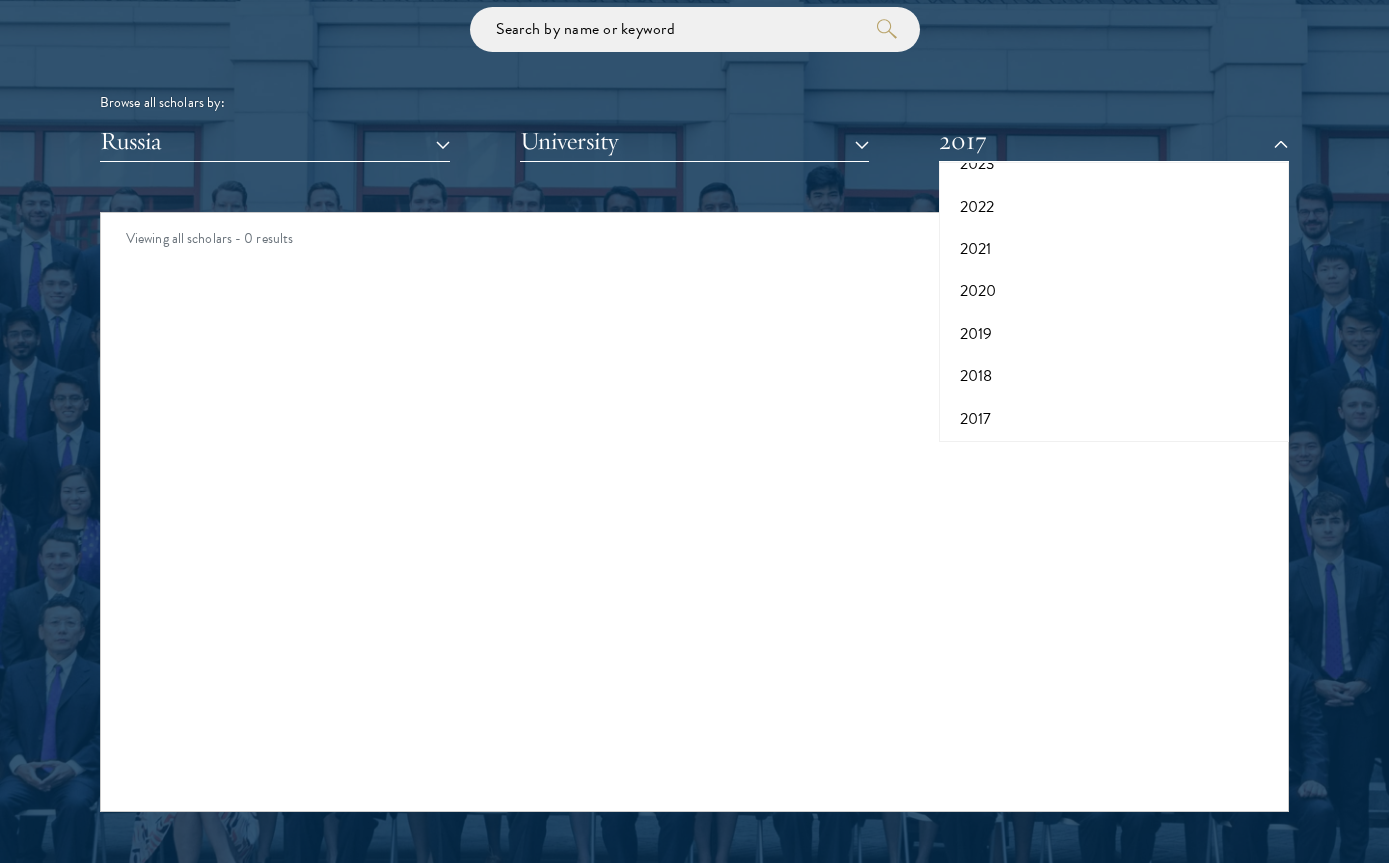 click on "2018" at bounding box center [1114, 376] 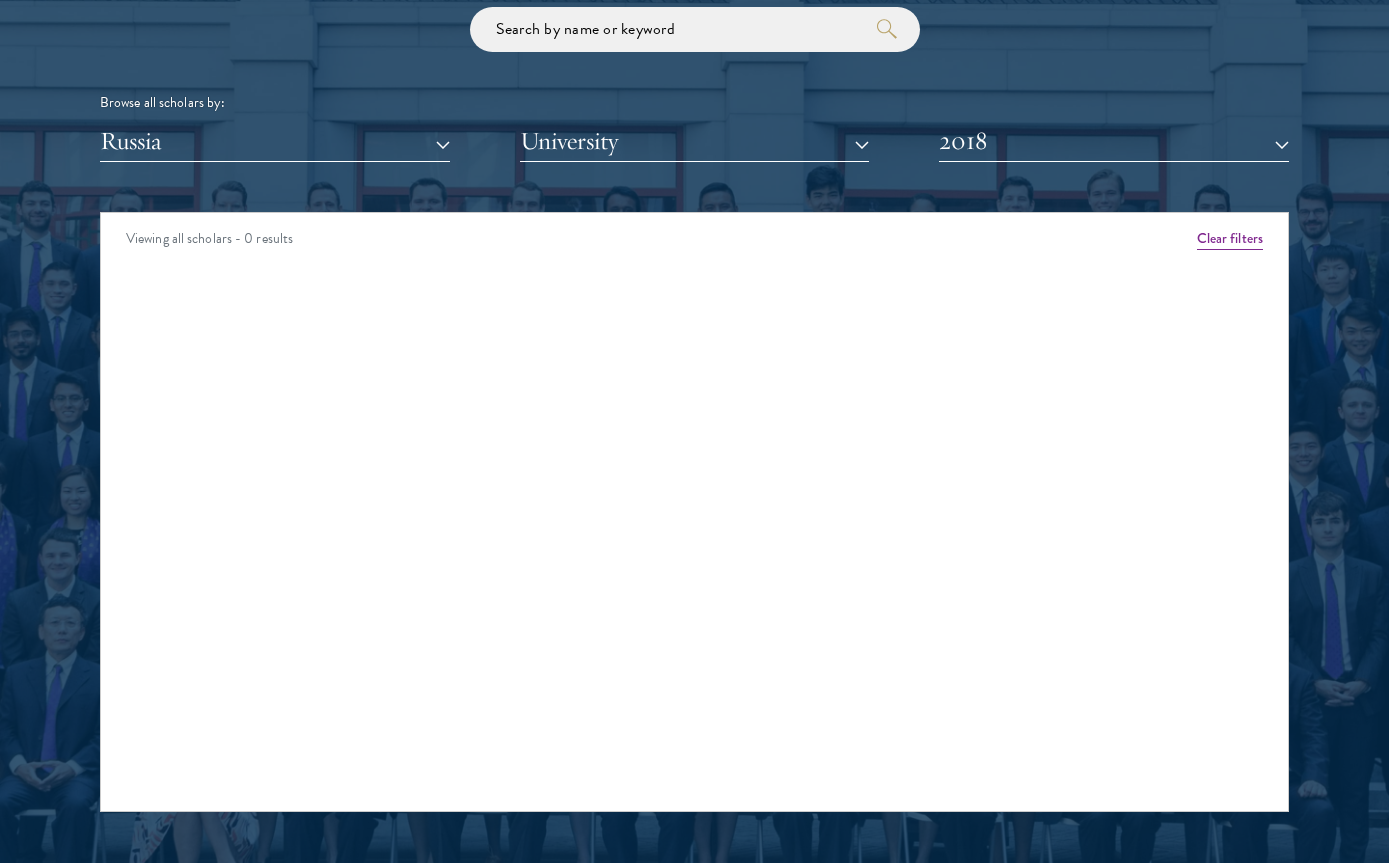 click on "2018" at bounding box center (1114, 141) 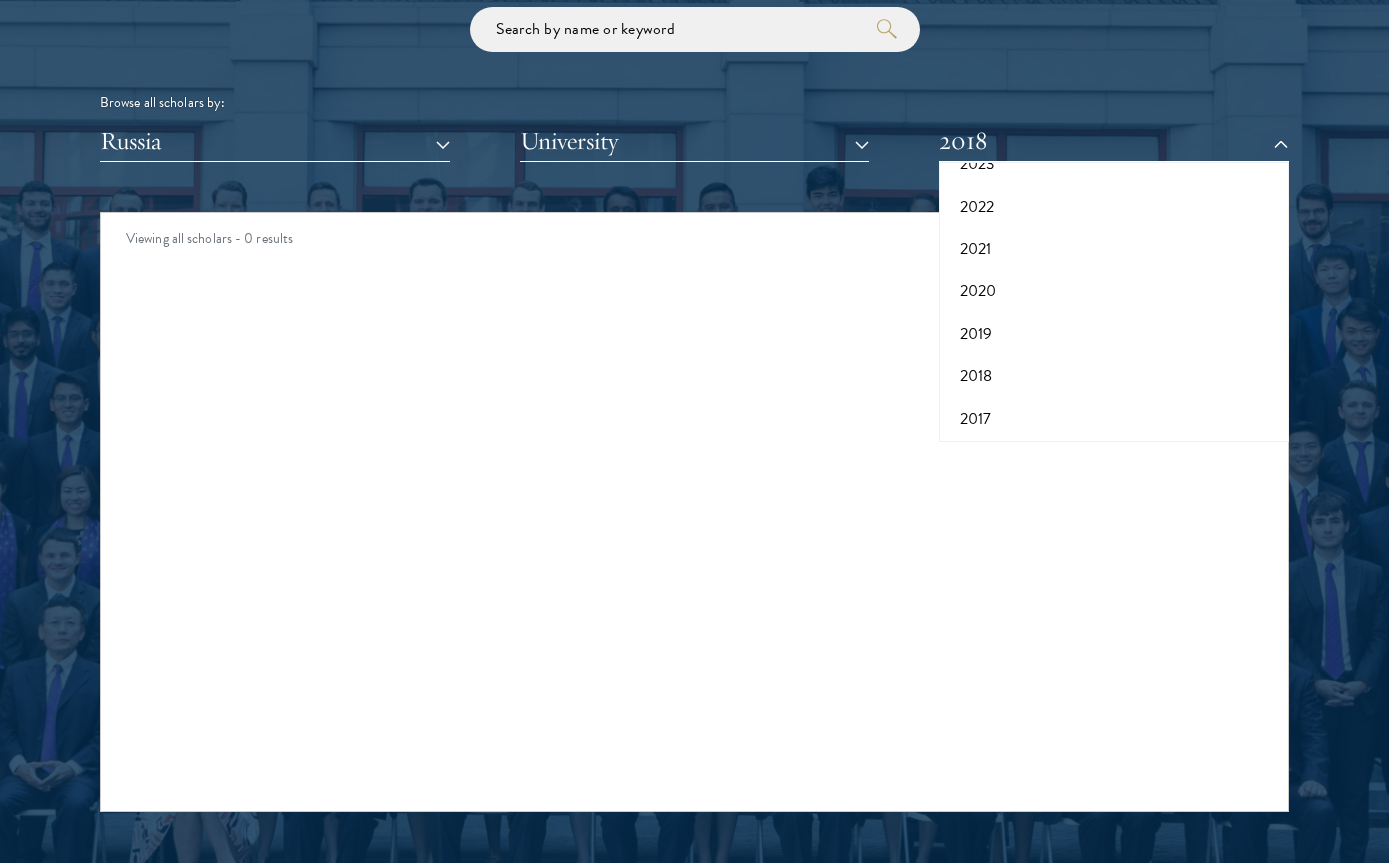click on "2019" at bounding box center (1114, 334) 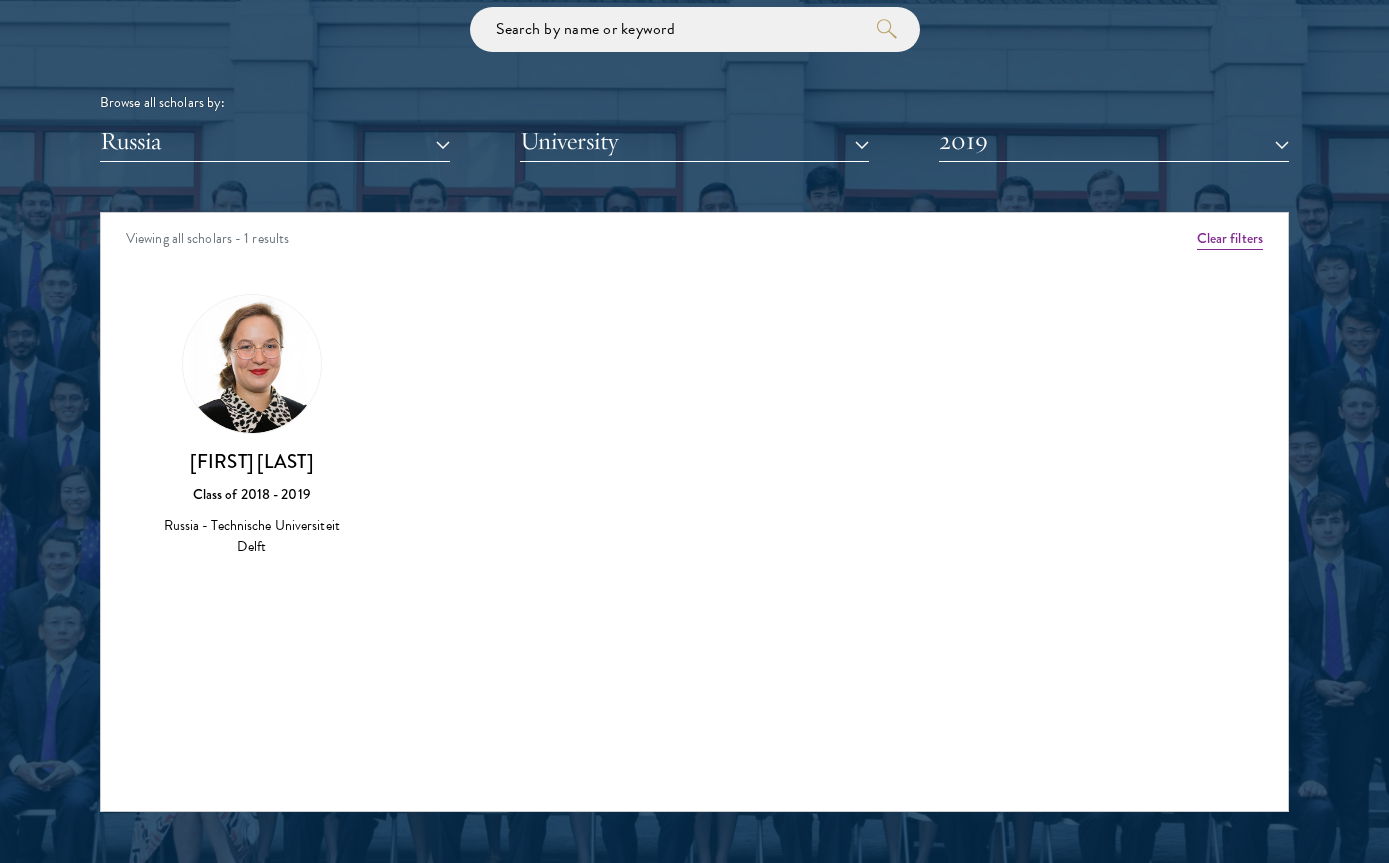 click on "2019" at bounding box center (1114, 141) 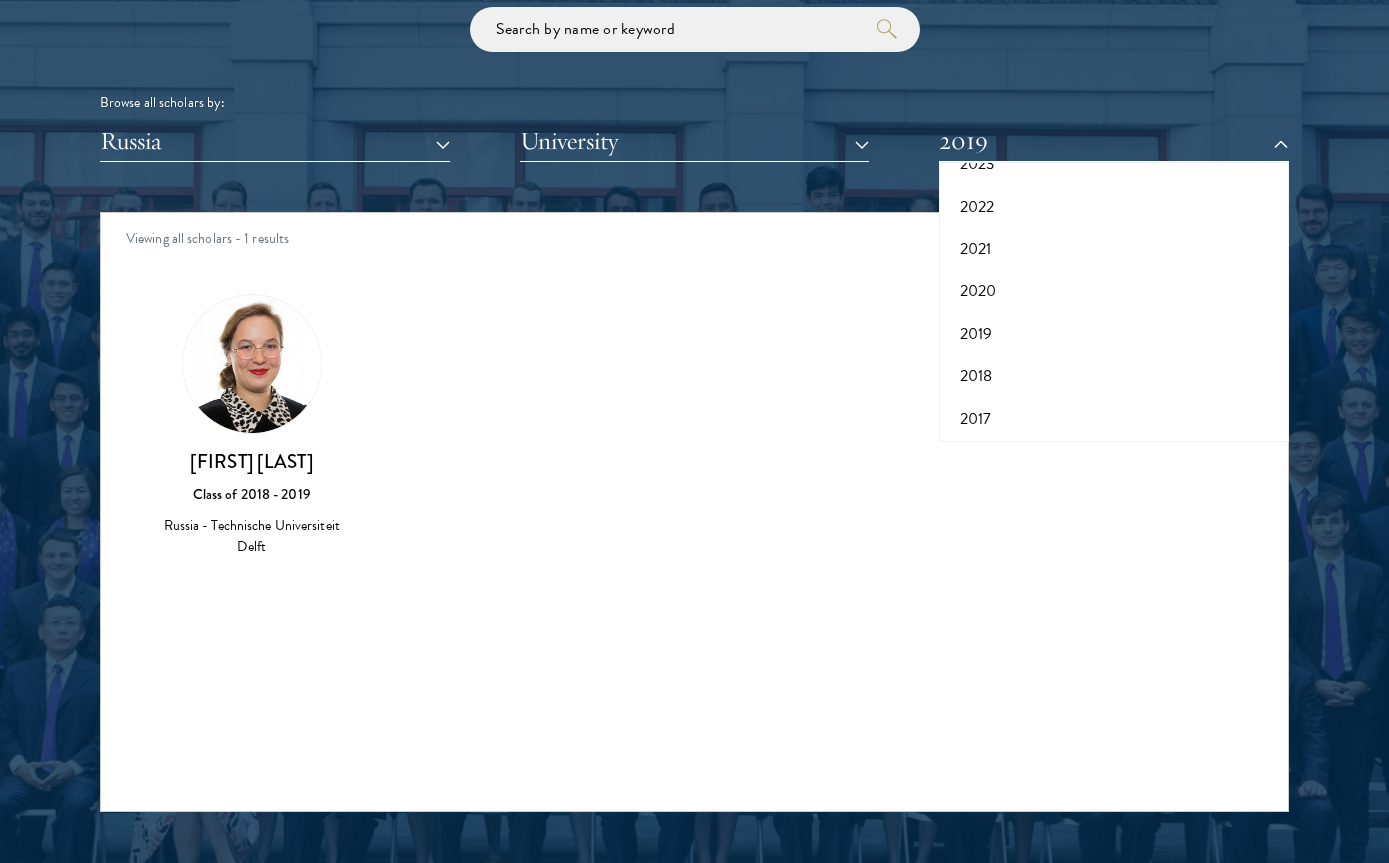 click on "Viewing all scholars - 1 results
Clear filters
Amber
Class of 2025 - 2026
China - Peking University
View Bio
Cirenquji
Class of 2023 - 2024
China - Peking University, New York University
Lozangtashi
Class of 2025 - 2026
China - South-Central Minzu University, Beijing Normal University
View Bio
HossamEldeen Abdelfatah
Class of 2024 - 2025
Egypt - African Leadership University, Rwanda
View Bio
Jordan Abdi
Class of 2019 - 2020
United Kingdom - Imperial College London" at bounding box center (694, 512) 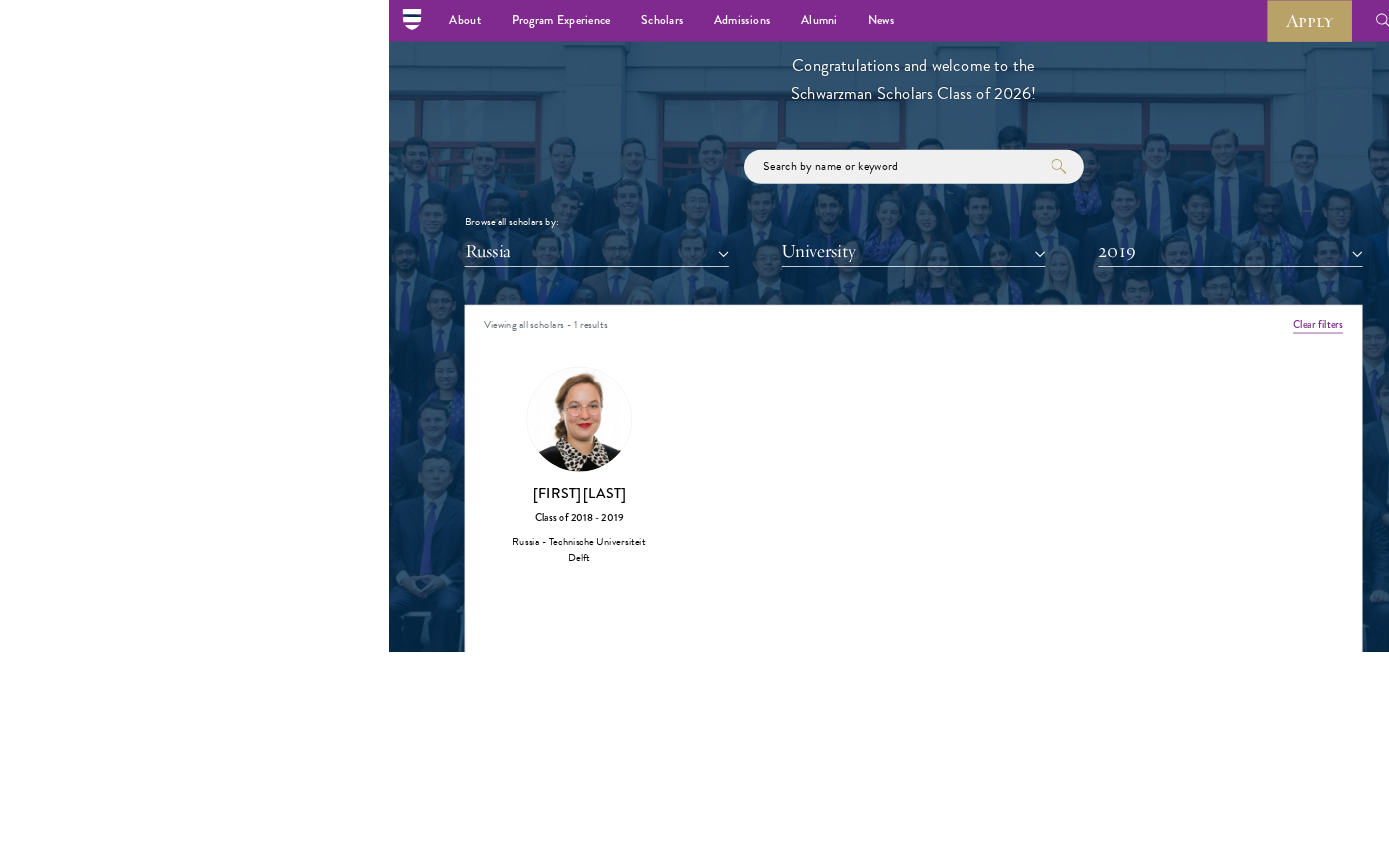 scroll, scrollTop: 2402, scrollLeft: 0, axis: vertical 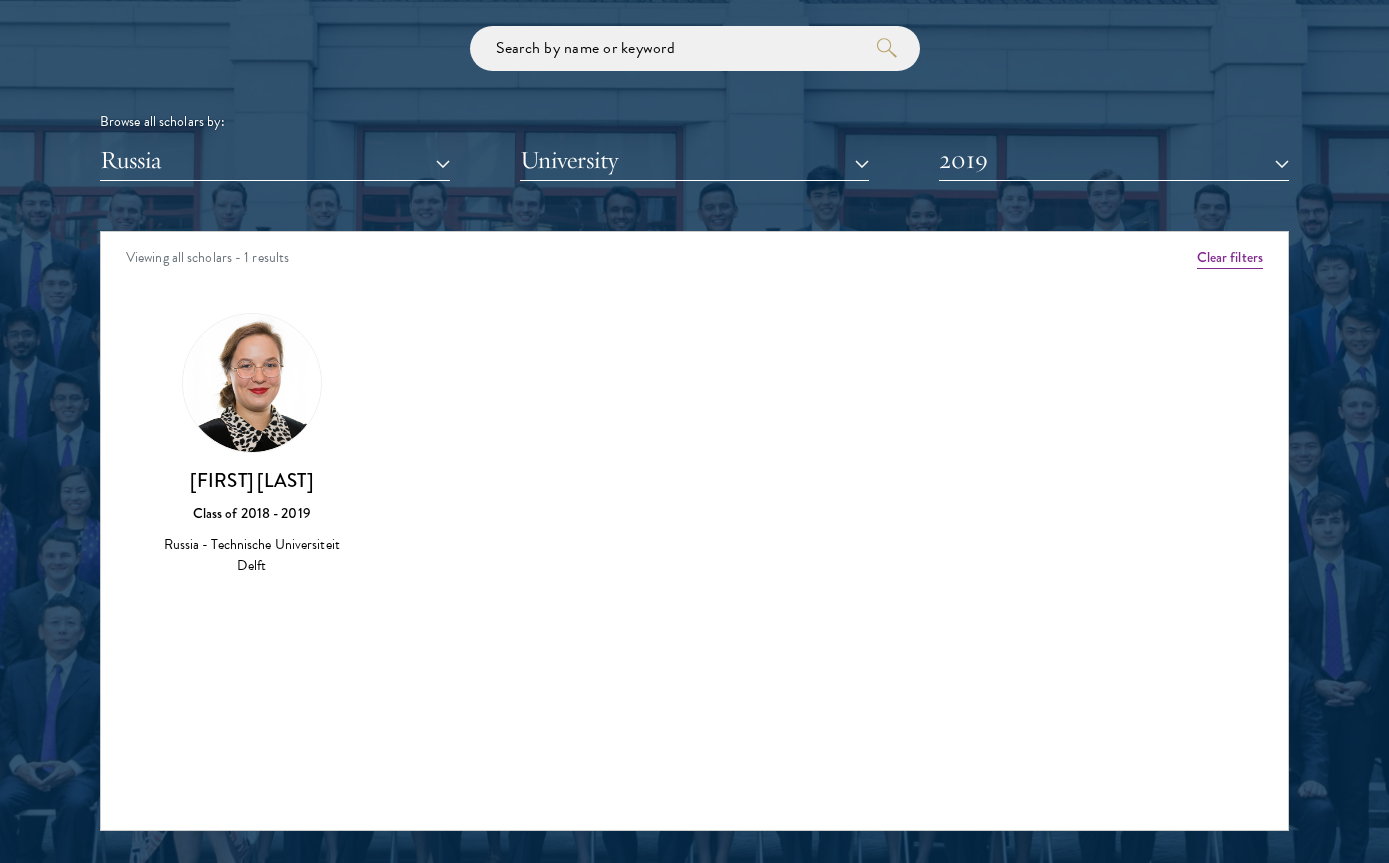 click on "2019" at bounding box center (1114, 160) 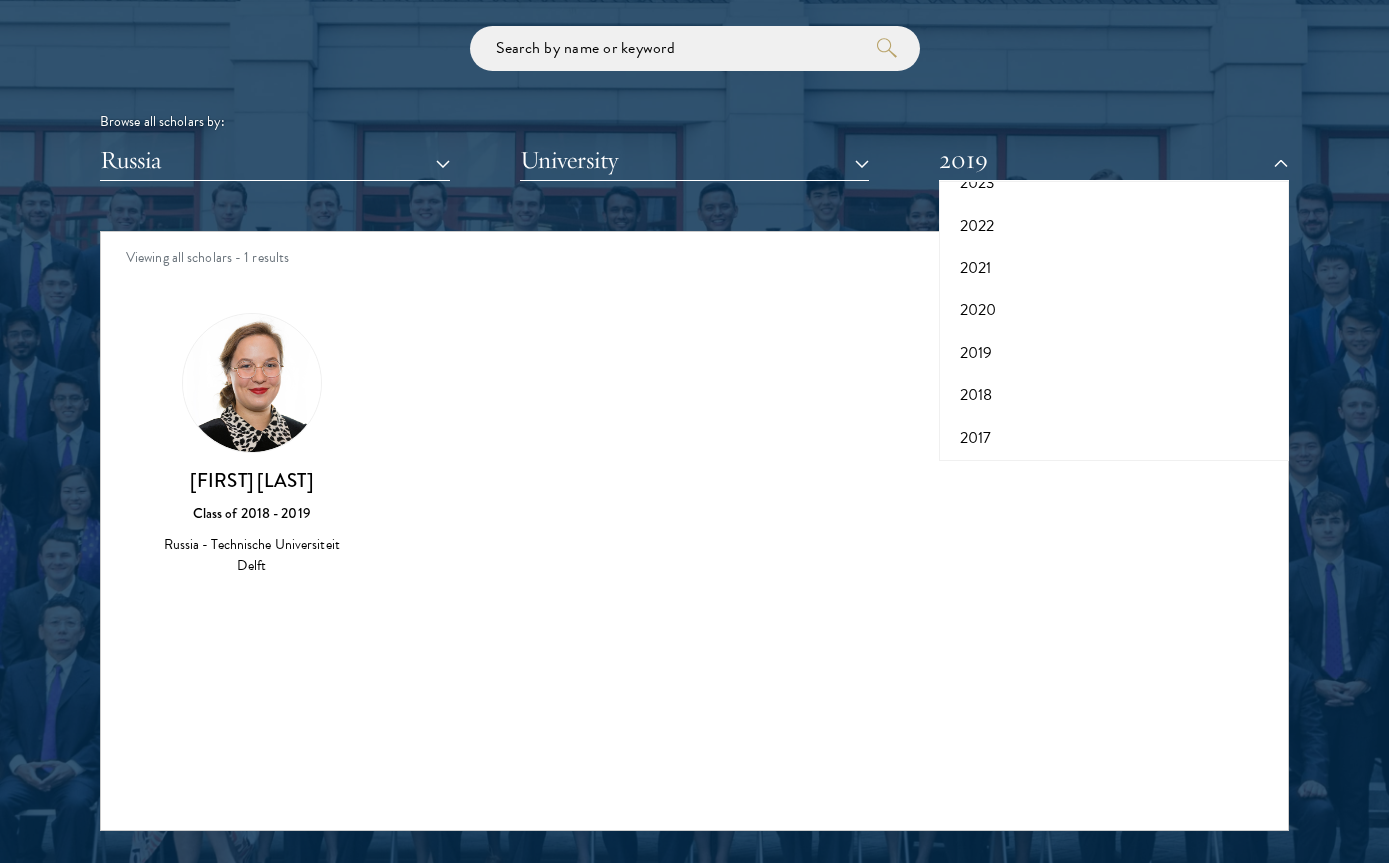 scroll, scrollTop: 152, scrollLeft: 0, axis: vertical 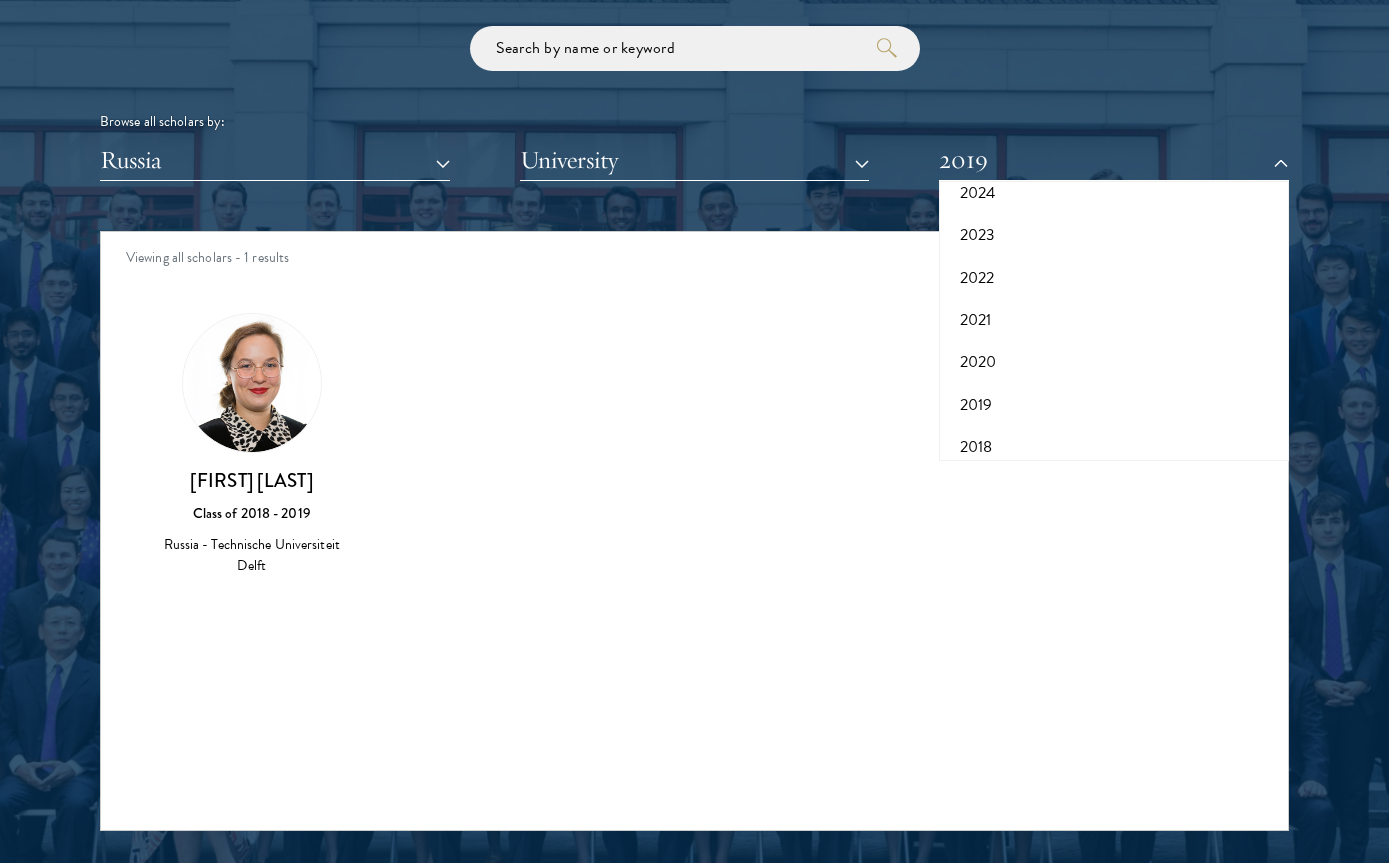 click on "2021" at bounding box center [1114, 320] 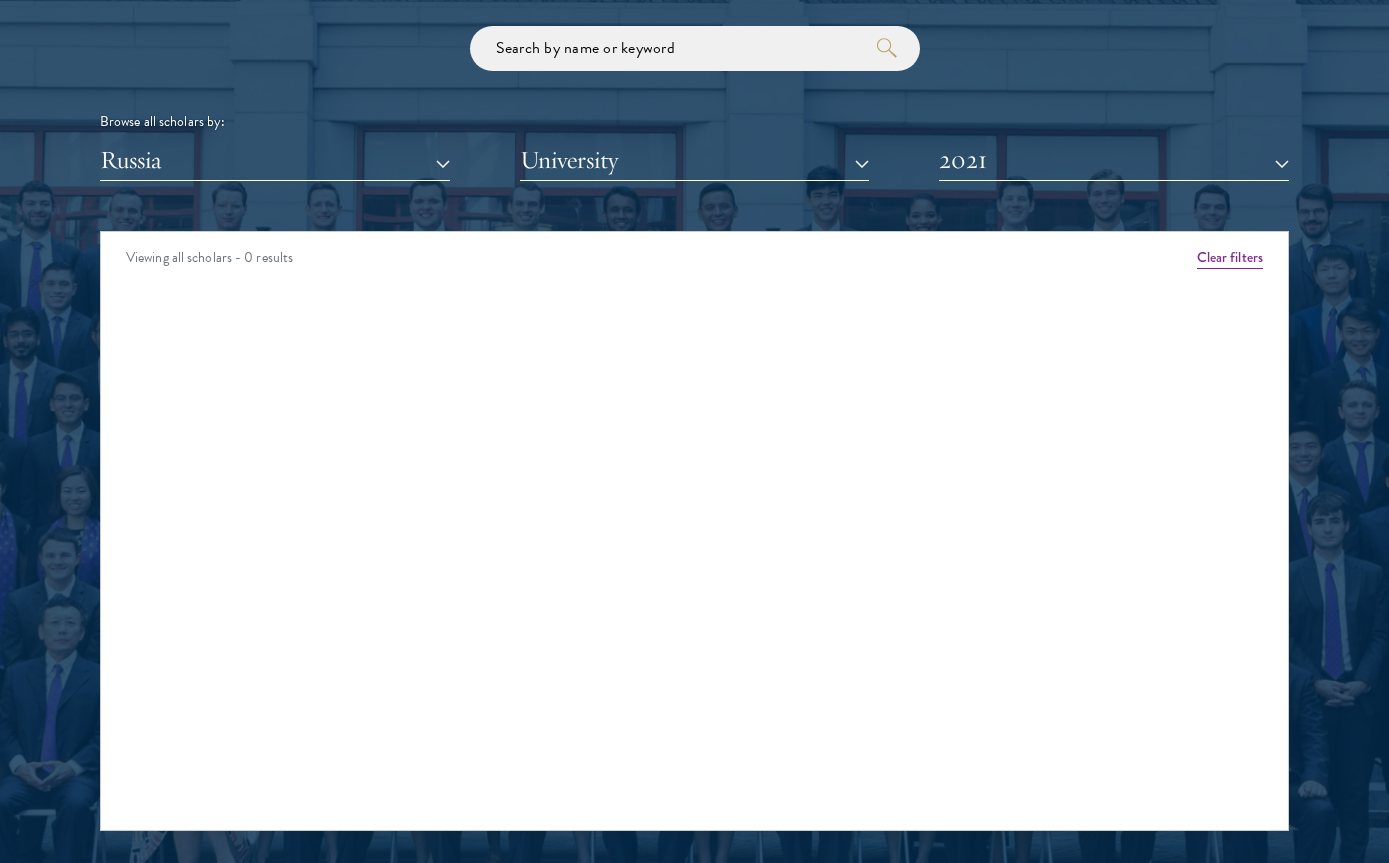 click on "2021" at bounding box center (1114, 160) 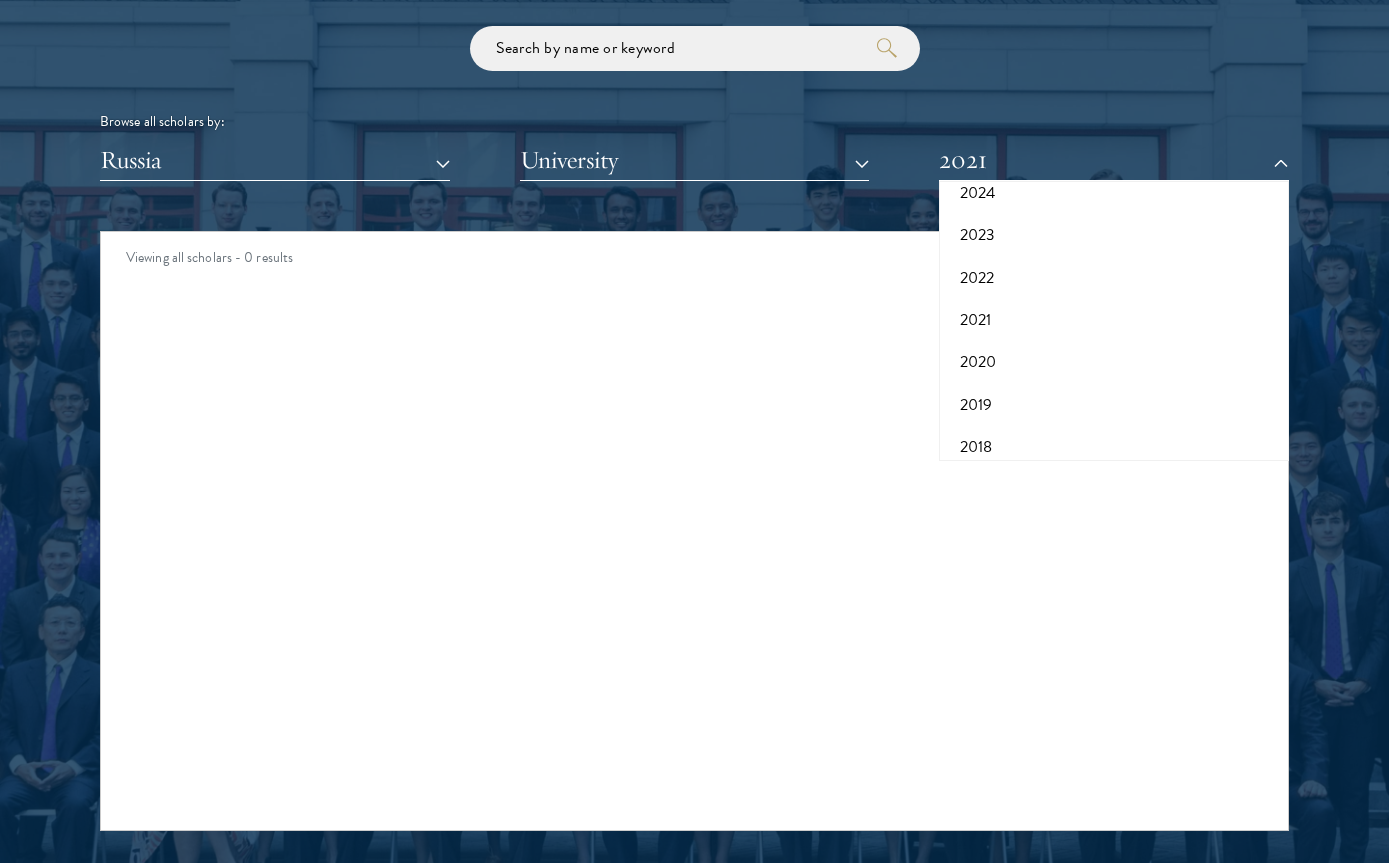 click on "2022" at bounding box center (1114, 278) 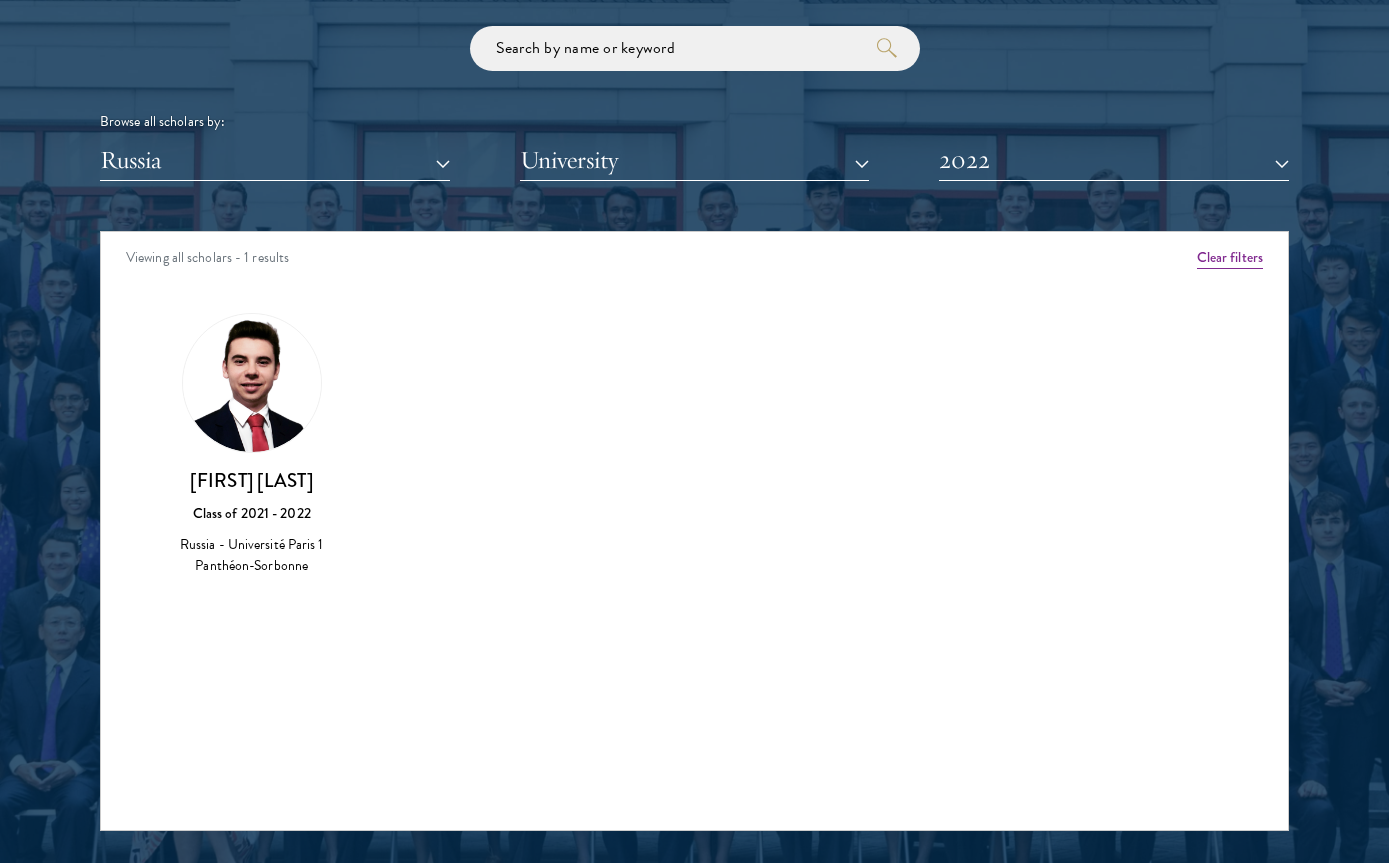 click on "2022" at bounding box center (1114, 160) 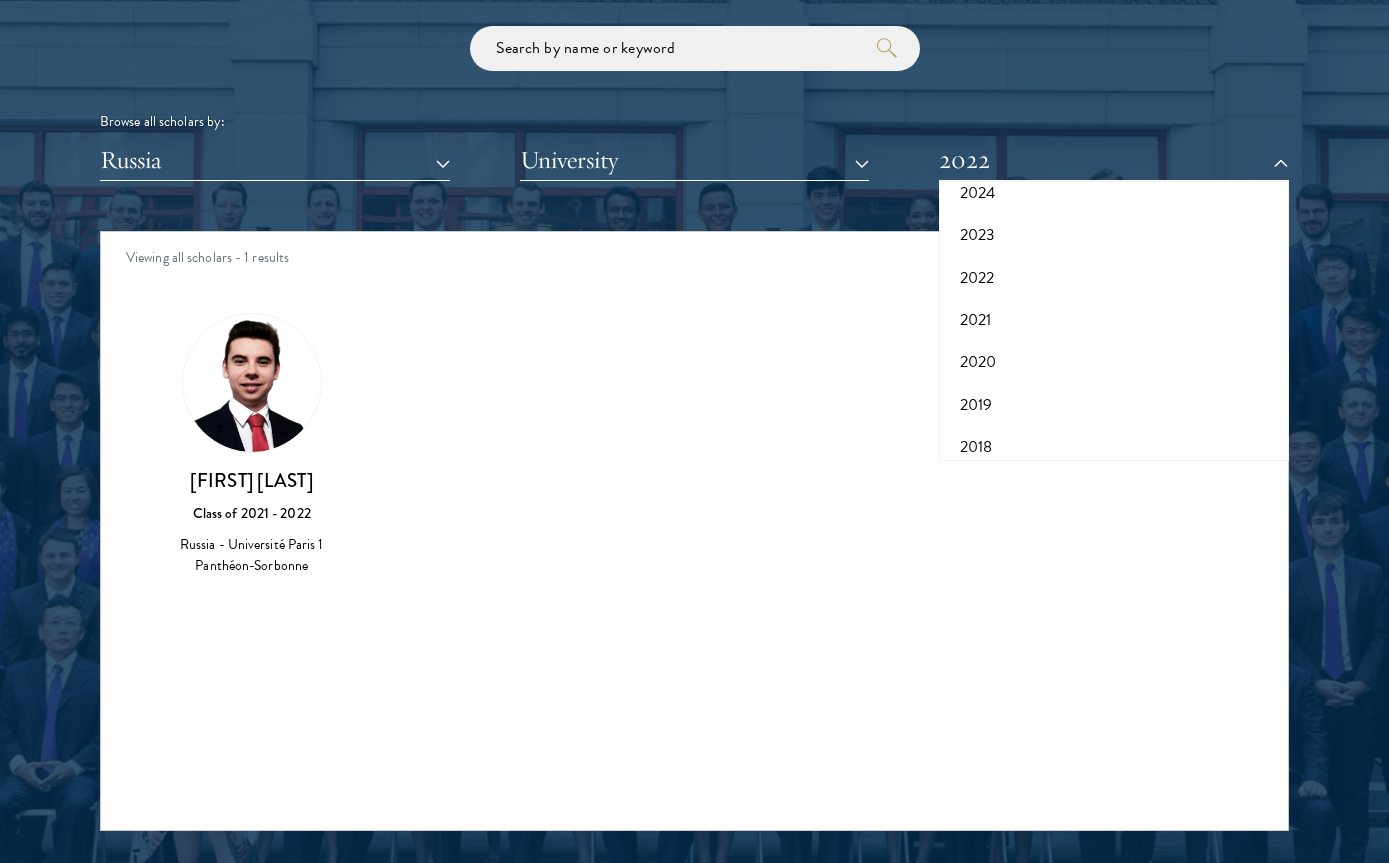 click on "2021" at bounding box center [1114, 320] 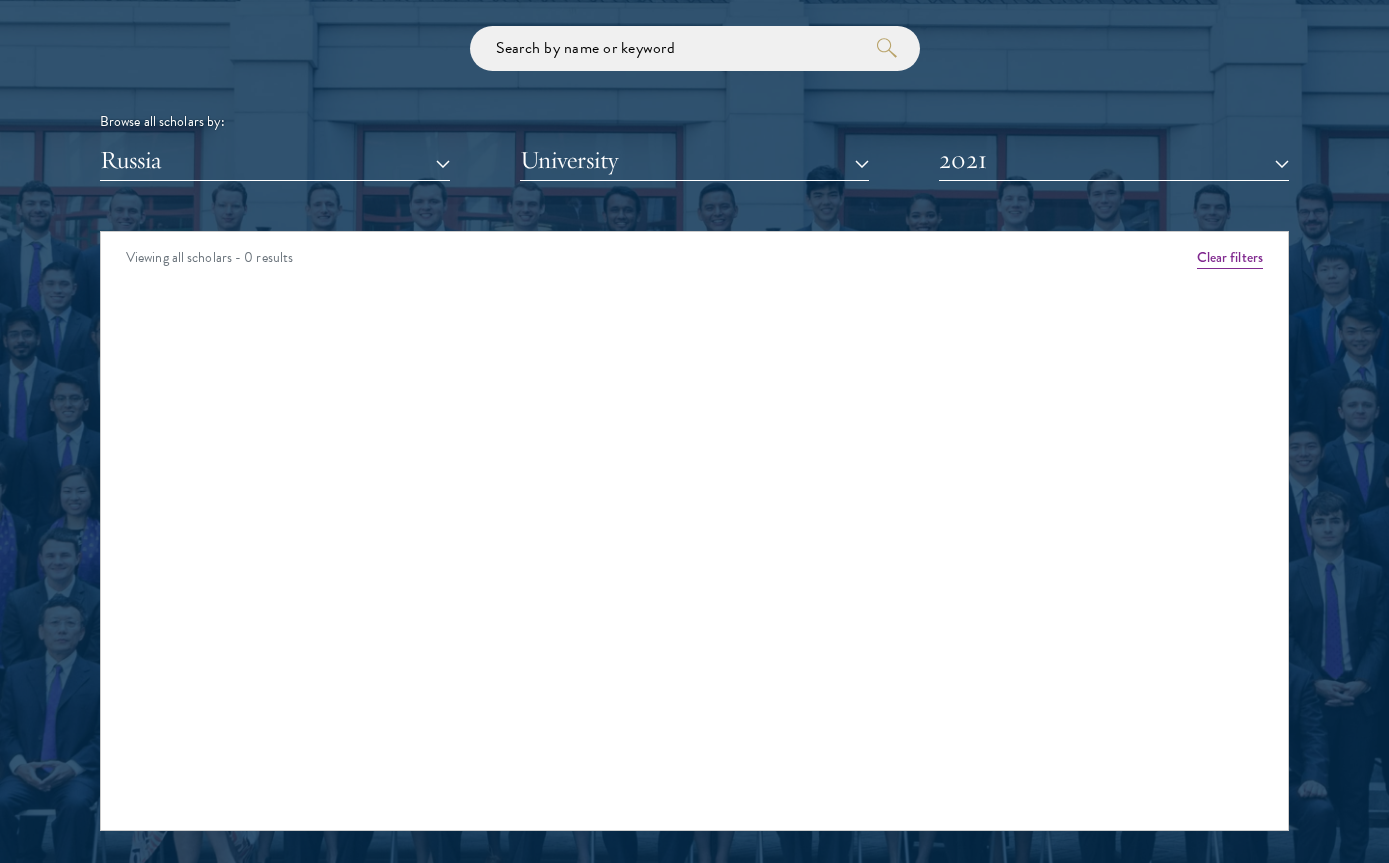 click on "2021" at bounding box center [1114, 160] 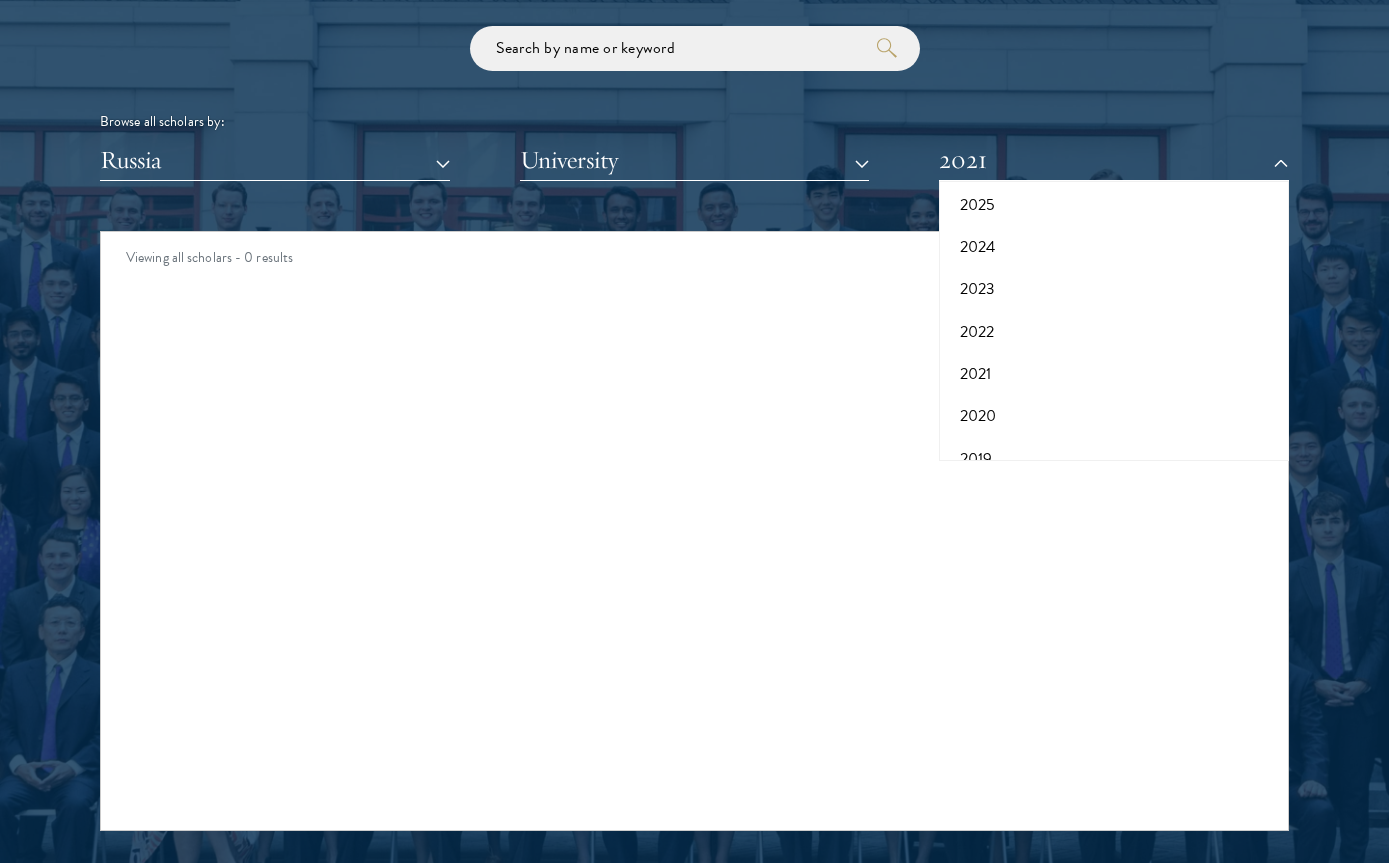 scroll, scrollTop: 98, scrollLeft: 0, axis: vertical 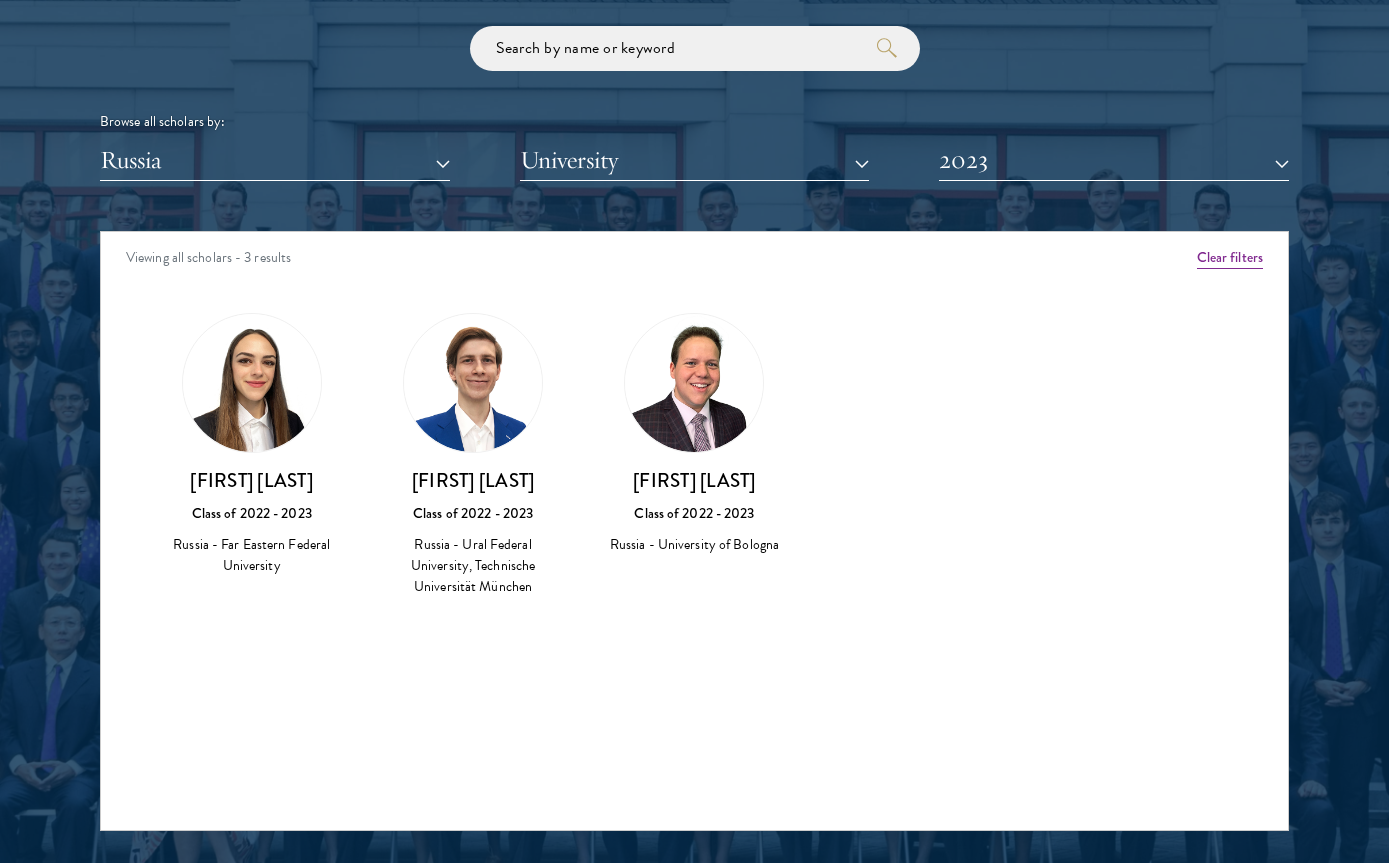 click on "2023" at bounding box center (1114, 160) 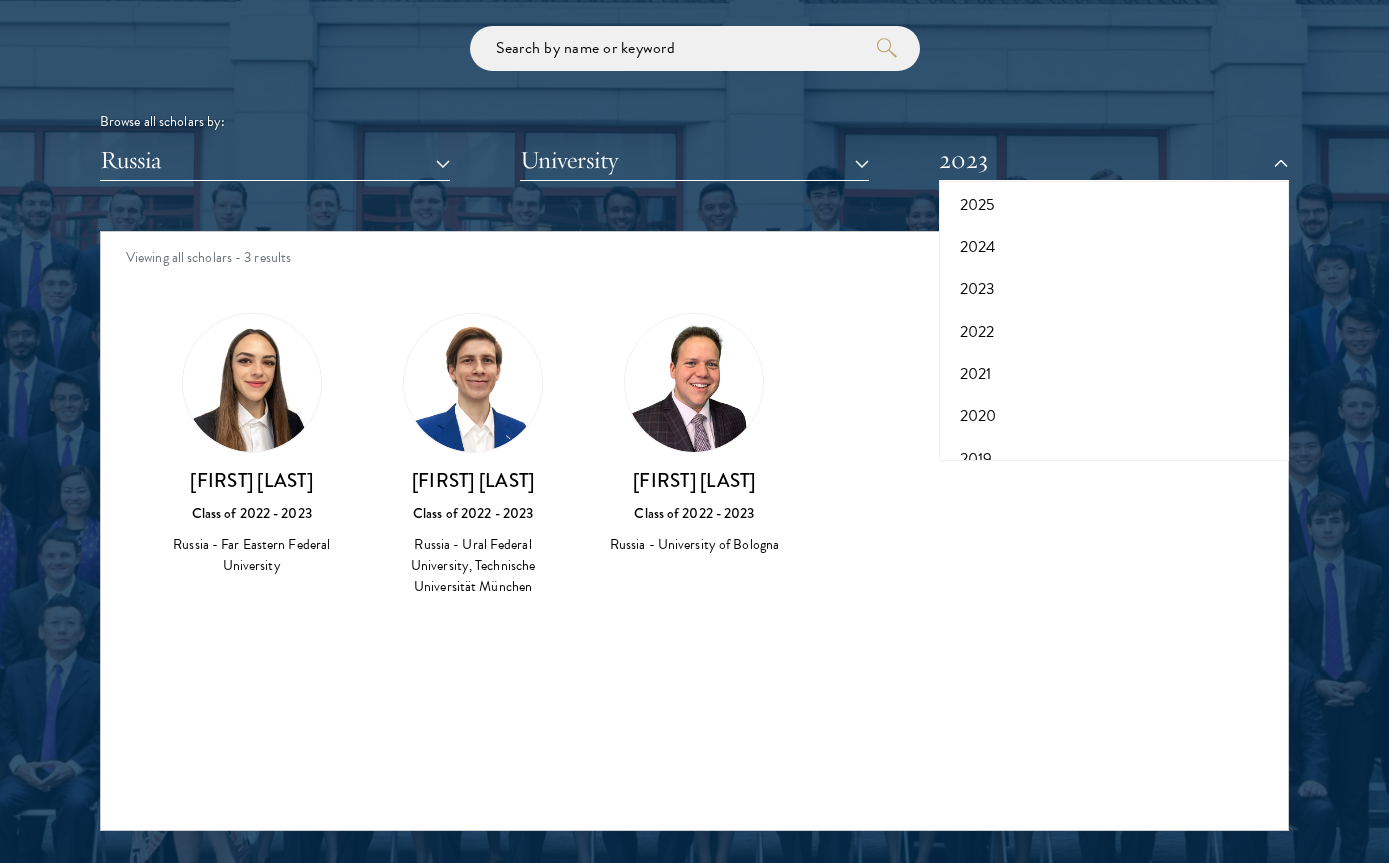 click on "2024" at bounding box center [1114, 247] 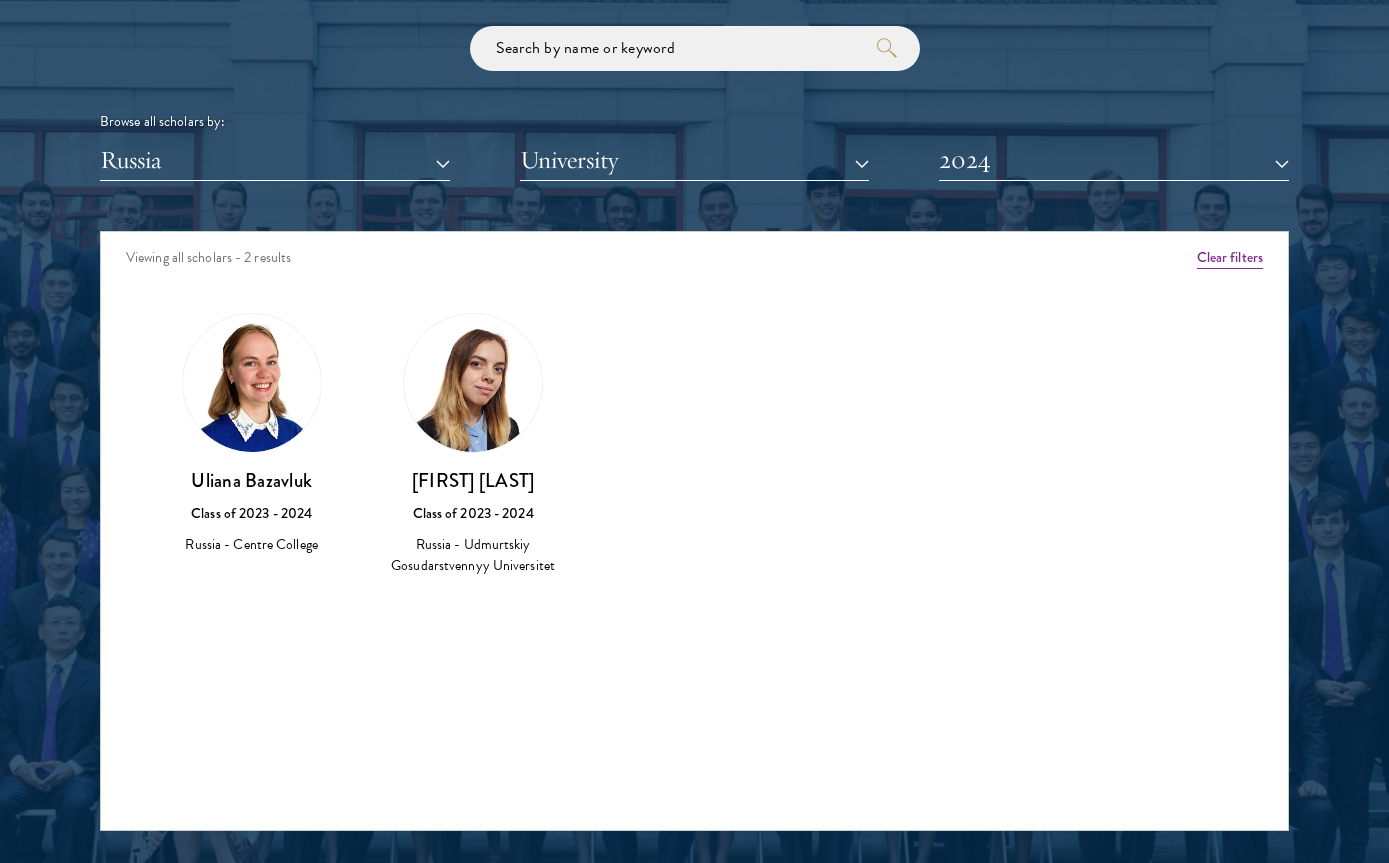 click on "2024" at bounding box center (1114, 160) 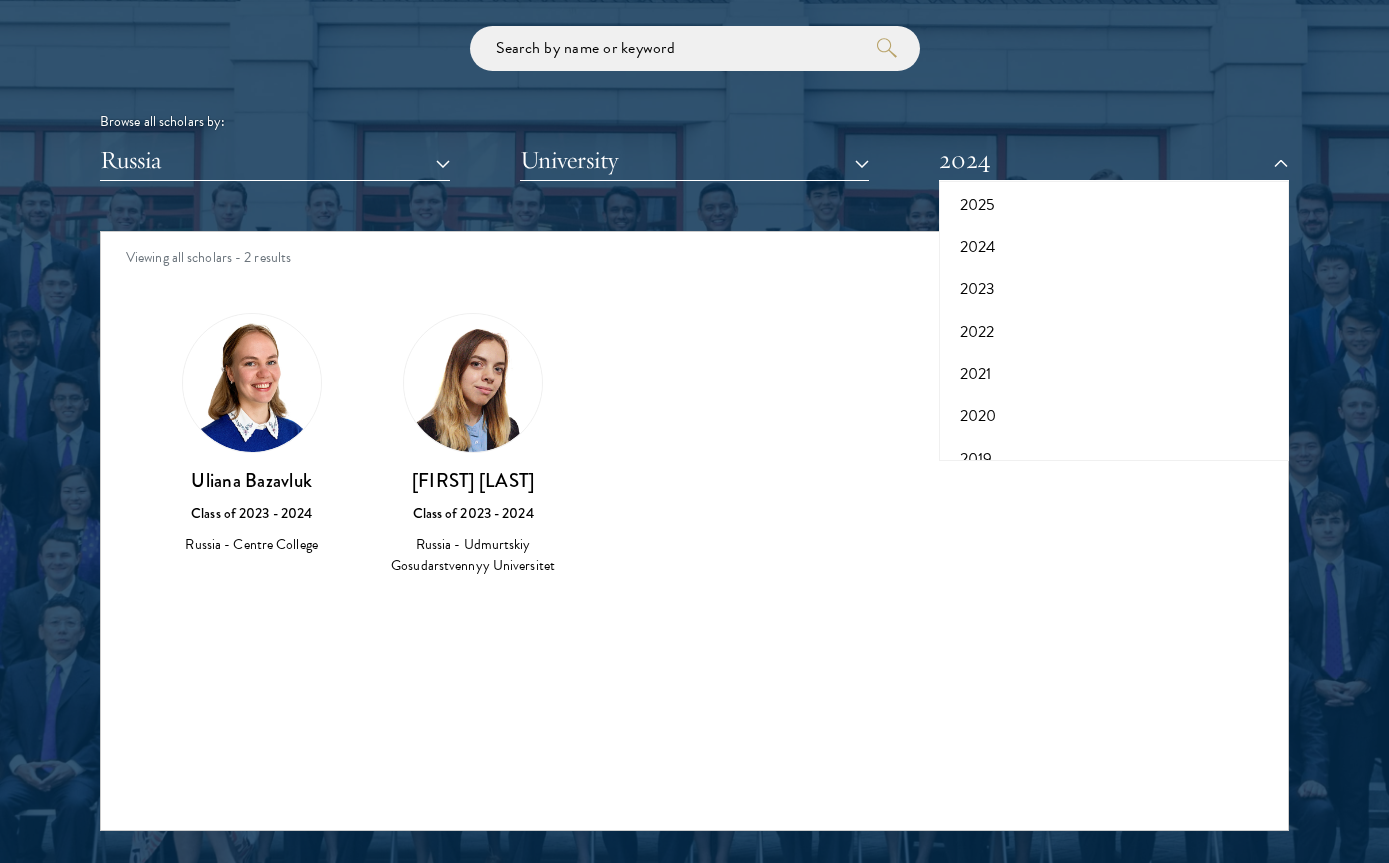 click on "2024" at bounding box center [1114, 247] 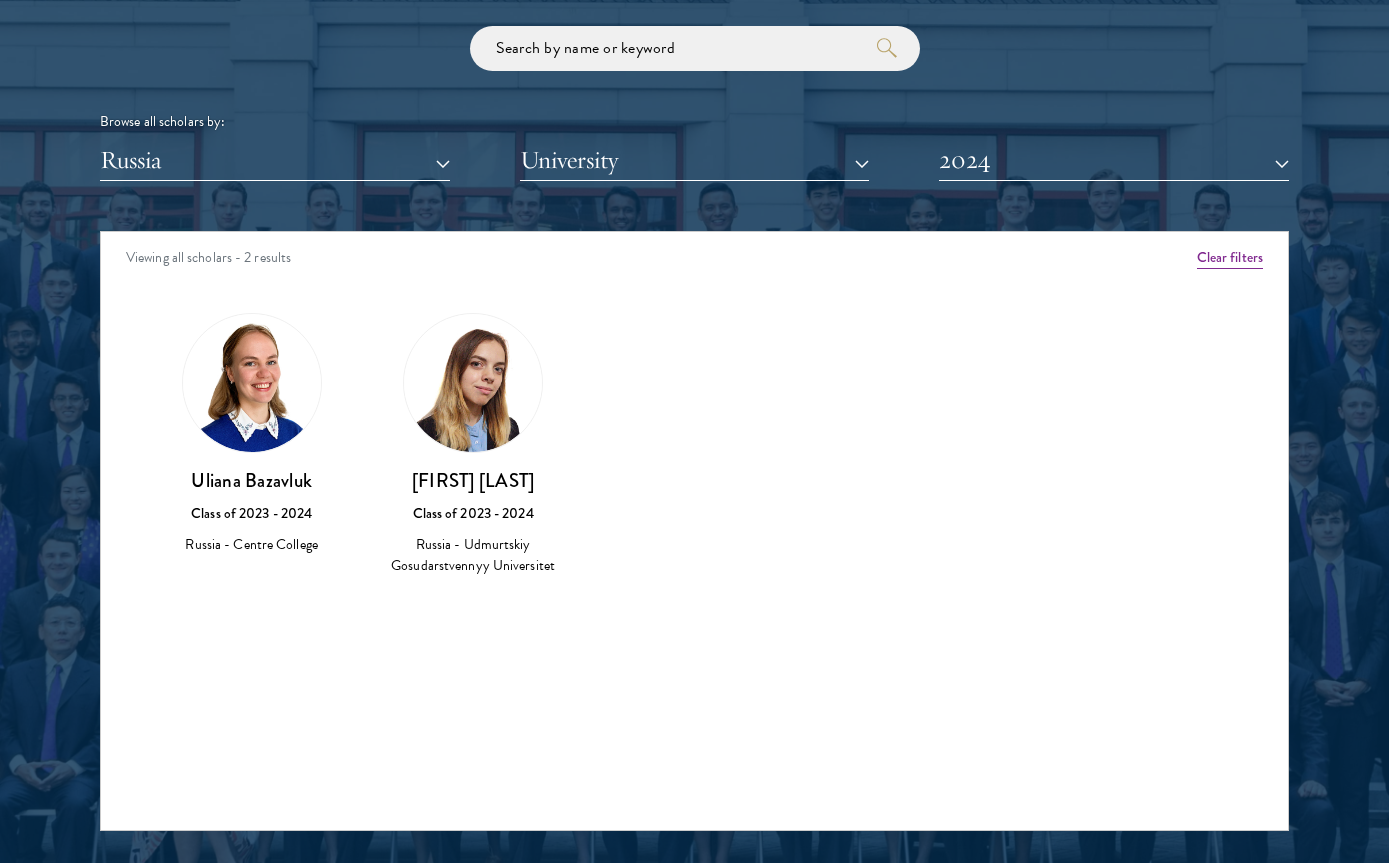 click on "2024" at bounding box center (1114, 160) 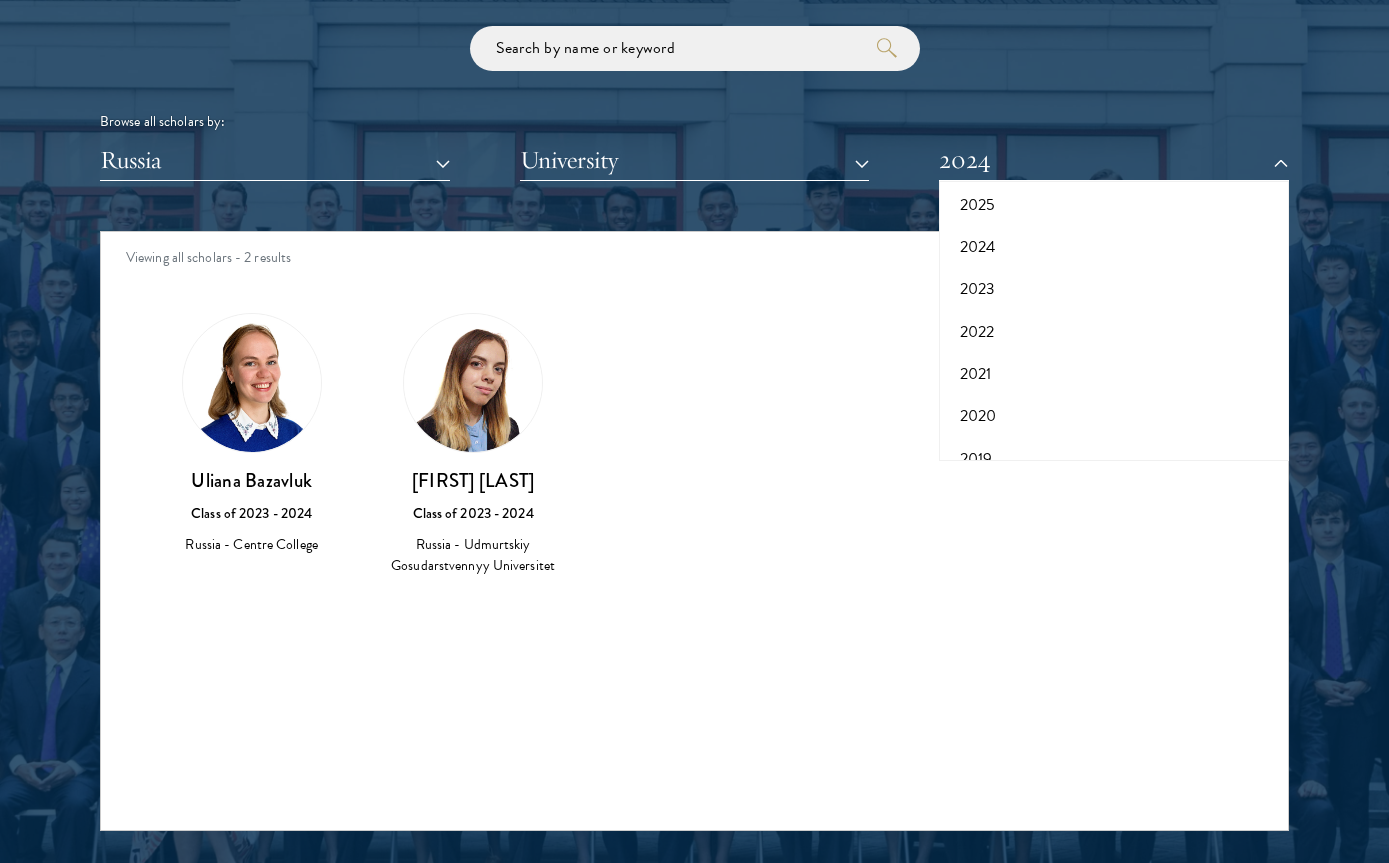 click on "2025" at bounding box center (1114, 205) 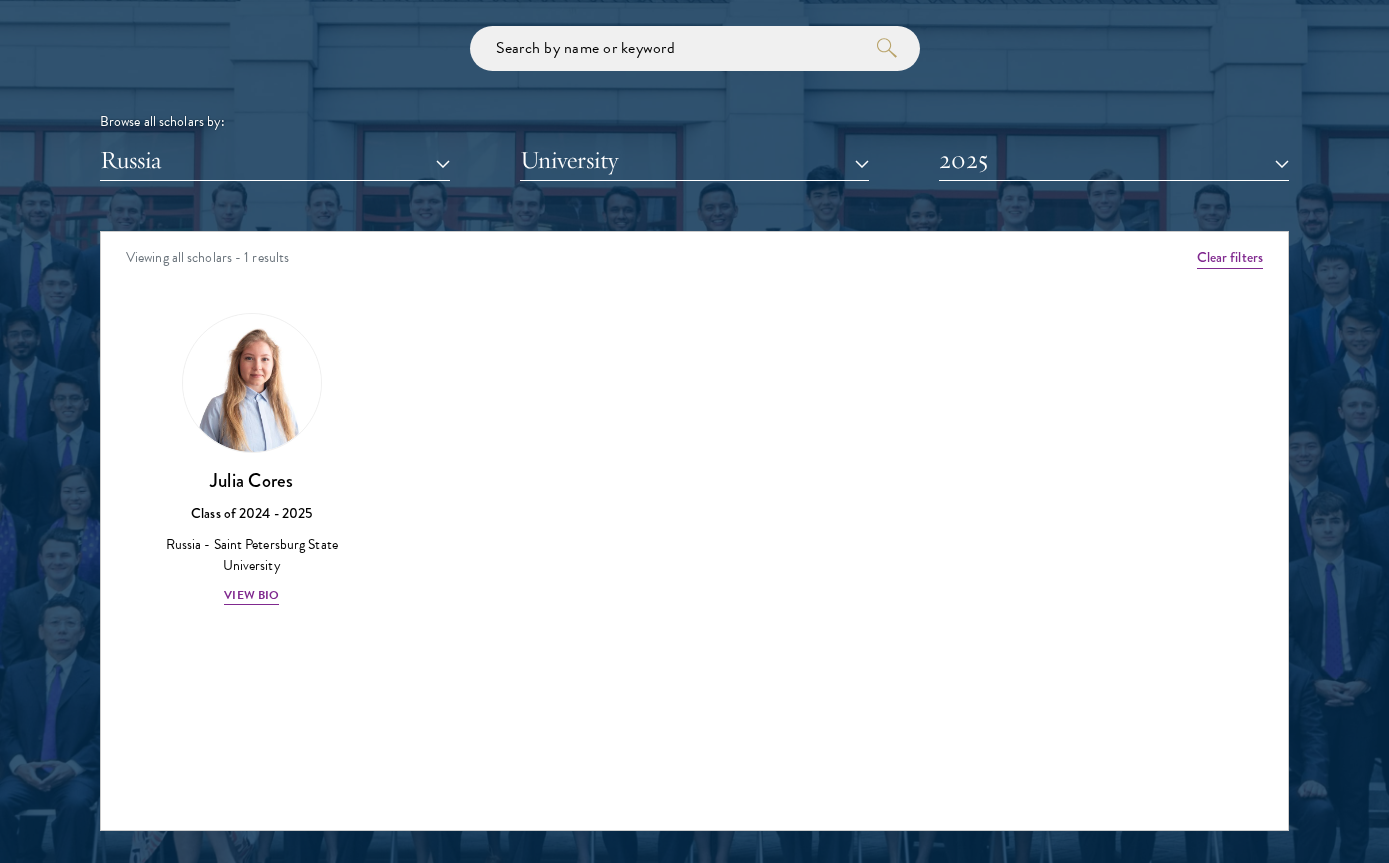 click on "2025" at bounding box center (1114, 160) 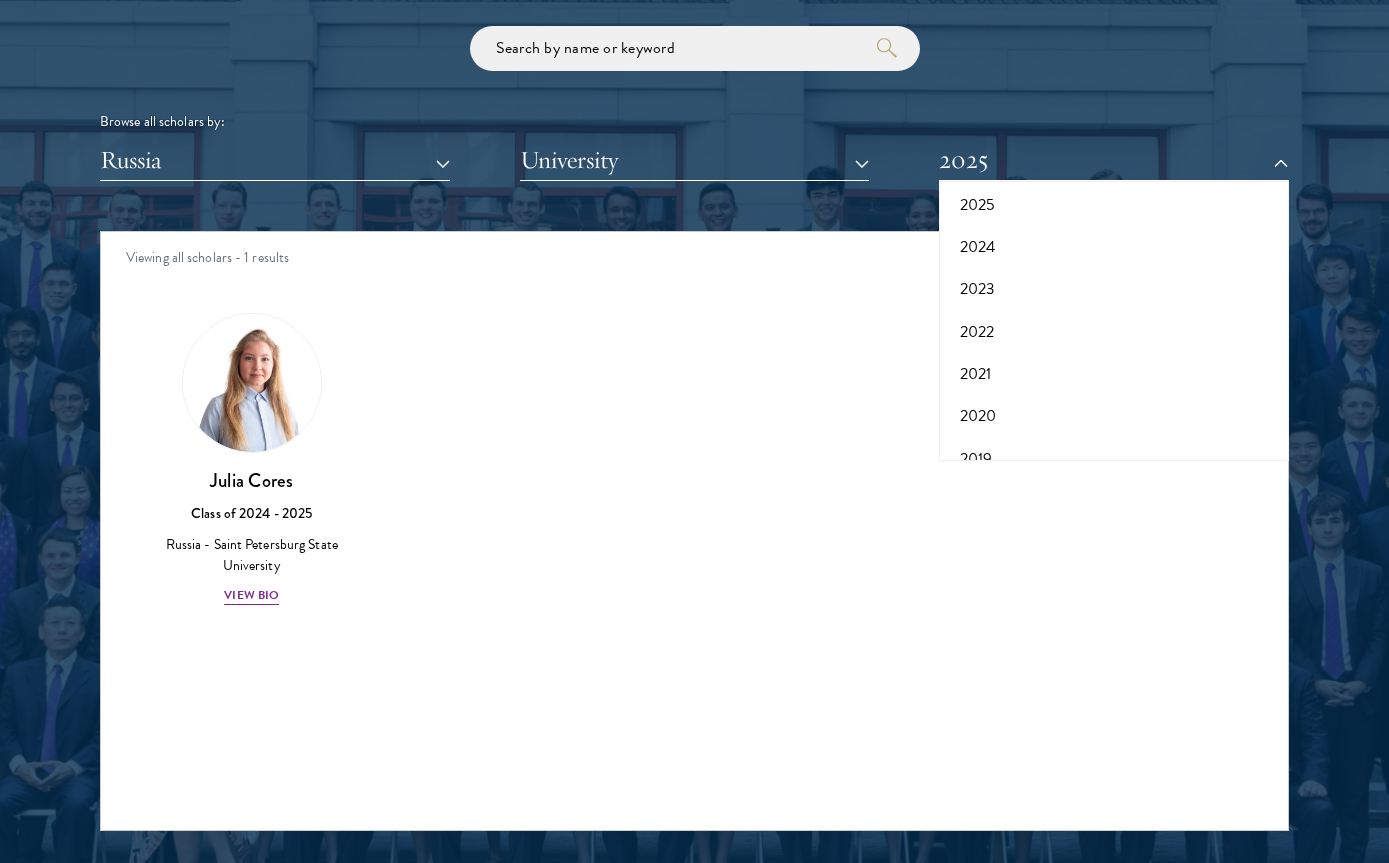 click on "2020" at bounding box center [1114, 416] 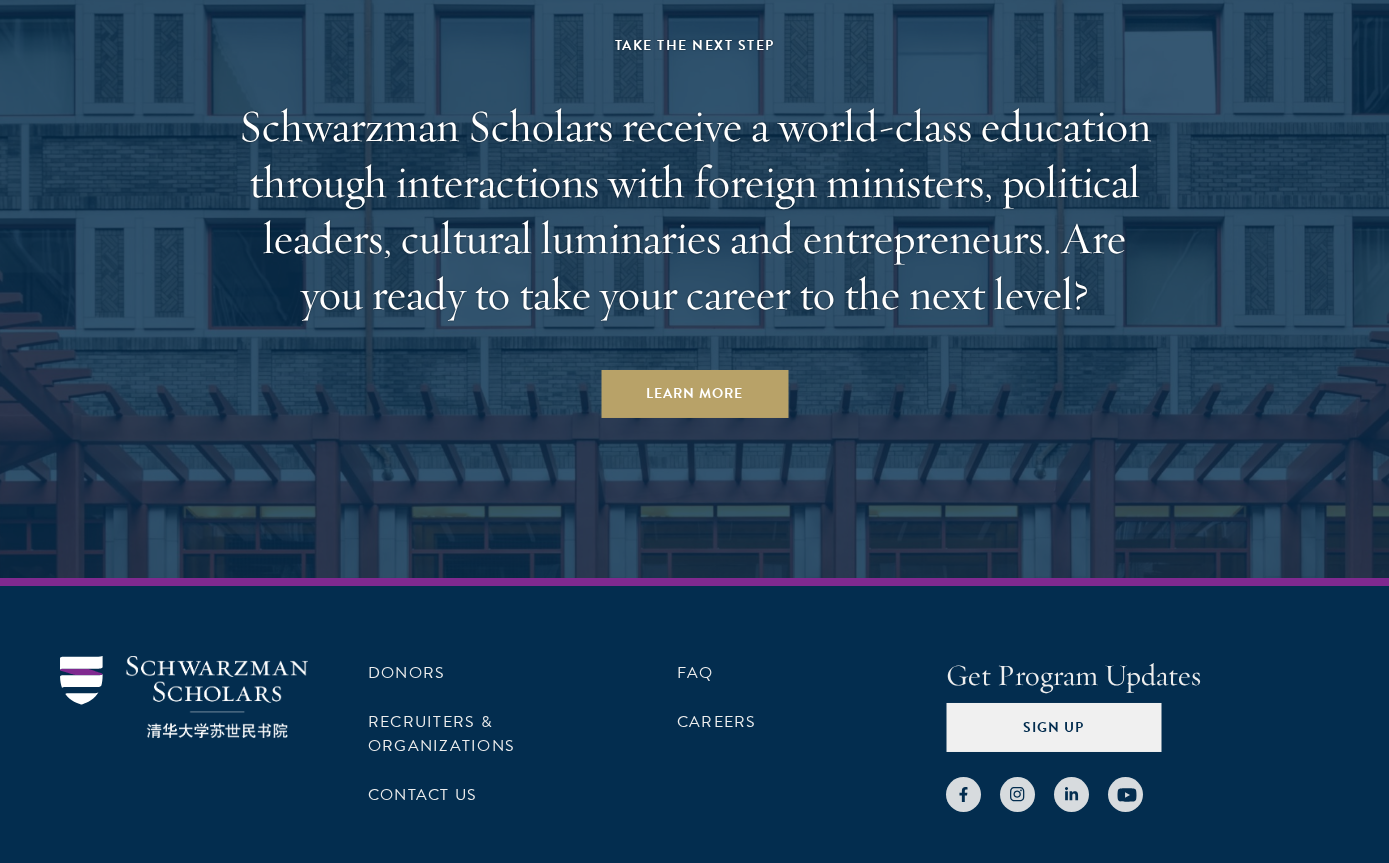 scroll, scrollTop: 6019, scrollLeft: 0, axis: vertical 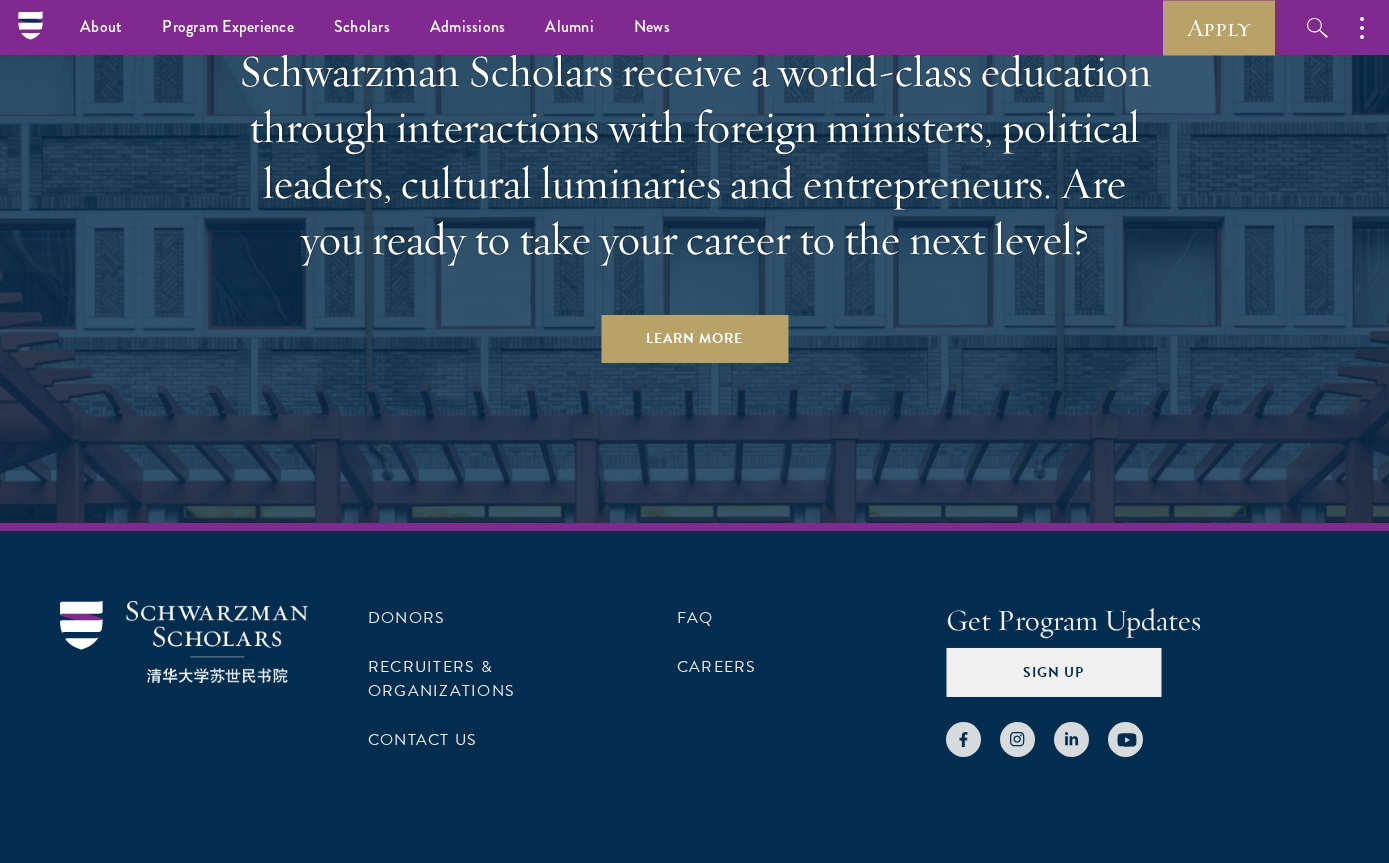click on "Overview
Curriculum
Student Life
Faculty & Guest Speakers" at bounding box center (0, 0) 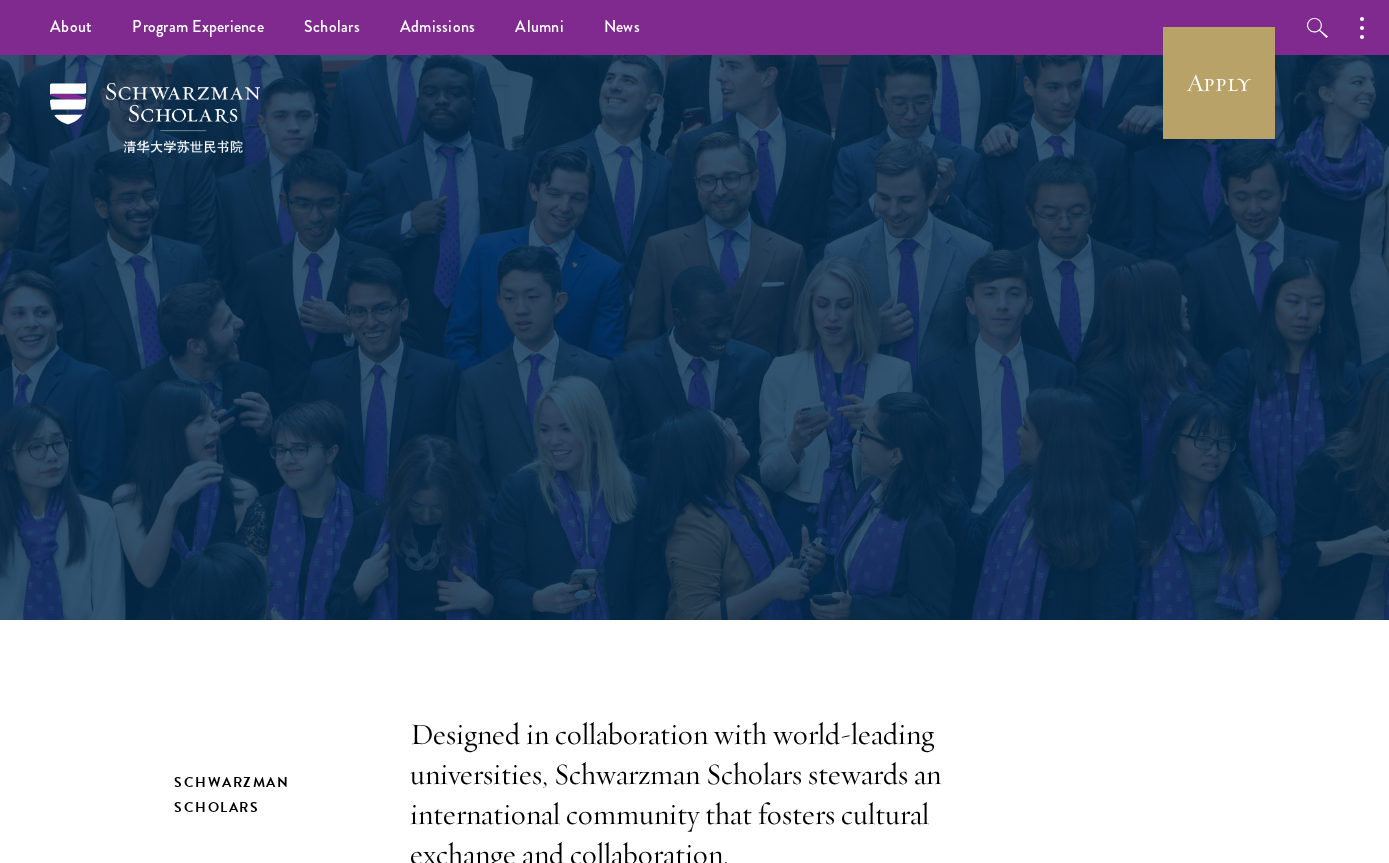 scroll, scrollTop: 0, scrollLeft: 0, axis: both 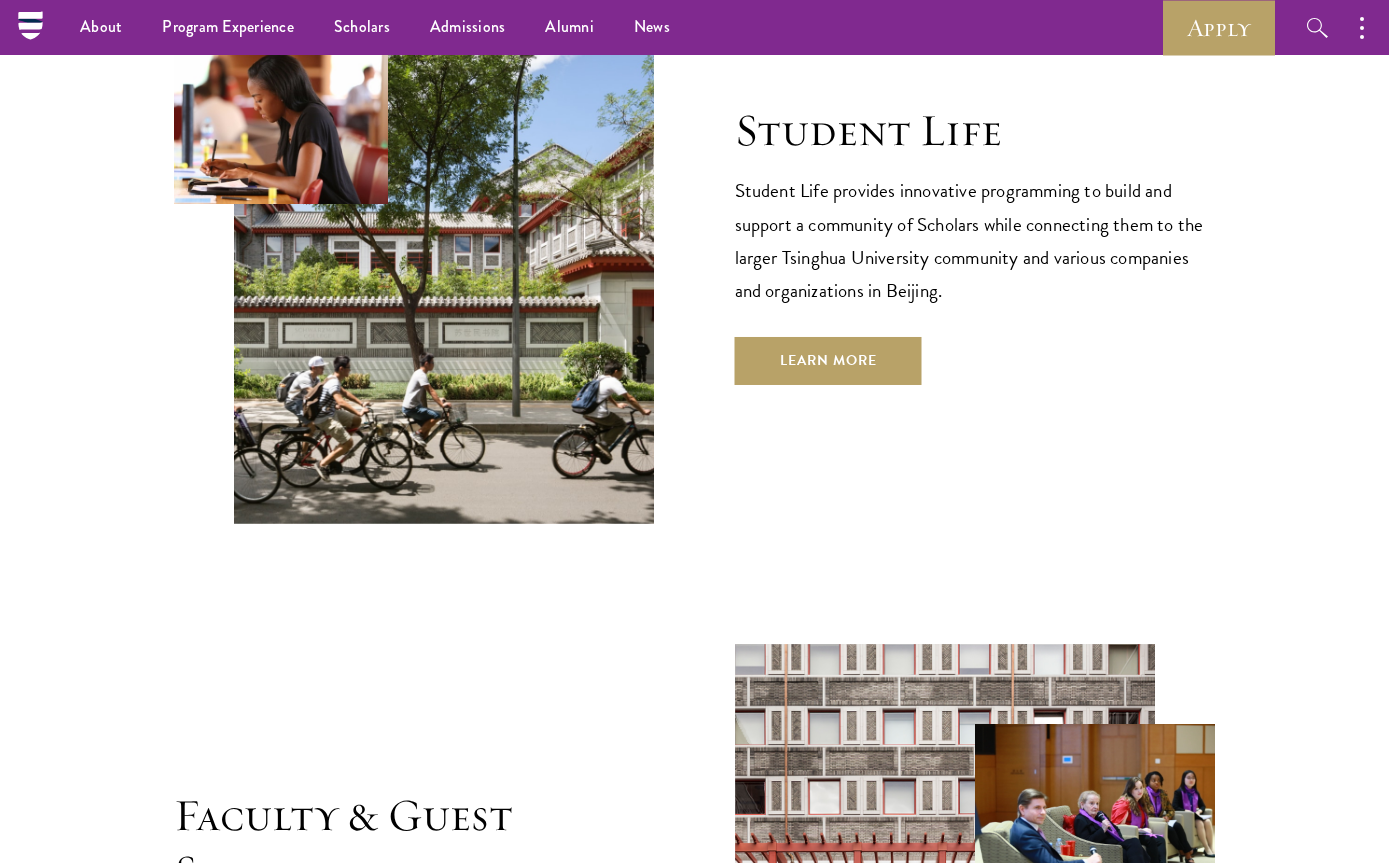 click on "Student Life" at bounding box center (0, 0) 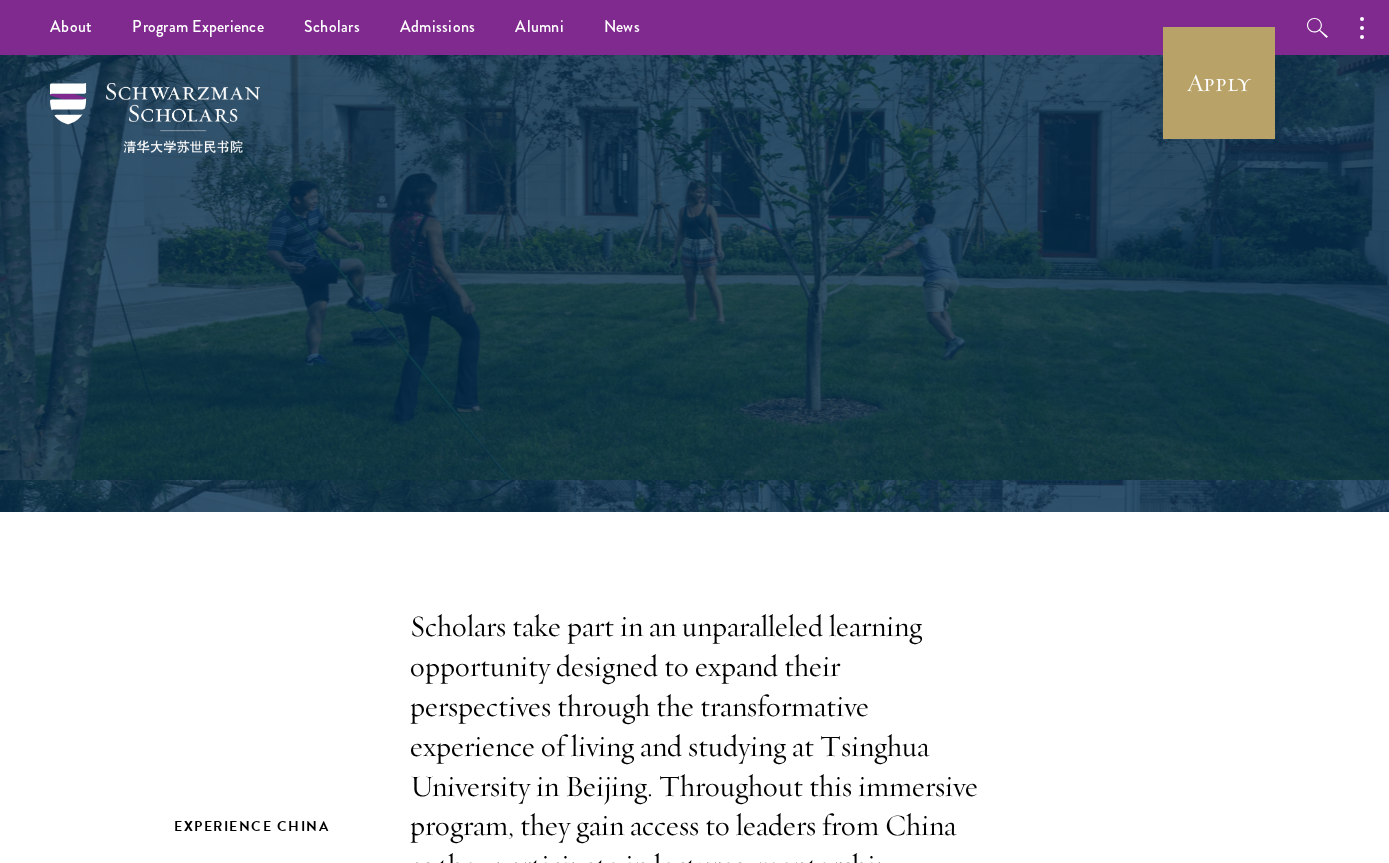 scroll, scrollTop: 0, scrollLeft: 0, axis: both 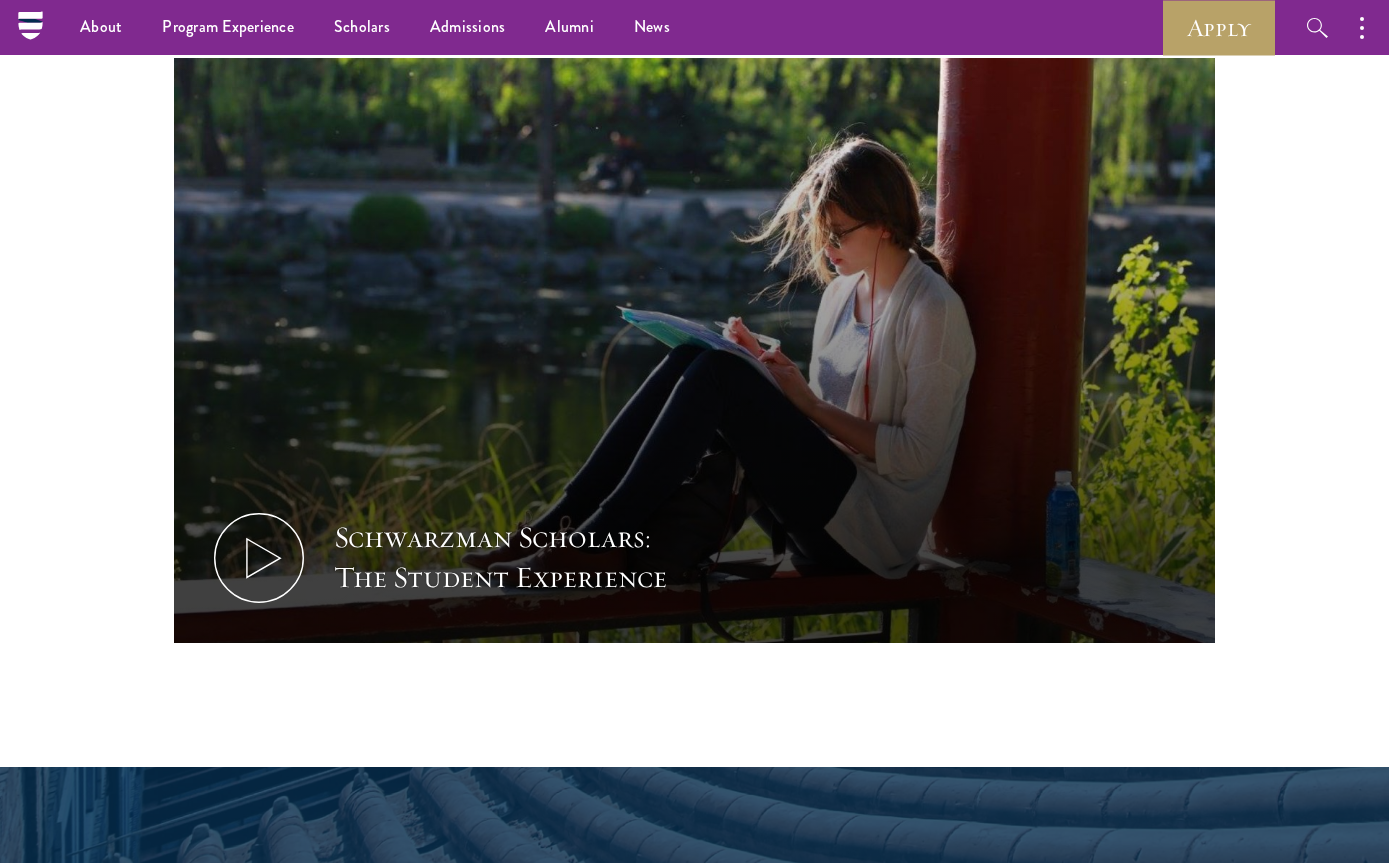 click 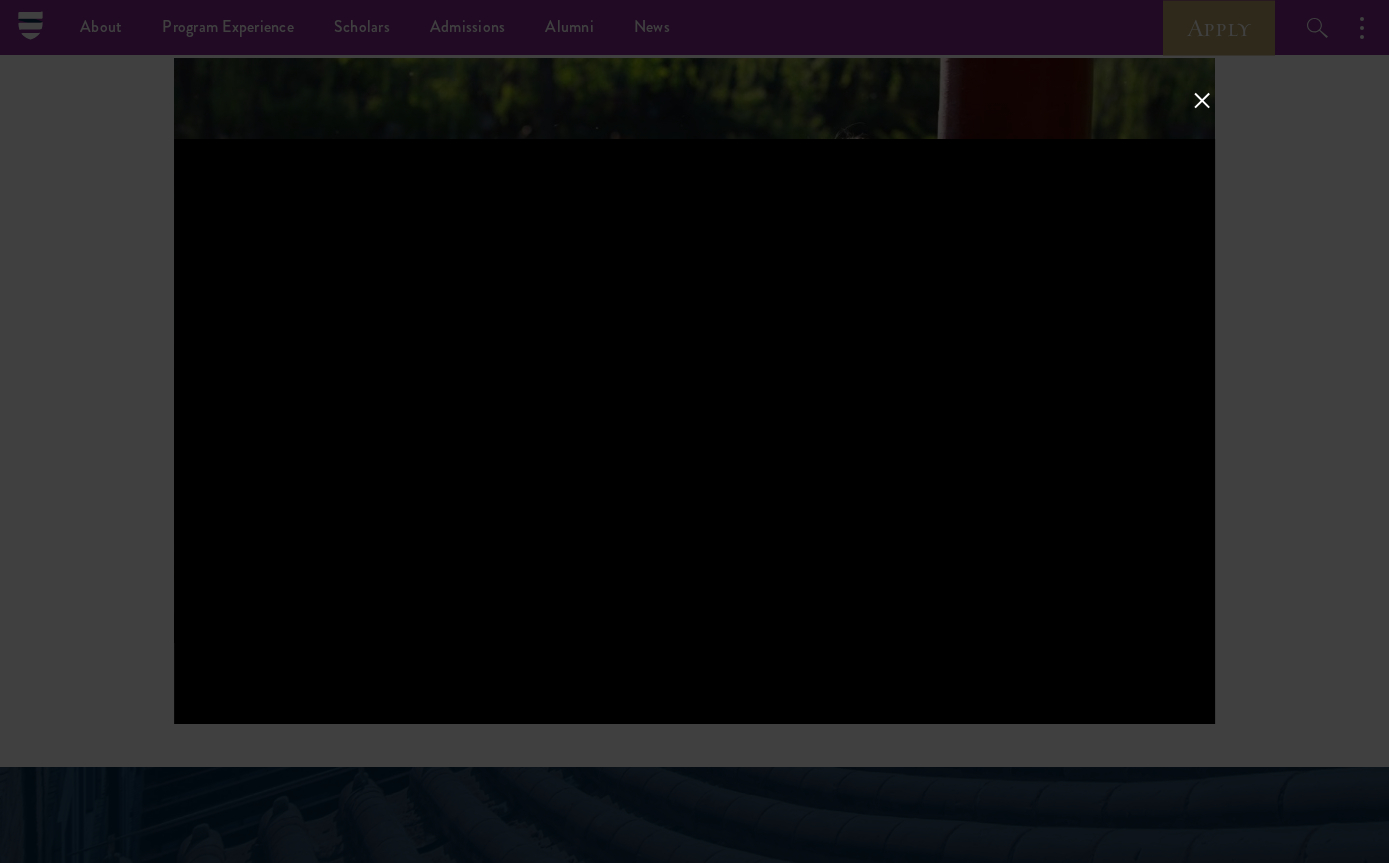click at bounding box center (695, 432) 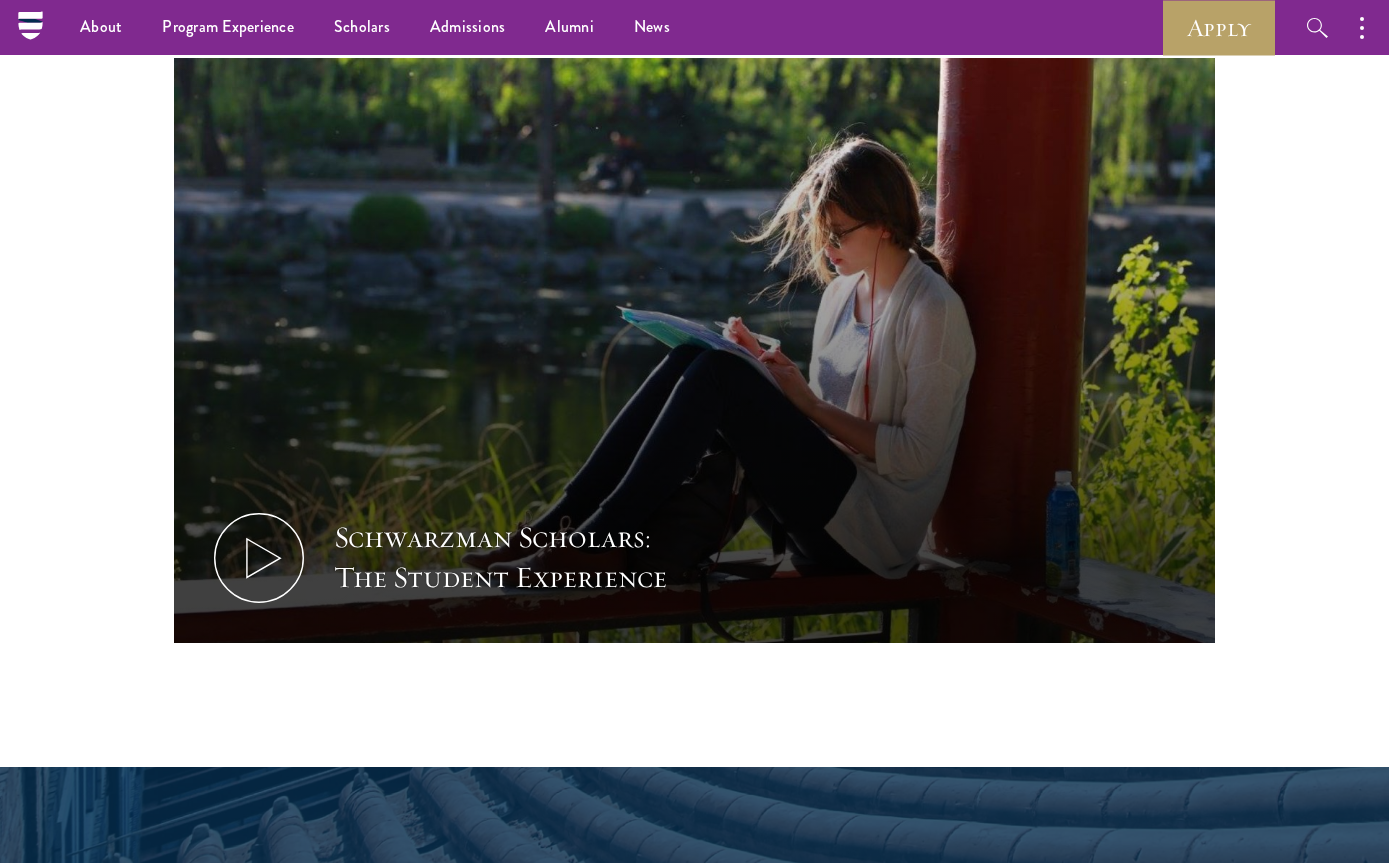 click on "Schwarzman Scholars: The Student Experience" at bounding box center [694, 350] 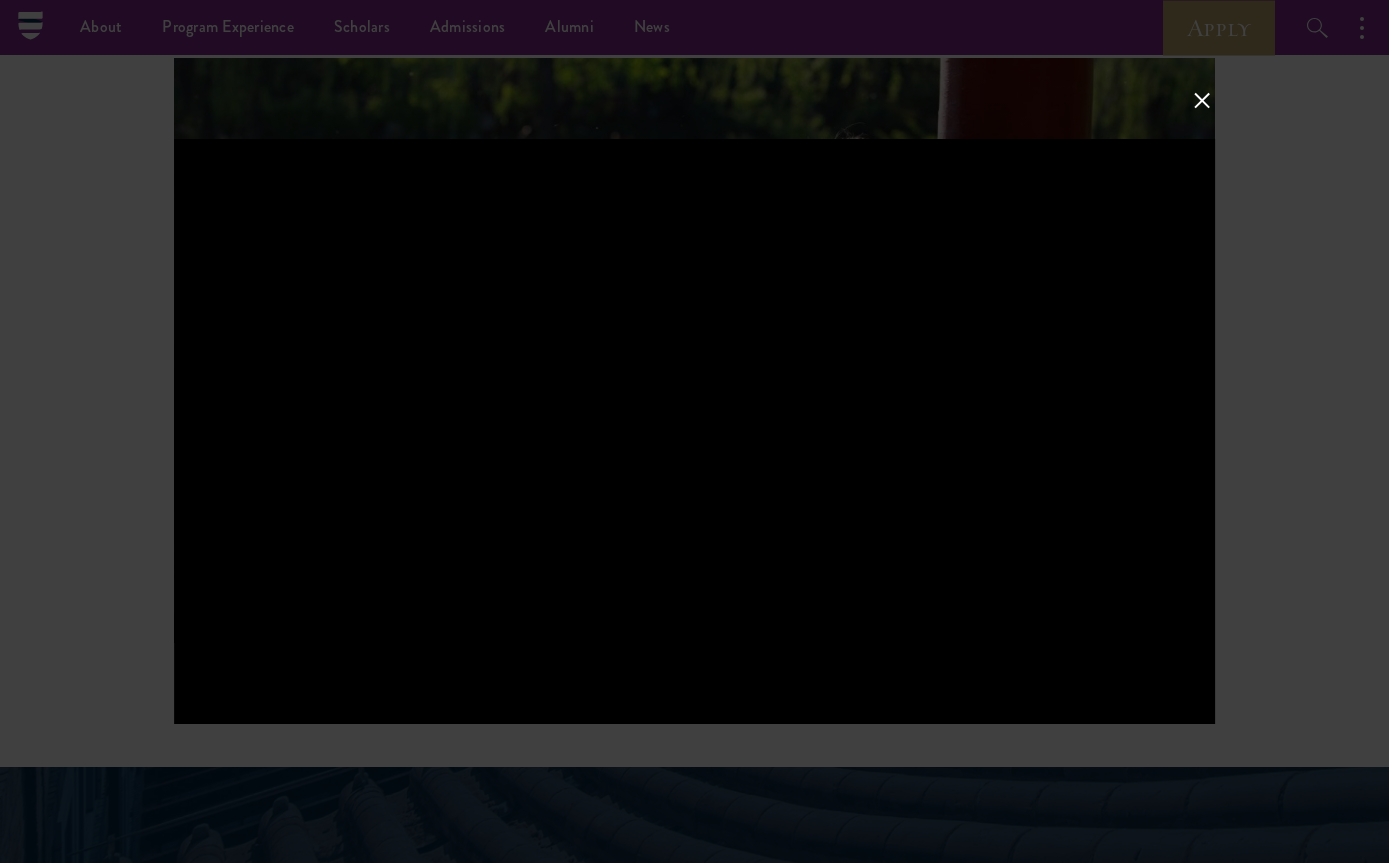 click at bounding box center [1202, 100] 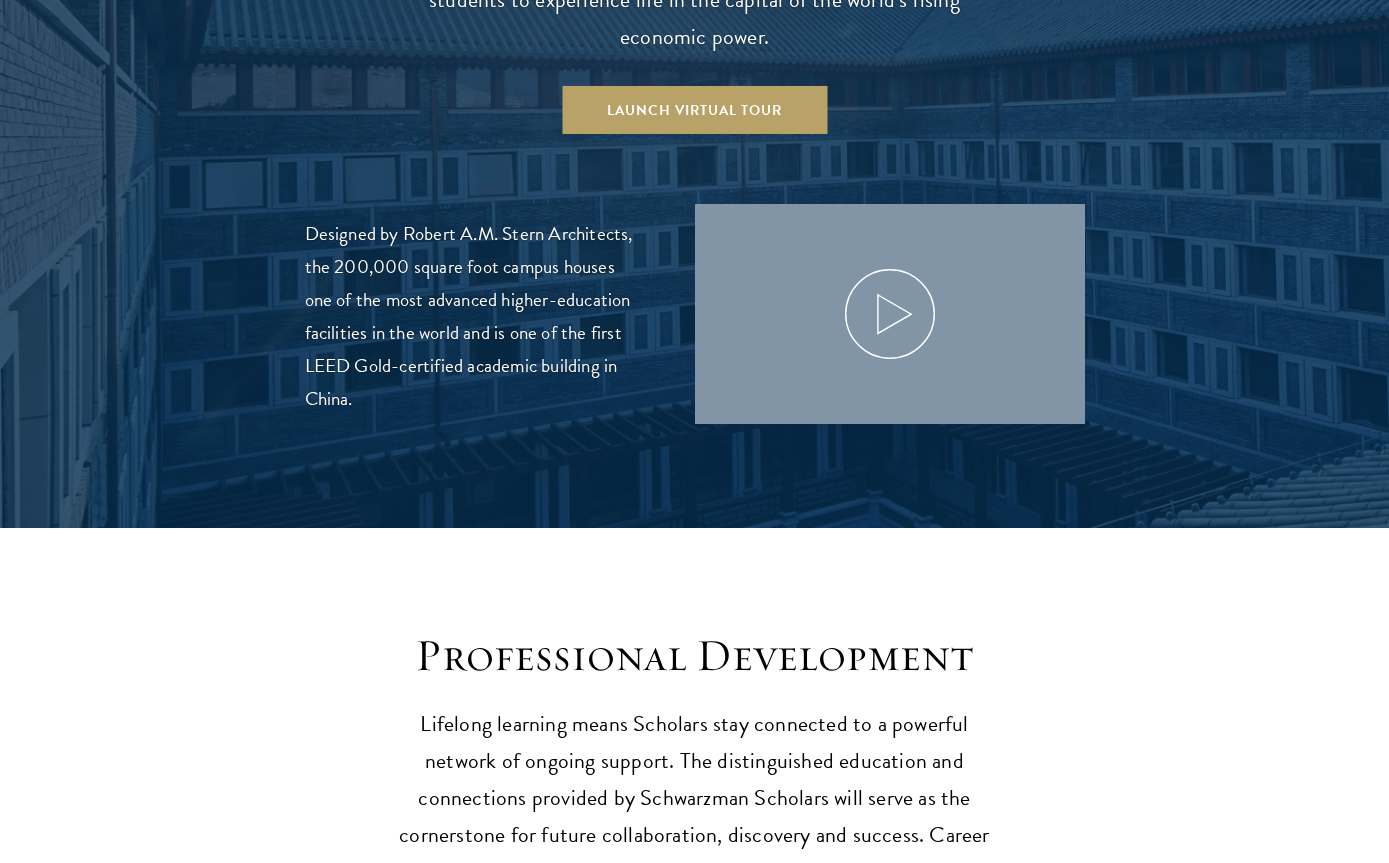 scroll, scrollTop: 2211, scrollLeft: 0, axis: vertical 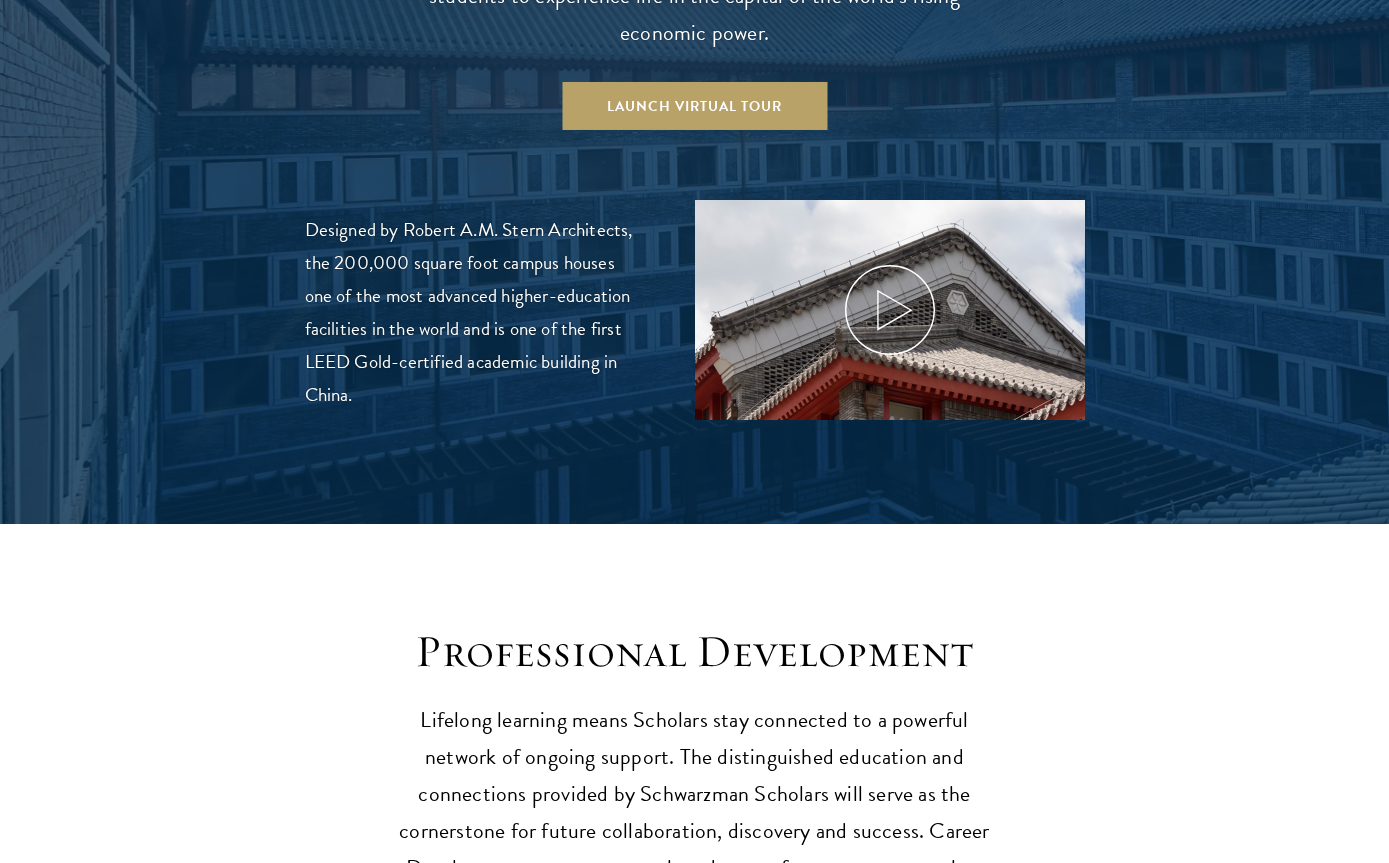 click 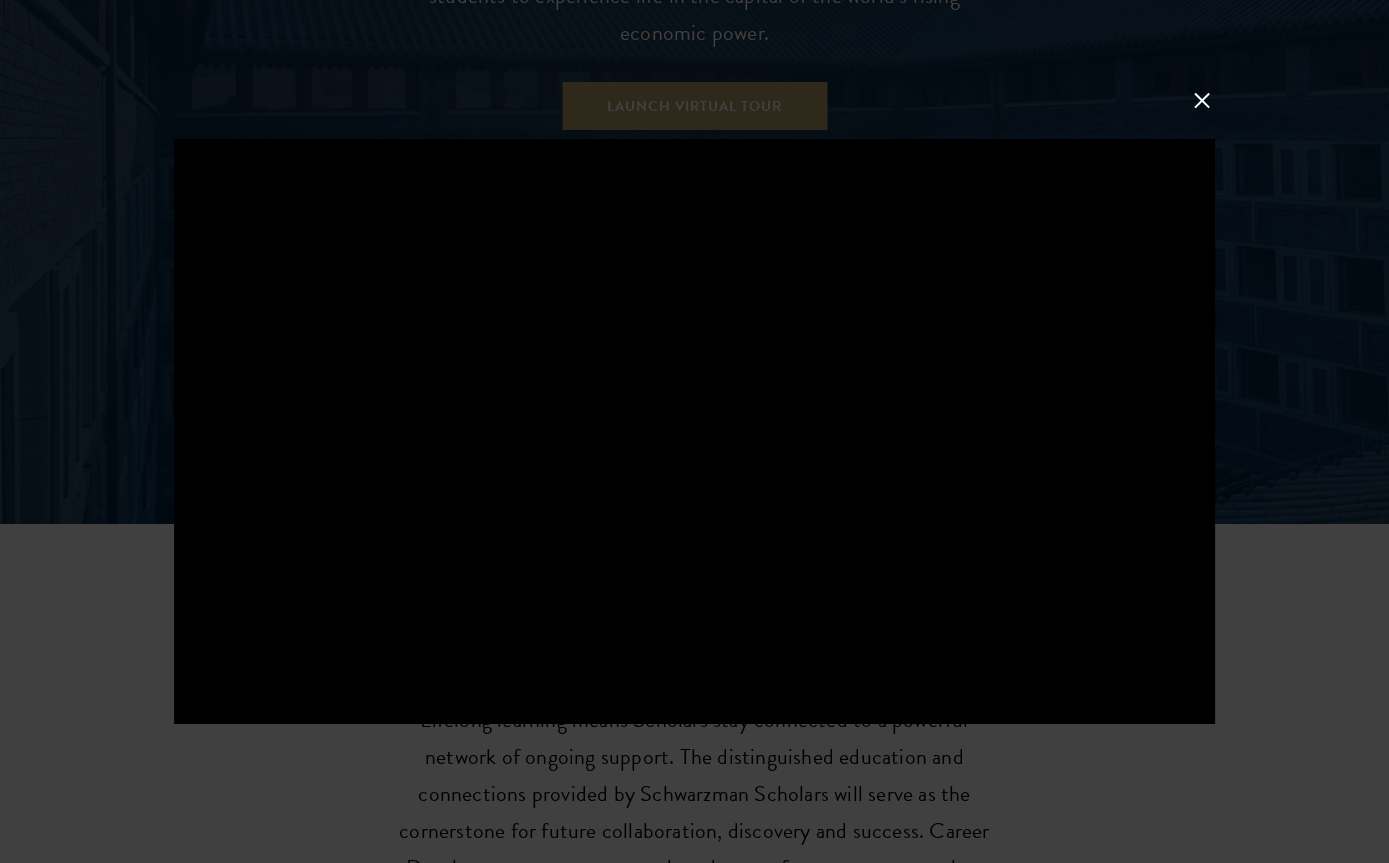 click at bounding box center (1202, 100) 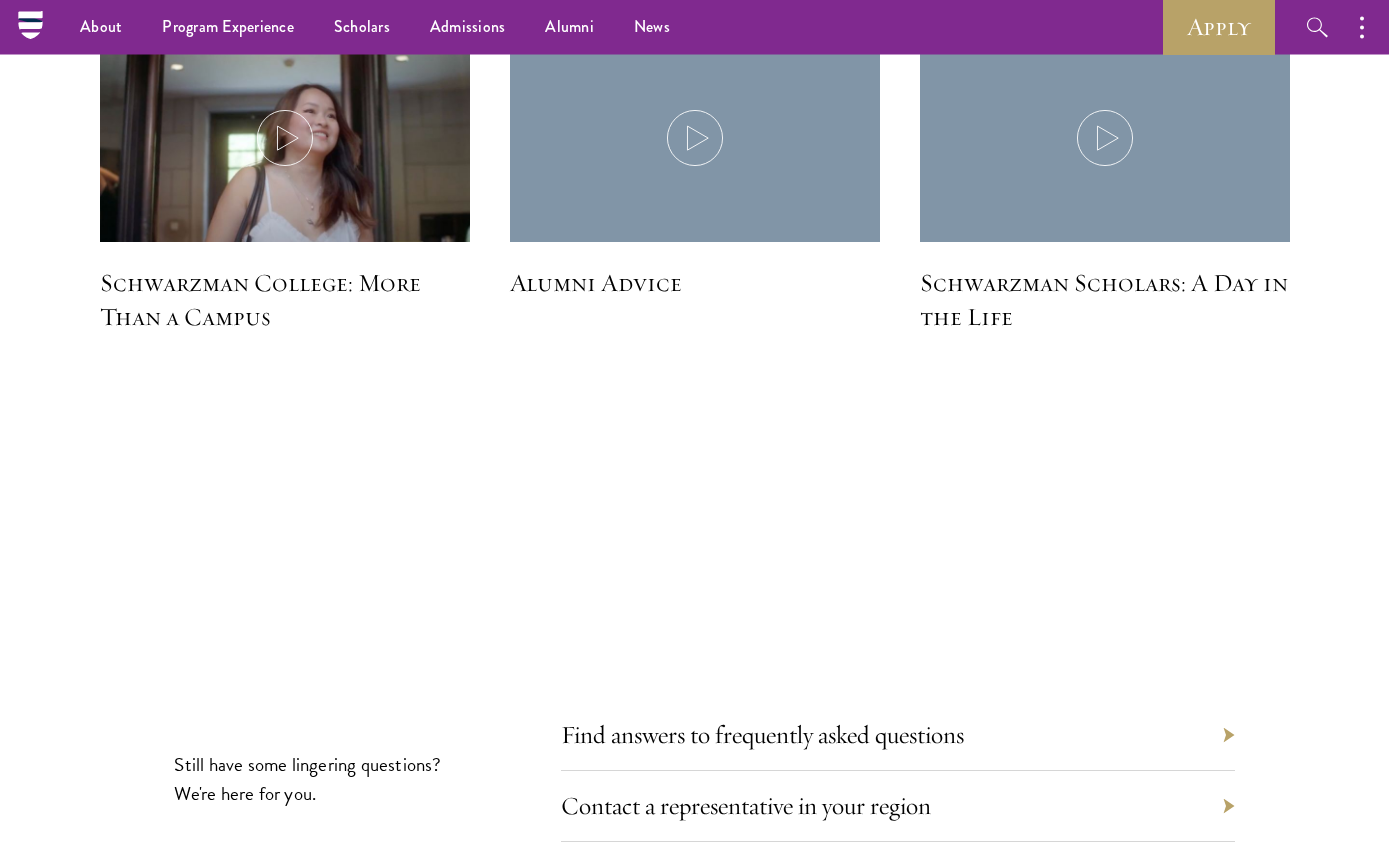 scroll, scrollTop: 5963, scrollLeft: 0, axis: vertical 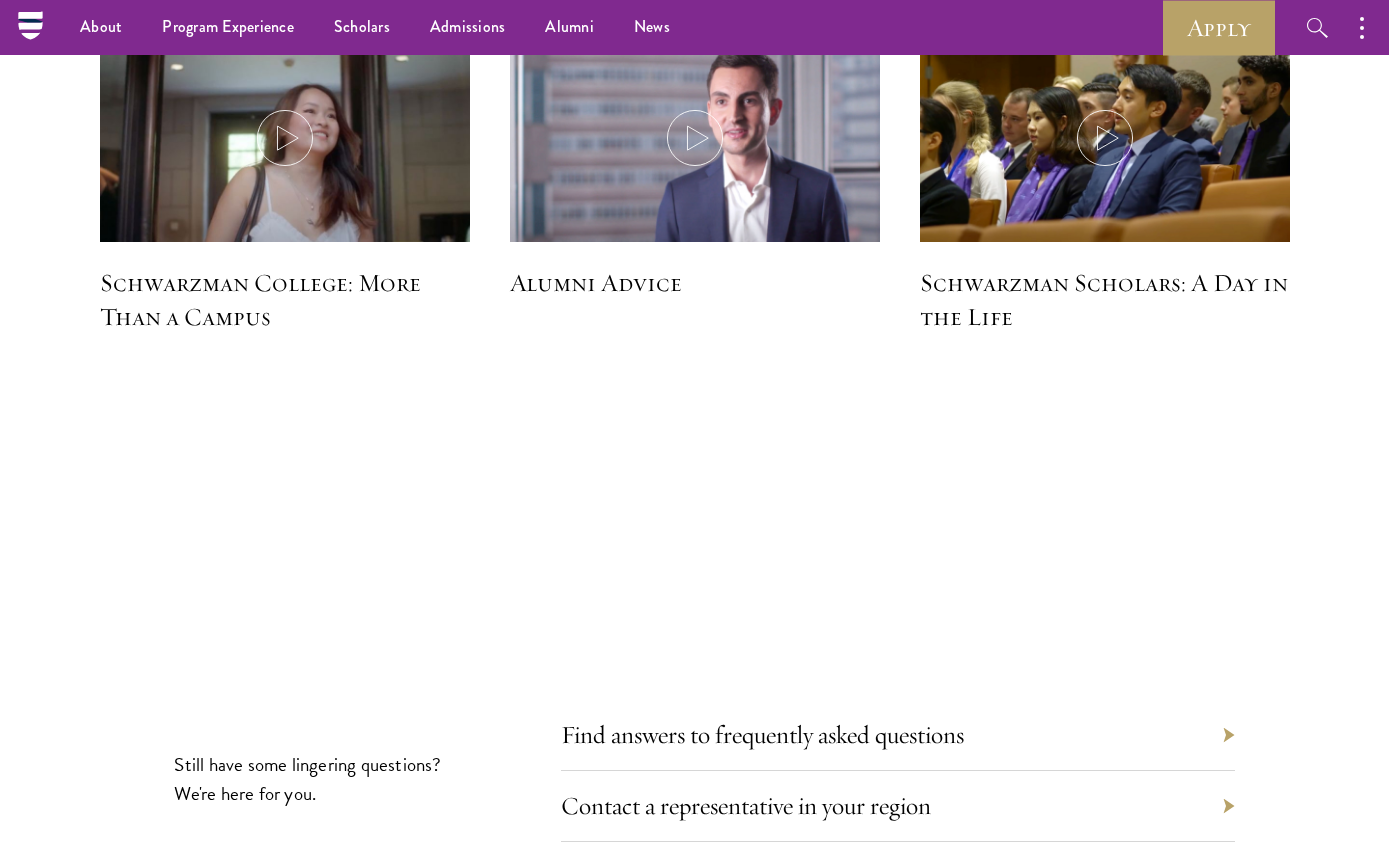 click on "Faculty & Guest Speakers" at bounding box center (0, 0) 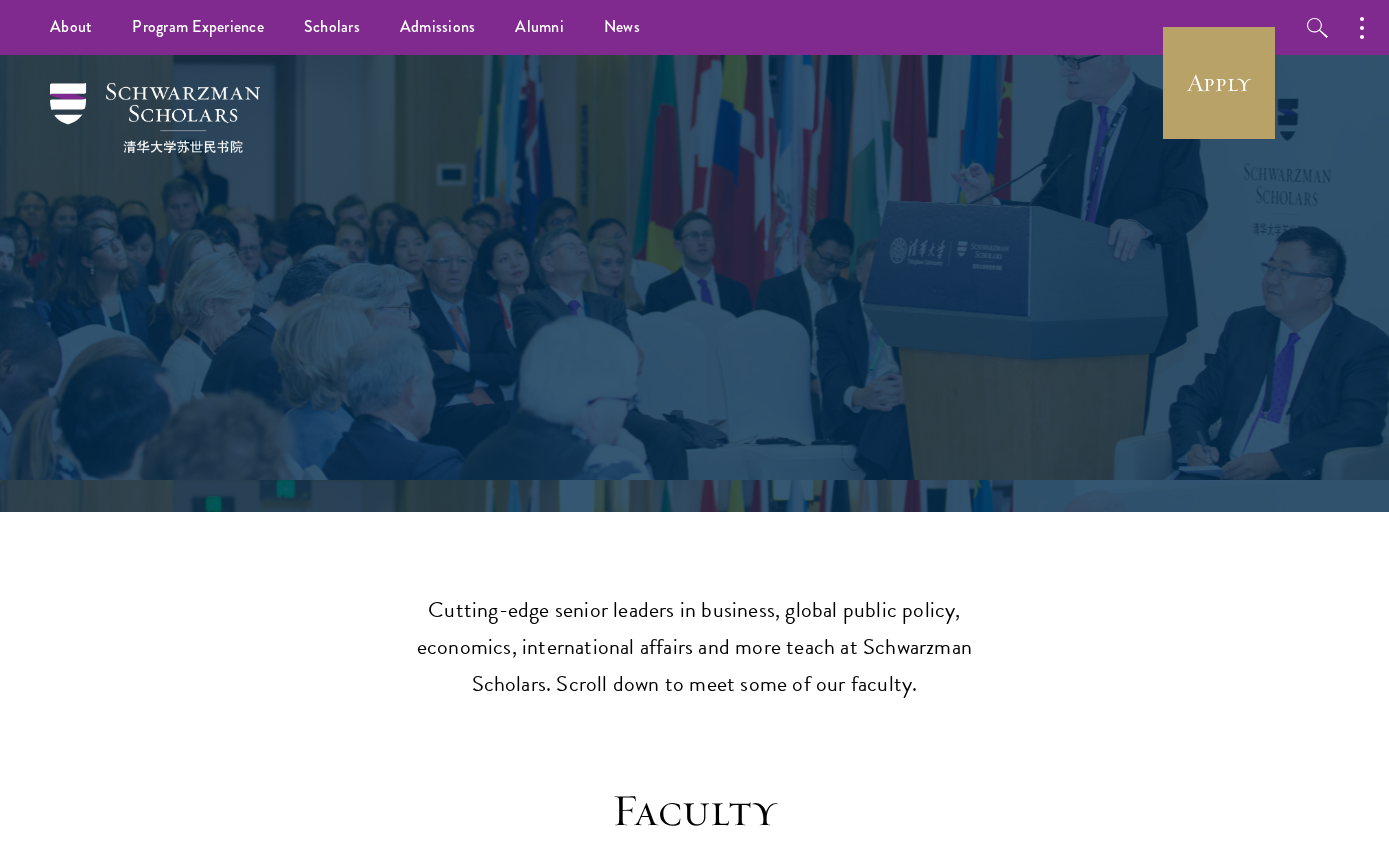 scroll, scrollTop: 0, scrollLeft: 0, axis: both 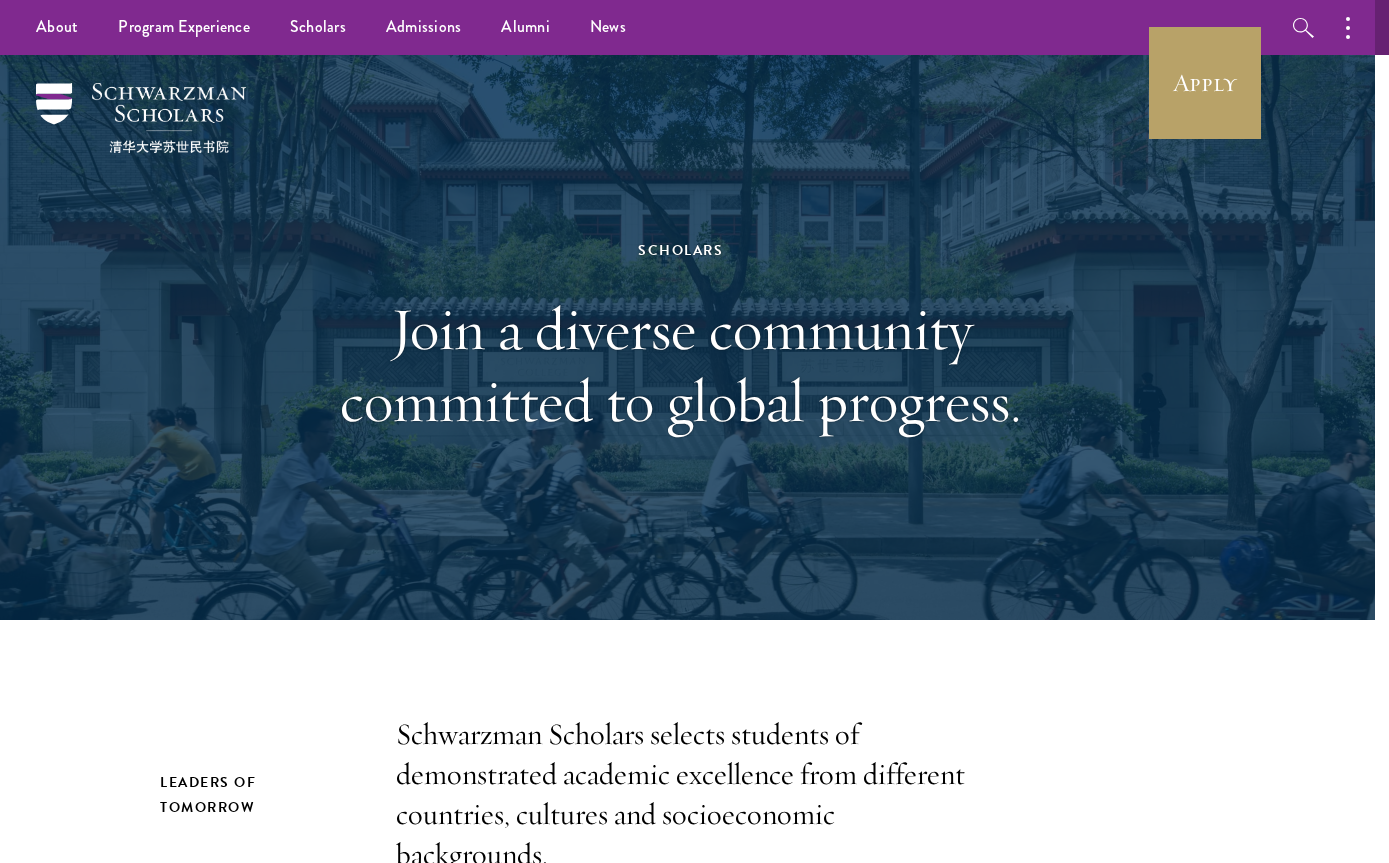 click on "Alumni" at bounding box center [525, 27] 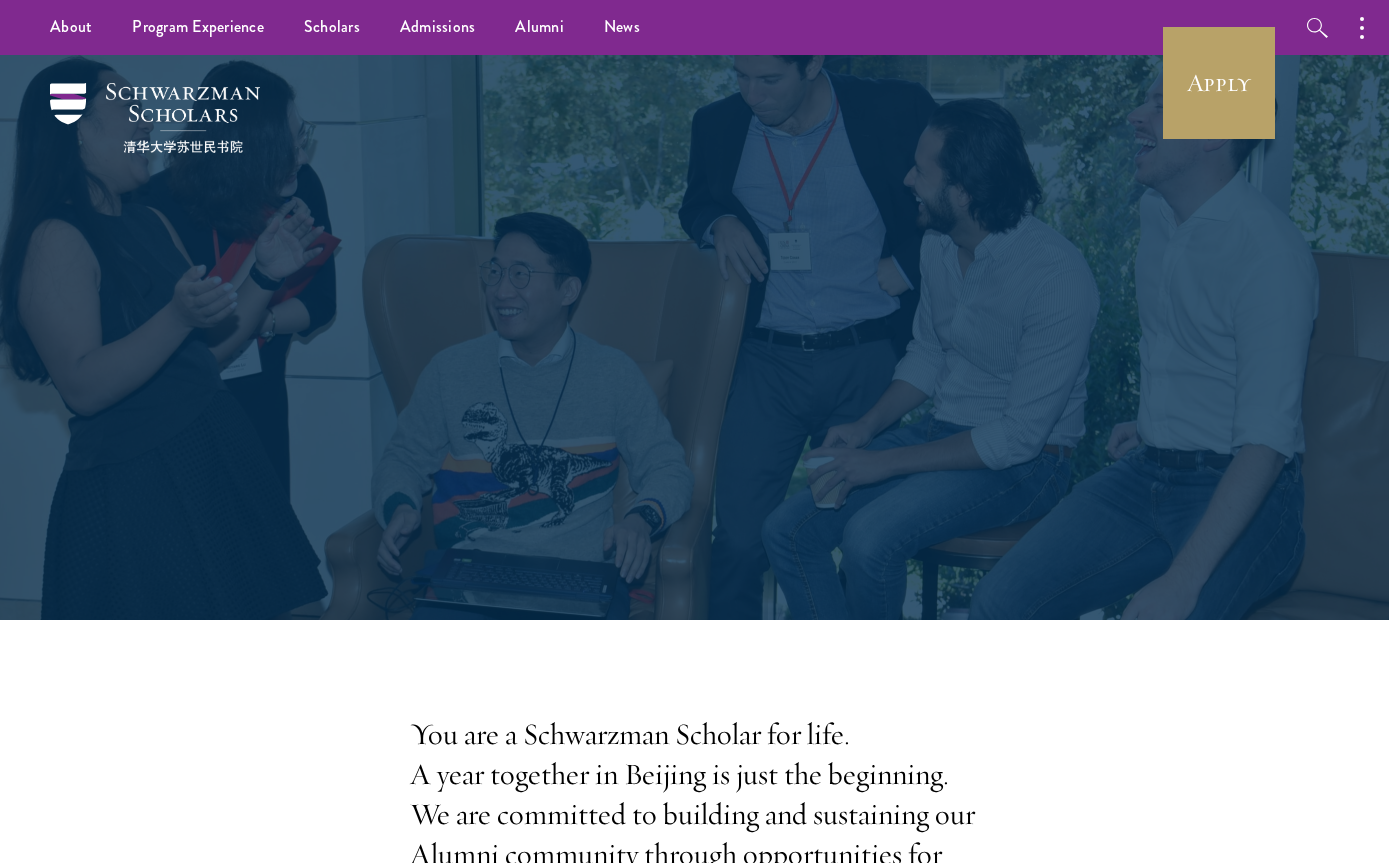 scroll, scrollTop: 0, scrollLeft: 0, axis: both 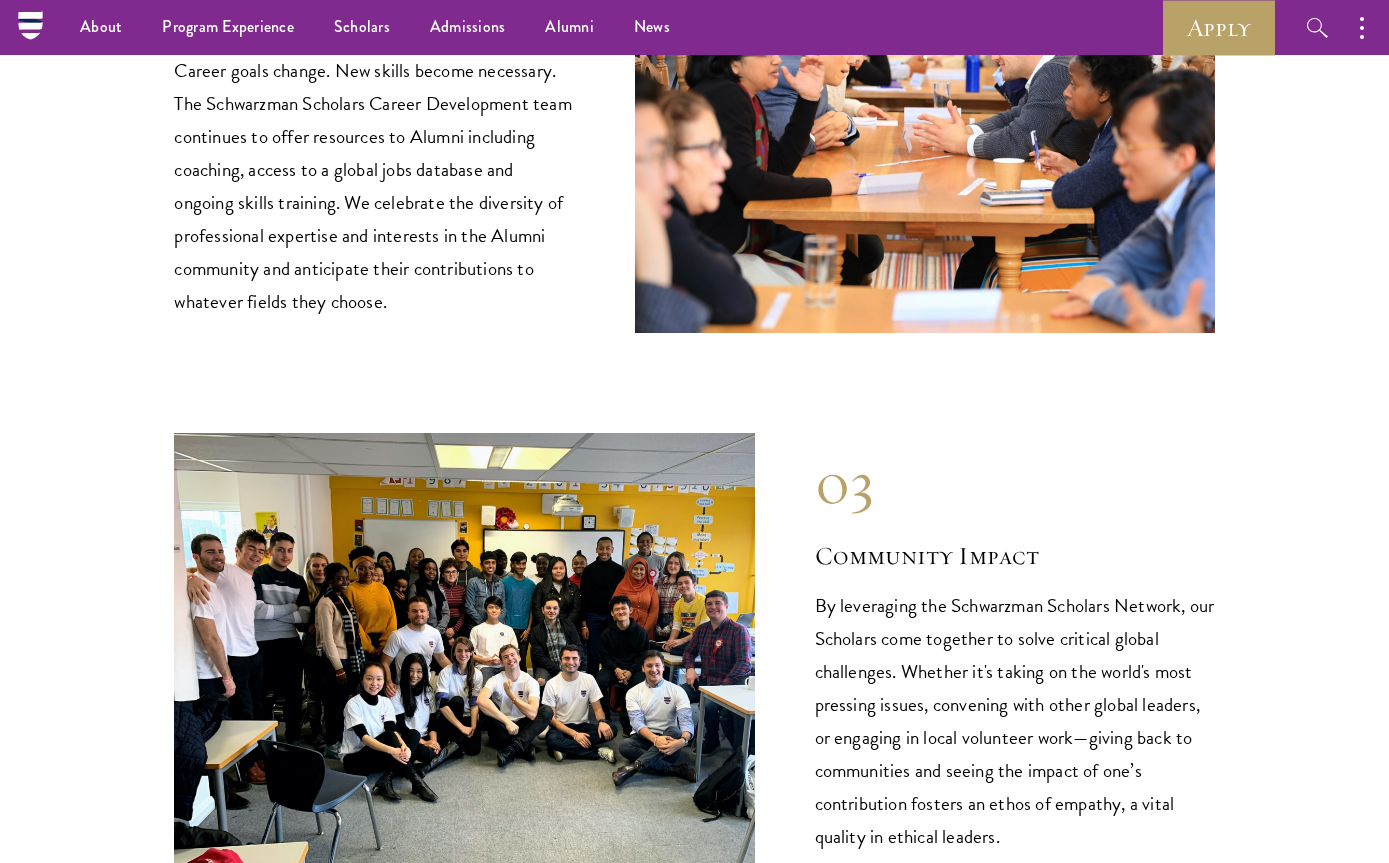 click on "Overview" at bounding box center [0, 0] 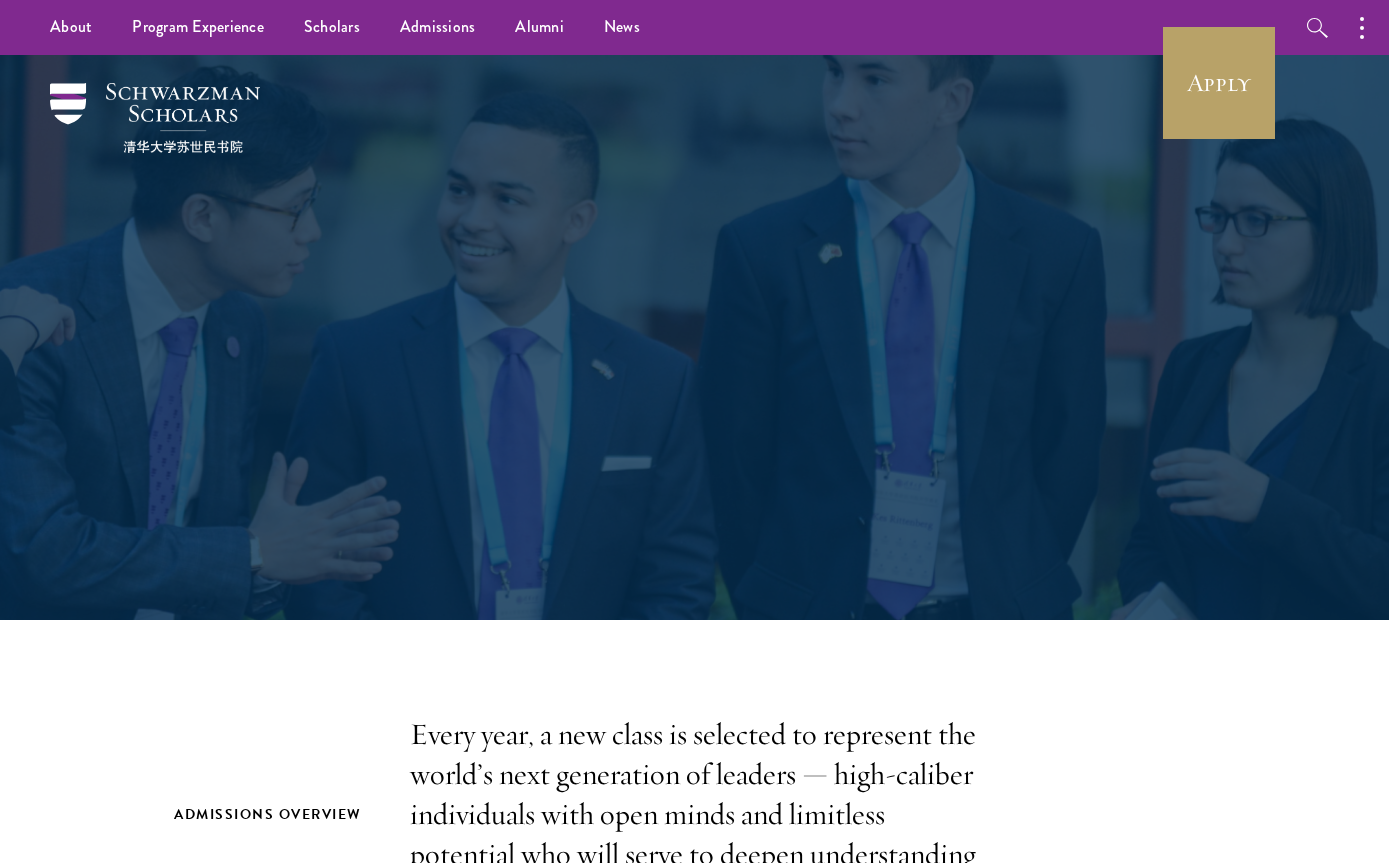 scroll, scrollTop: 0, scrollLeft: 0, axis: both 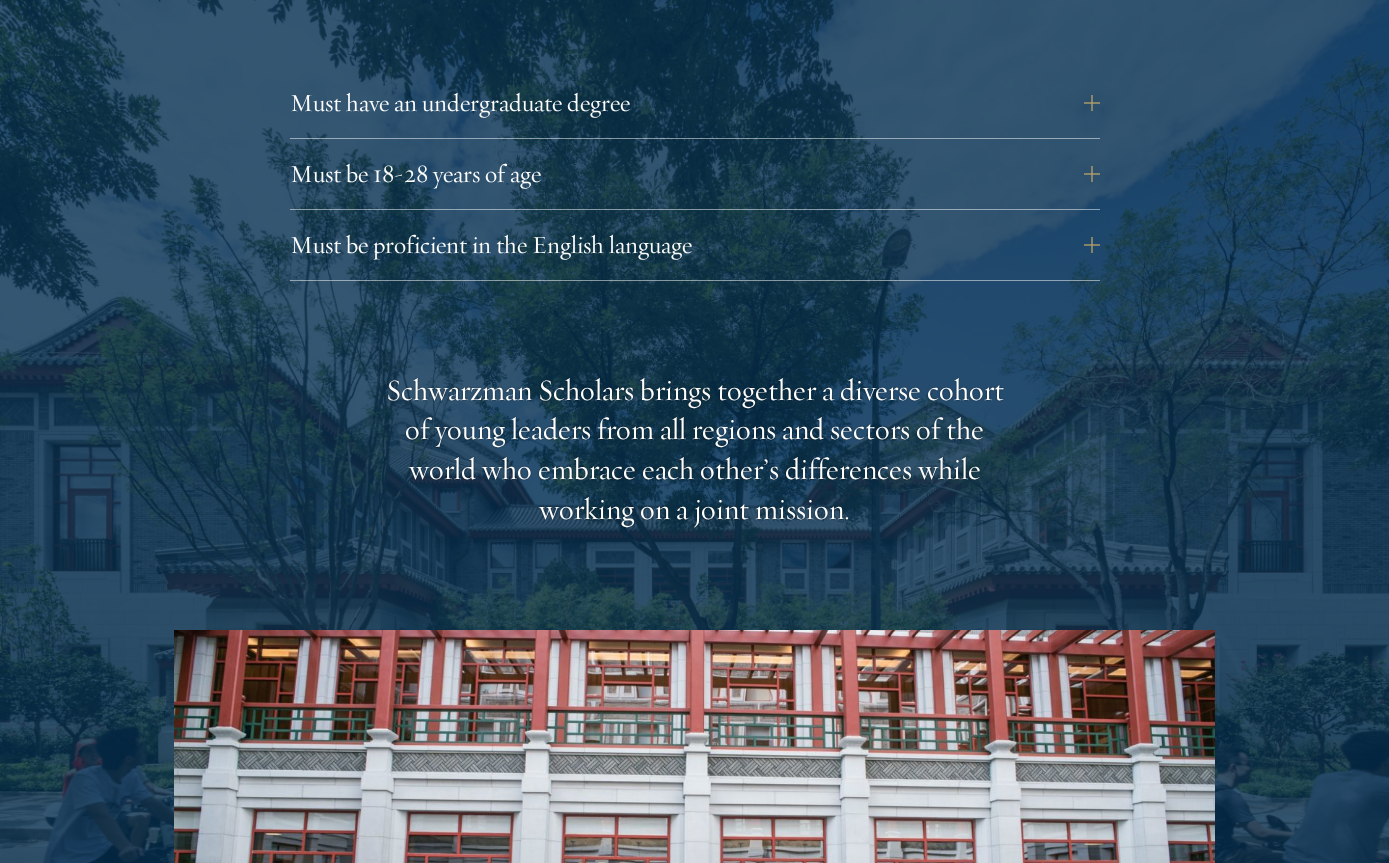 click on "Must have an undergraduate degree" at bounding box center (695, 103) 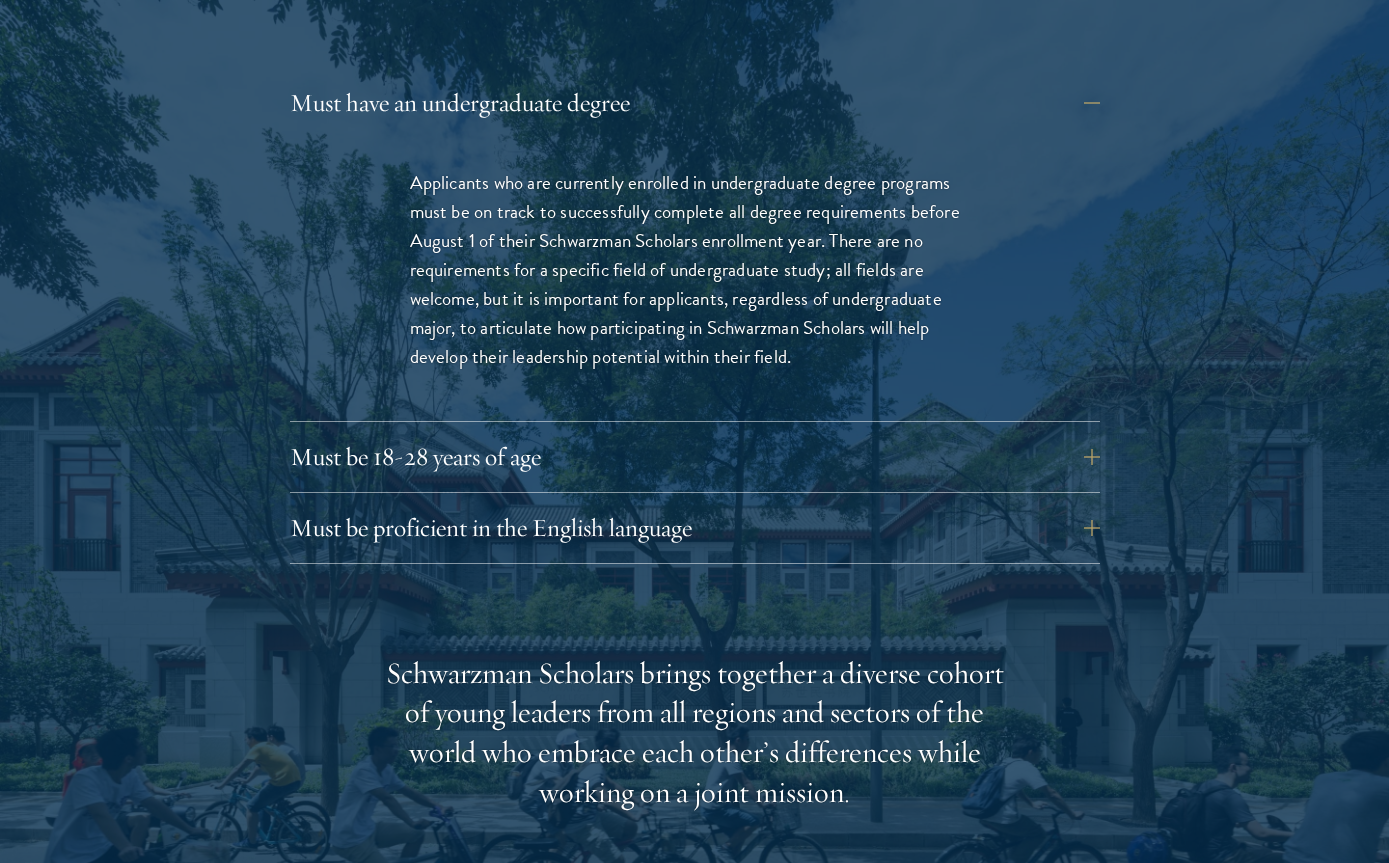 click on "Must have an undergraduate degree" at bounding box center (695, 103) 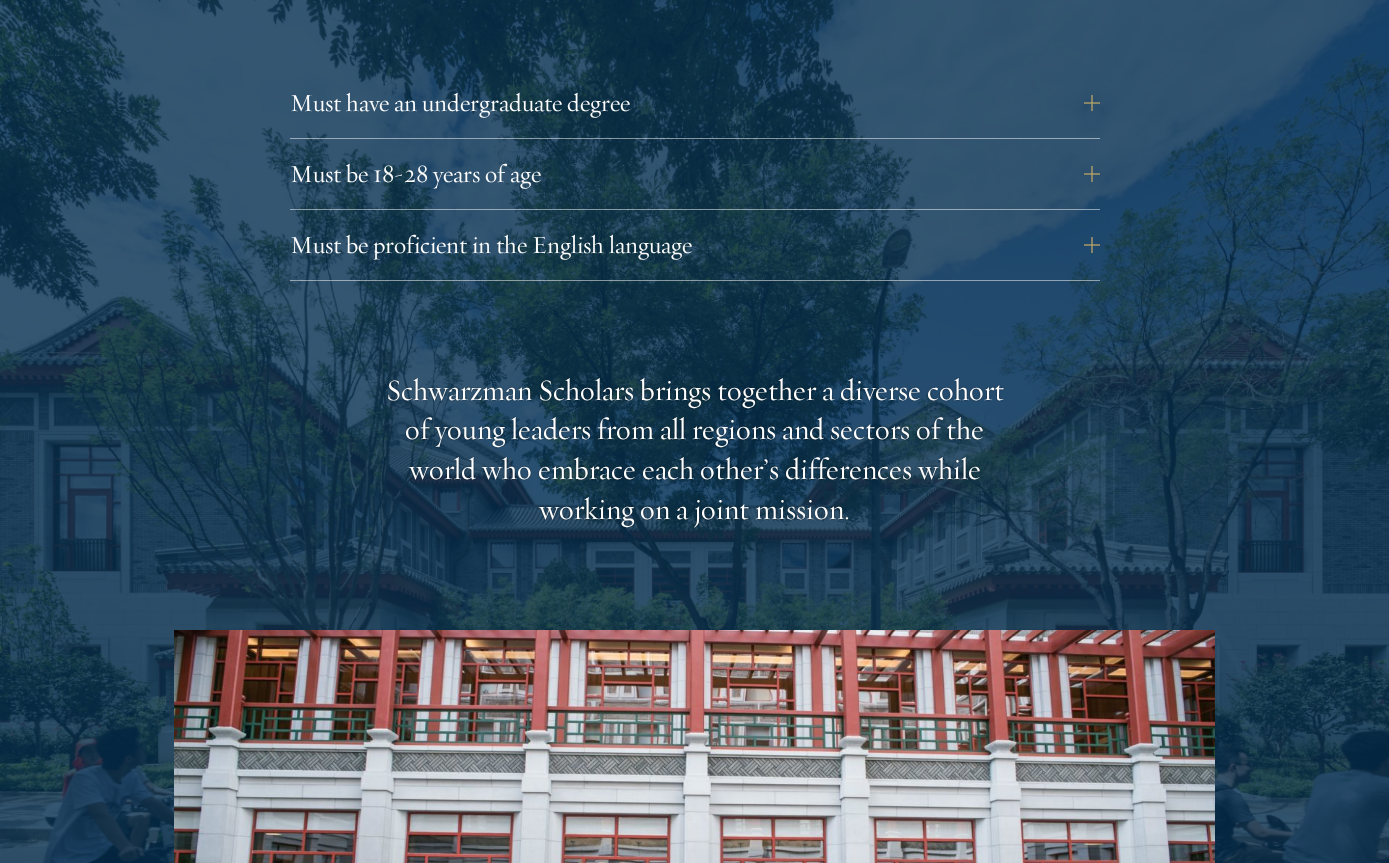 click on "Must be proficient in the English language" at bounding box center (695, 245) 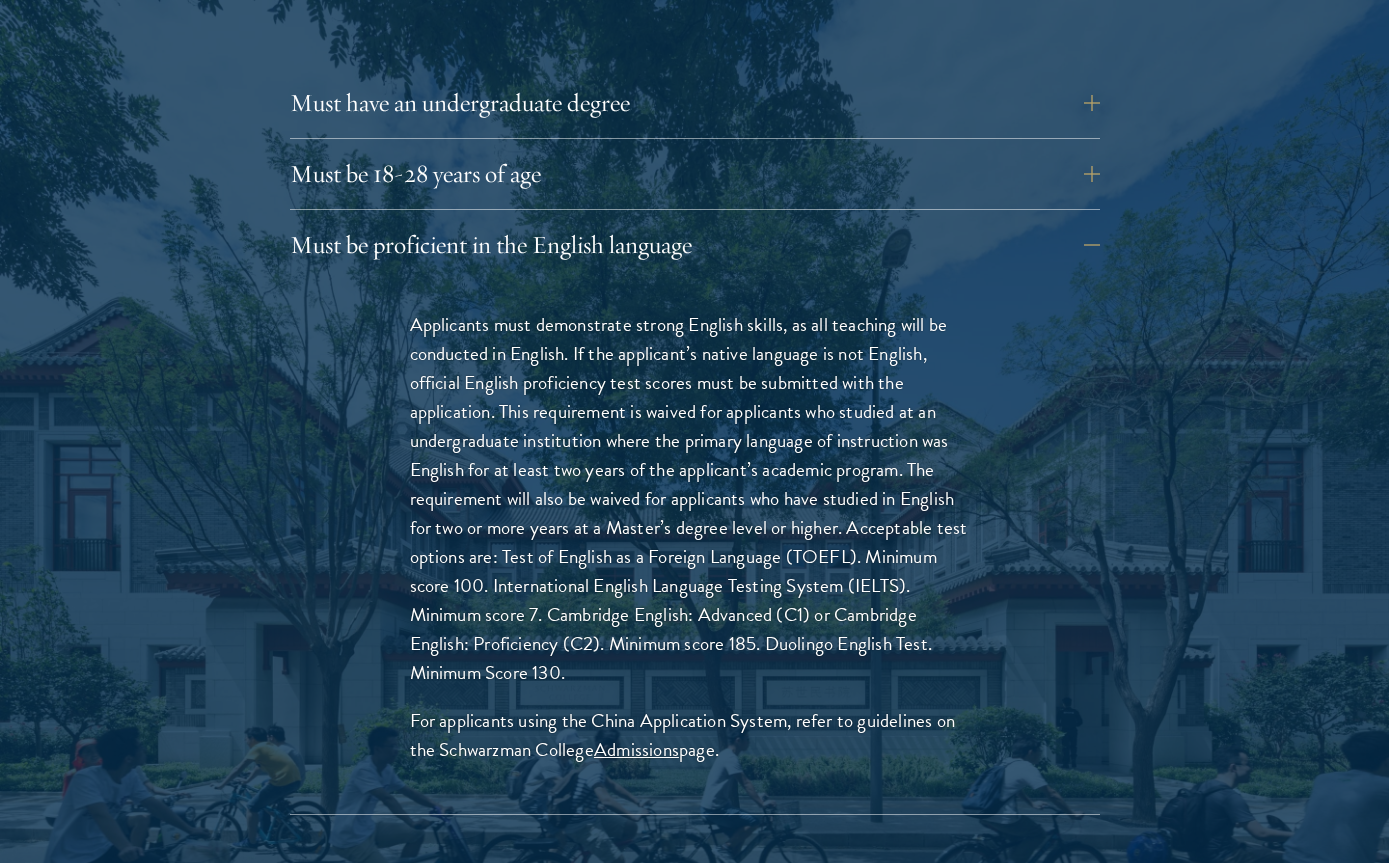 click on "Must be proficient in the English language" at bounding box center (695, 245) 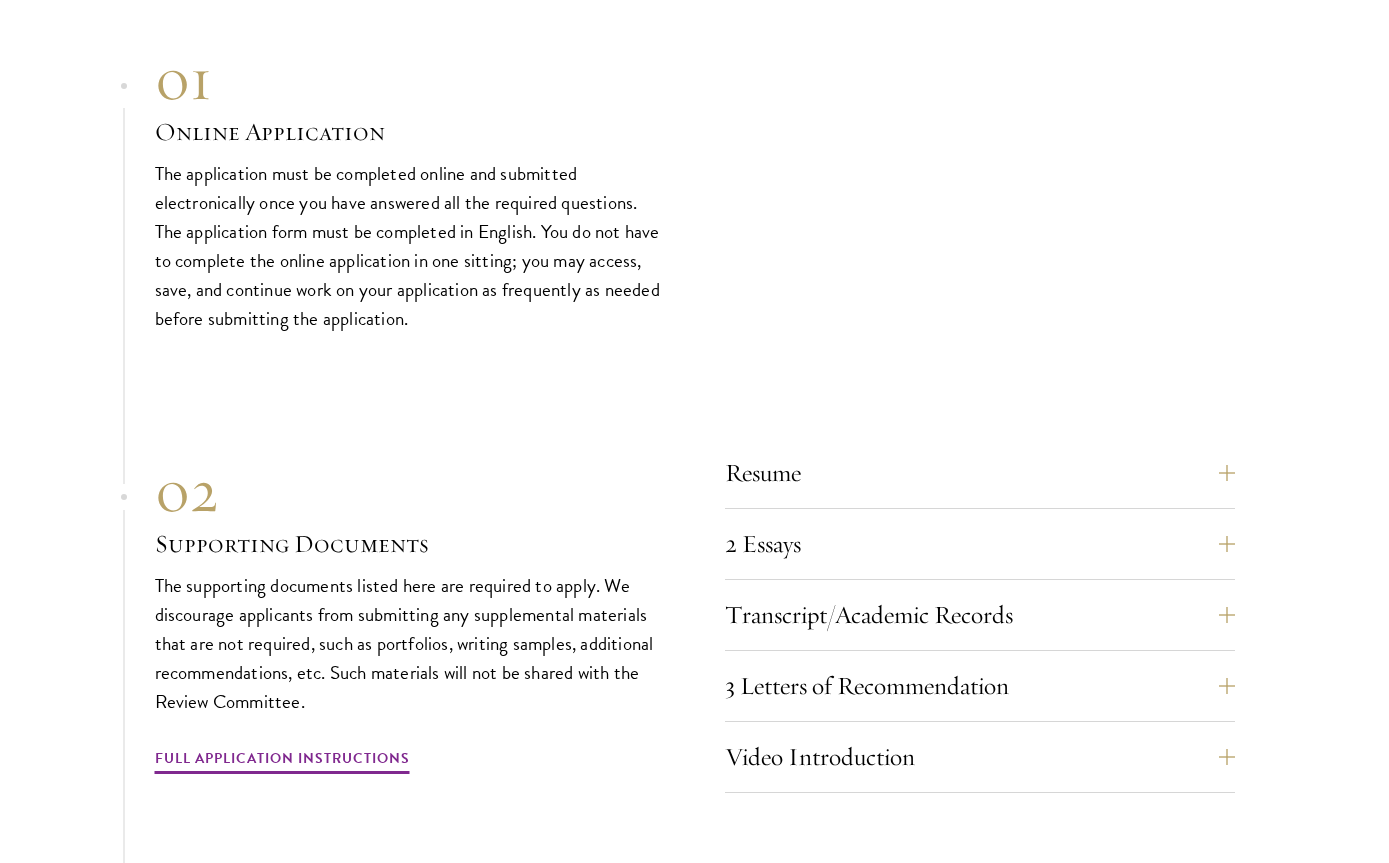 scroll, scrollTop: 6622, scrollLeft: 0, axis: vertical 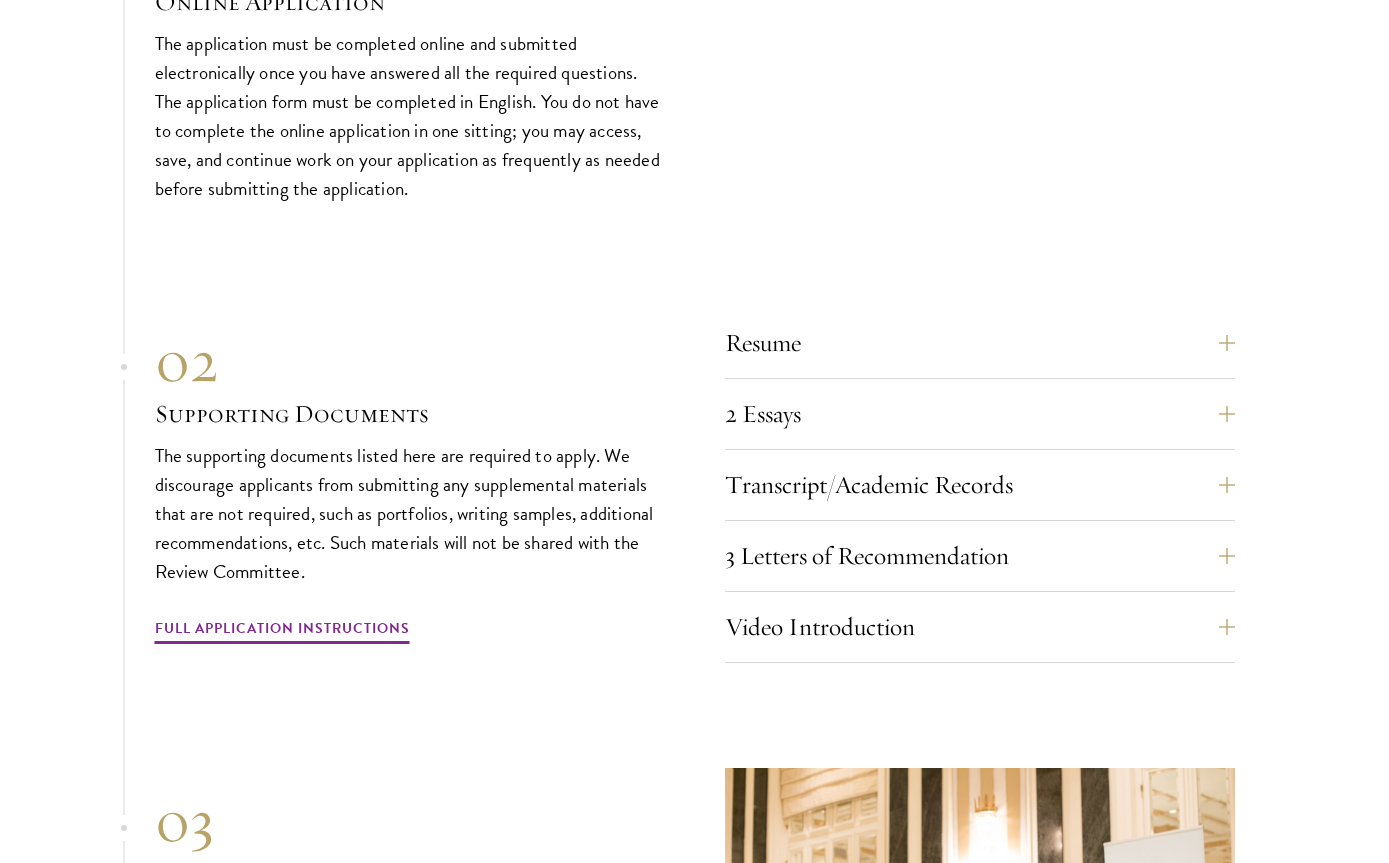 click on "Resume" at bounding box center (980, 343) 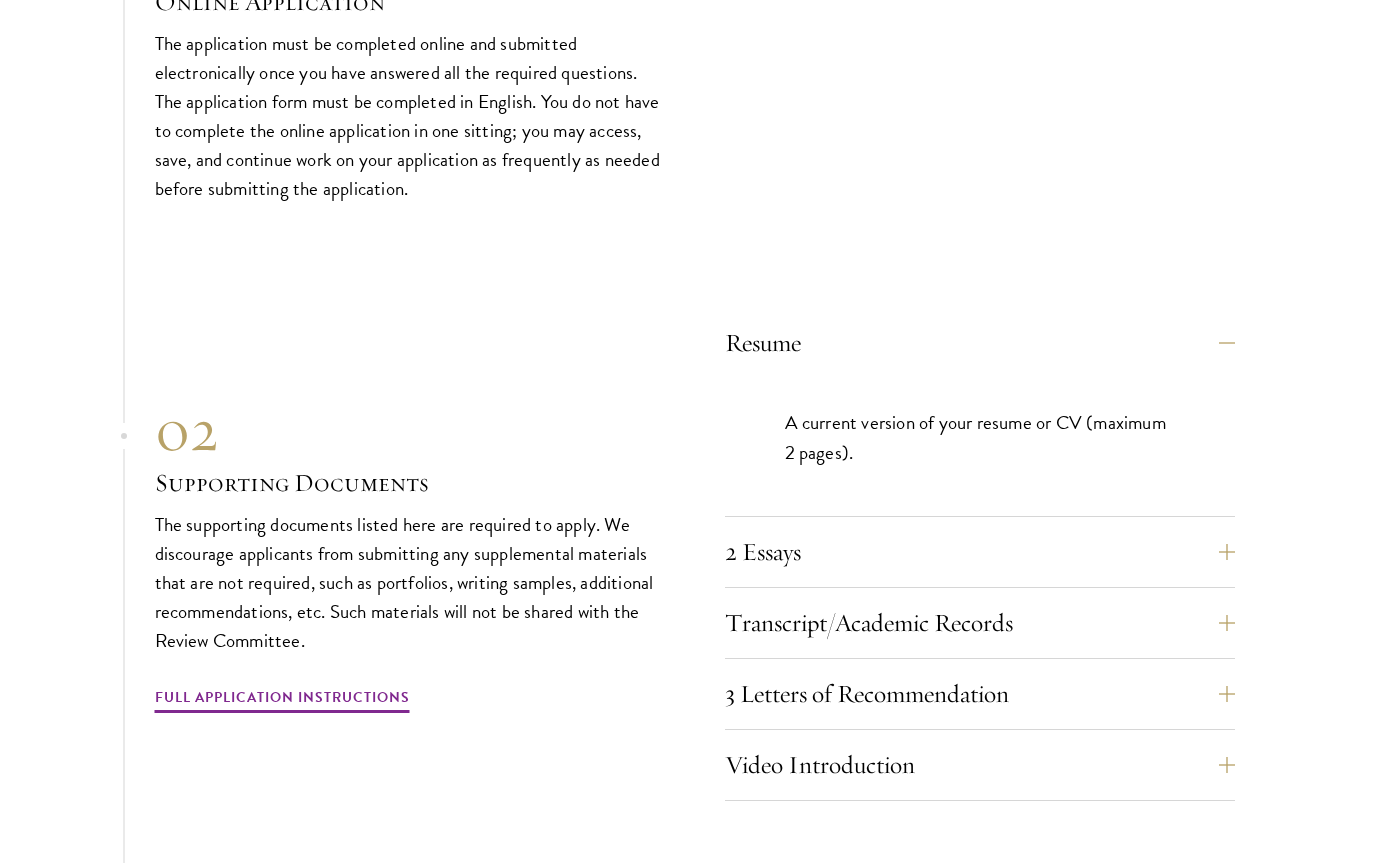 click on "Resume" at bounding box center [980, 343] 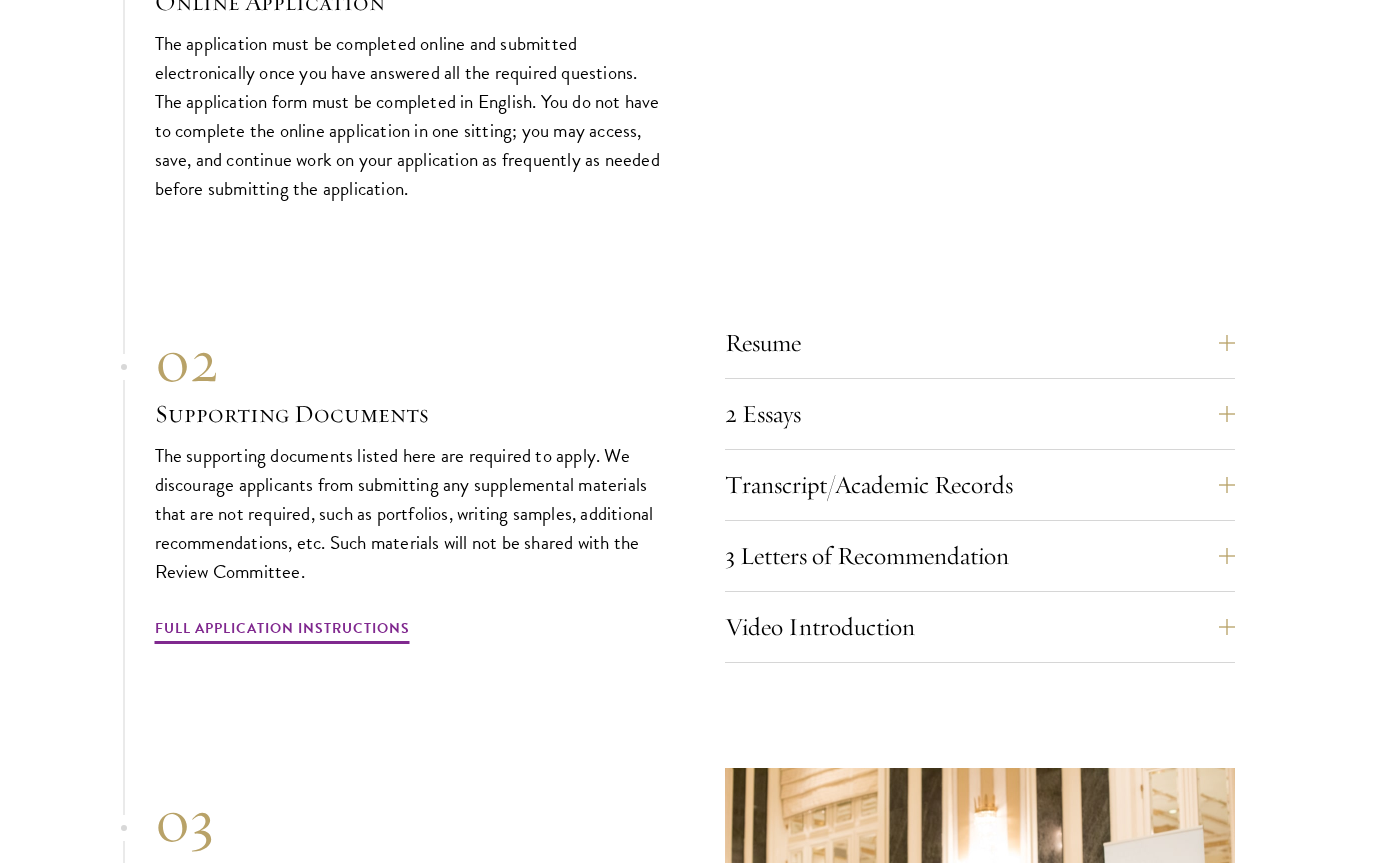 click on "2 Essays" at bounding box center (980, 414) 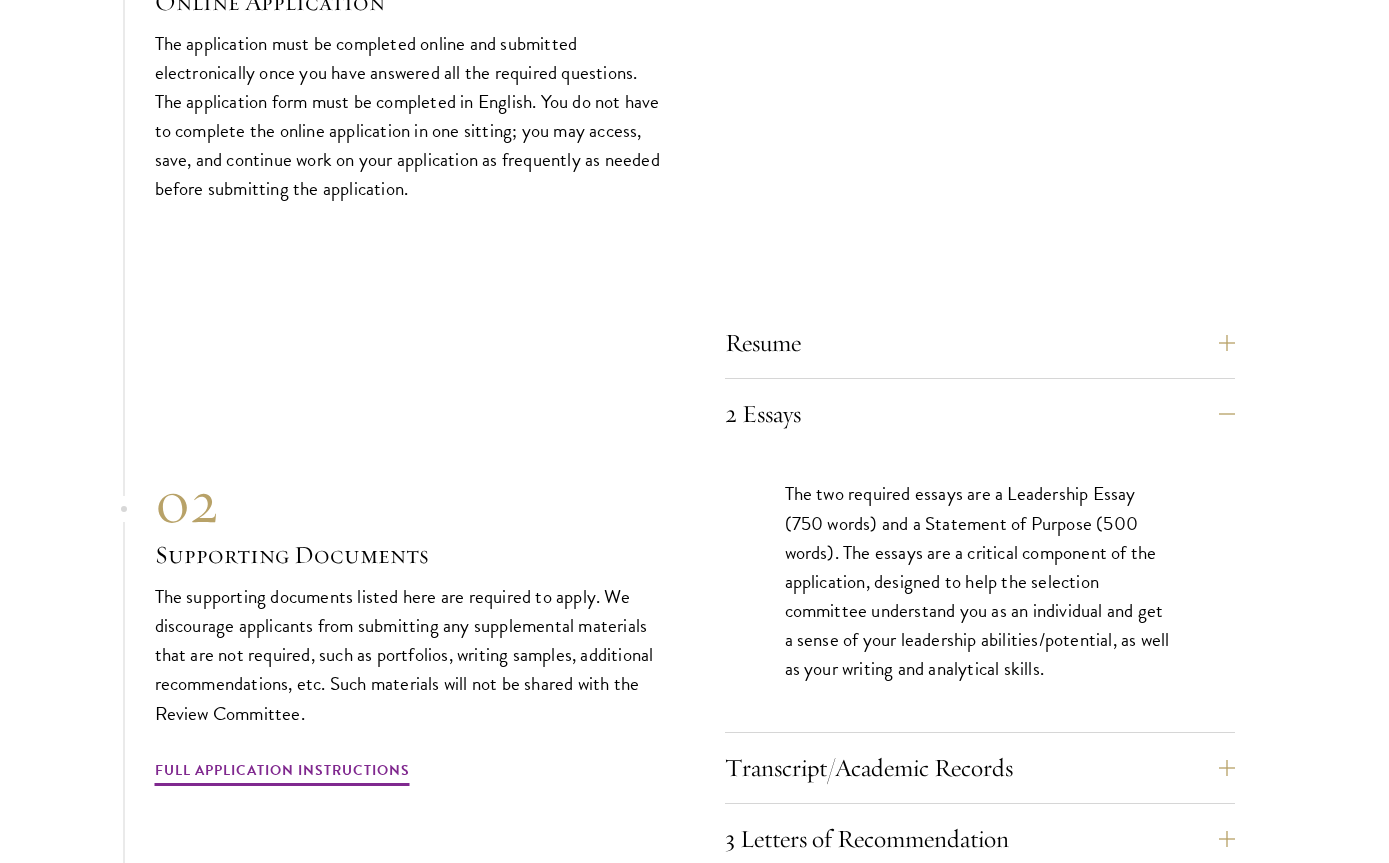 click on "2 Essays" at bounding box center [980, 414] 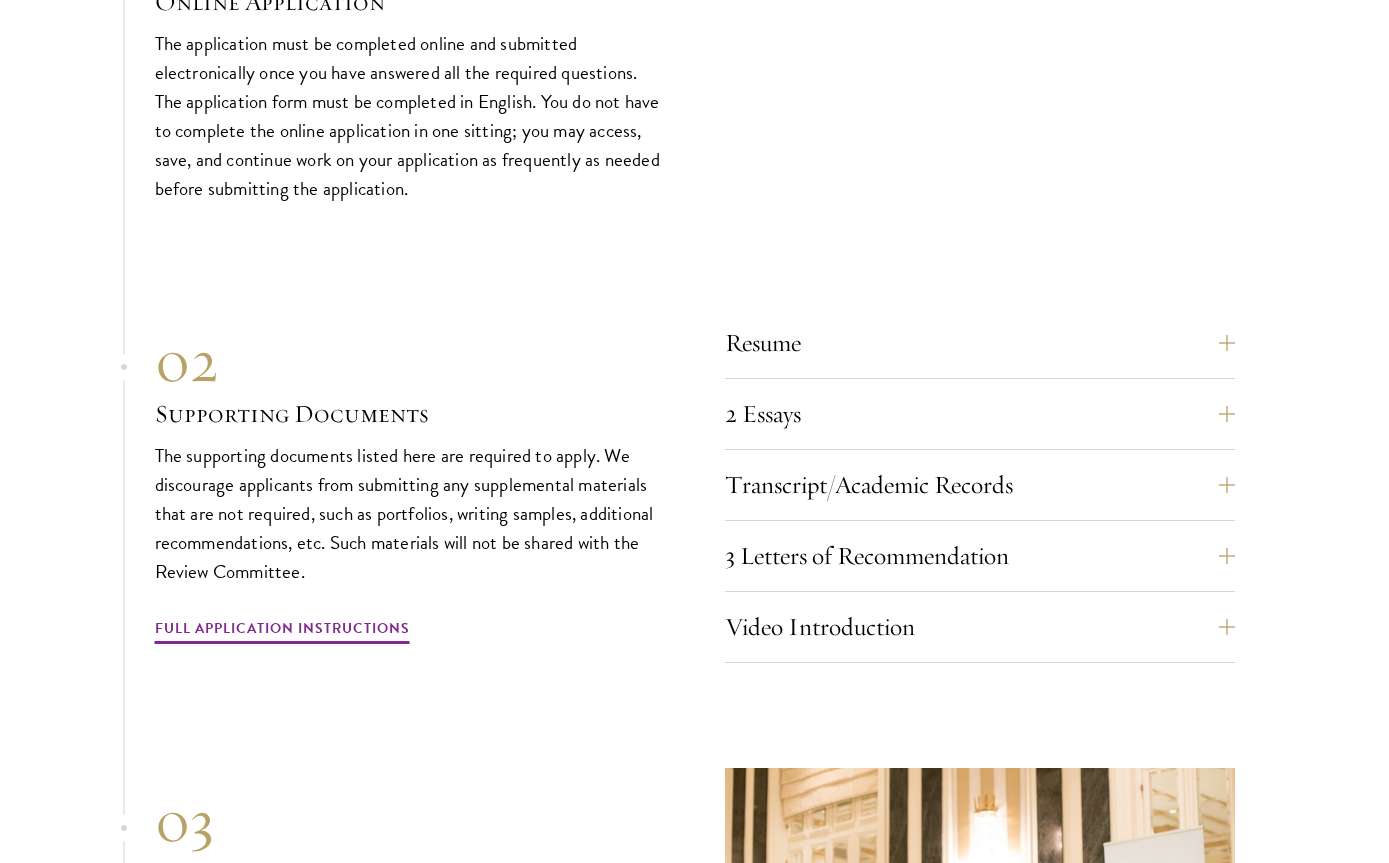 click on "Transcript/Academic Records" at bounding box center [980, 485] 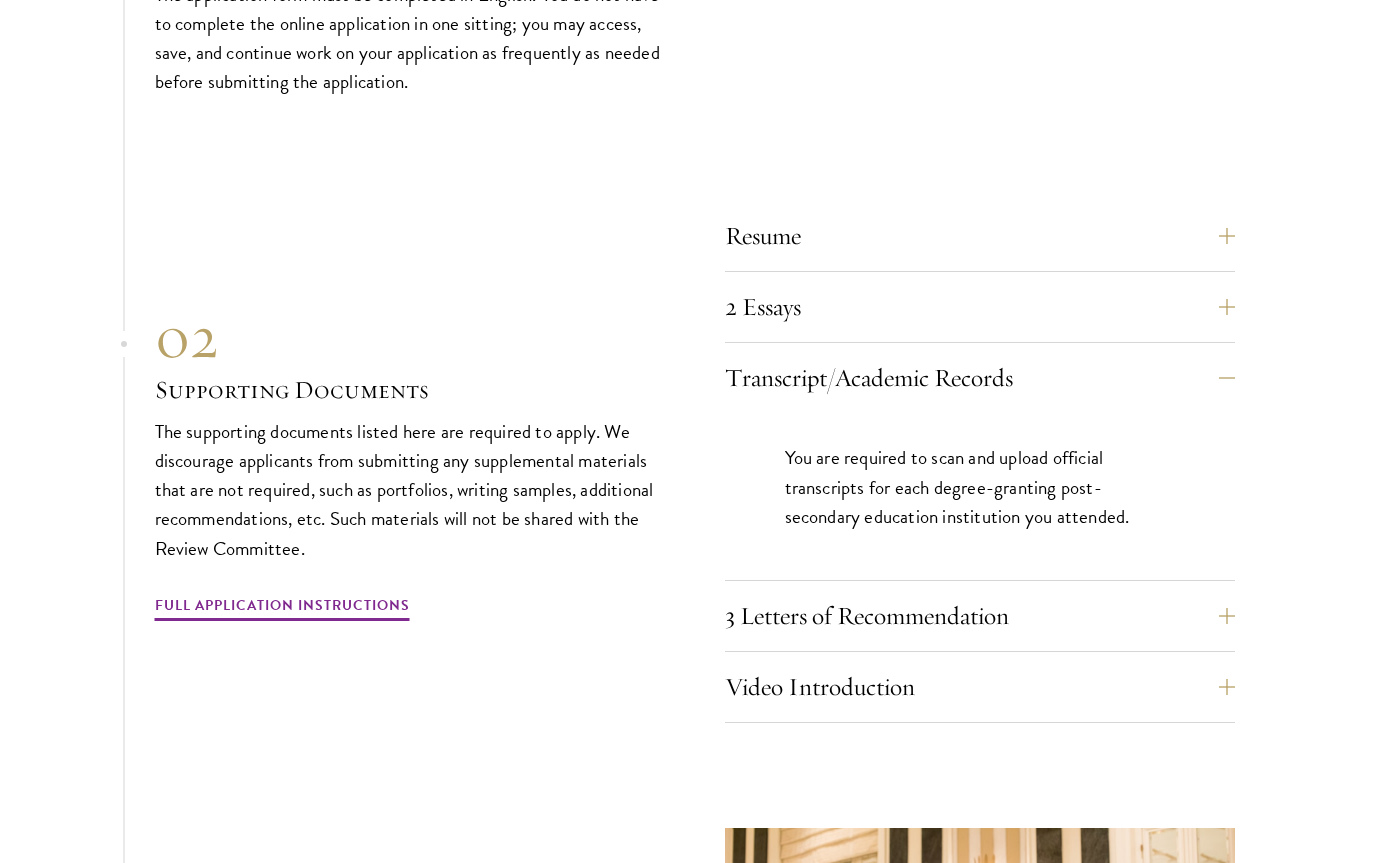 scroll, scrollTop: 6768, scrollLeft: 0, axis: vertical 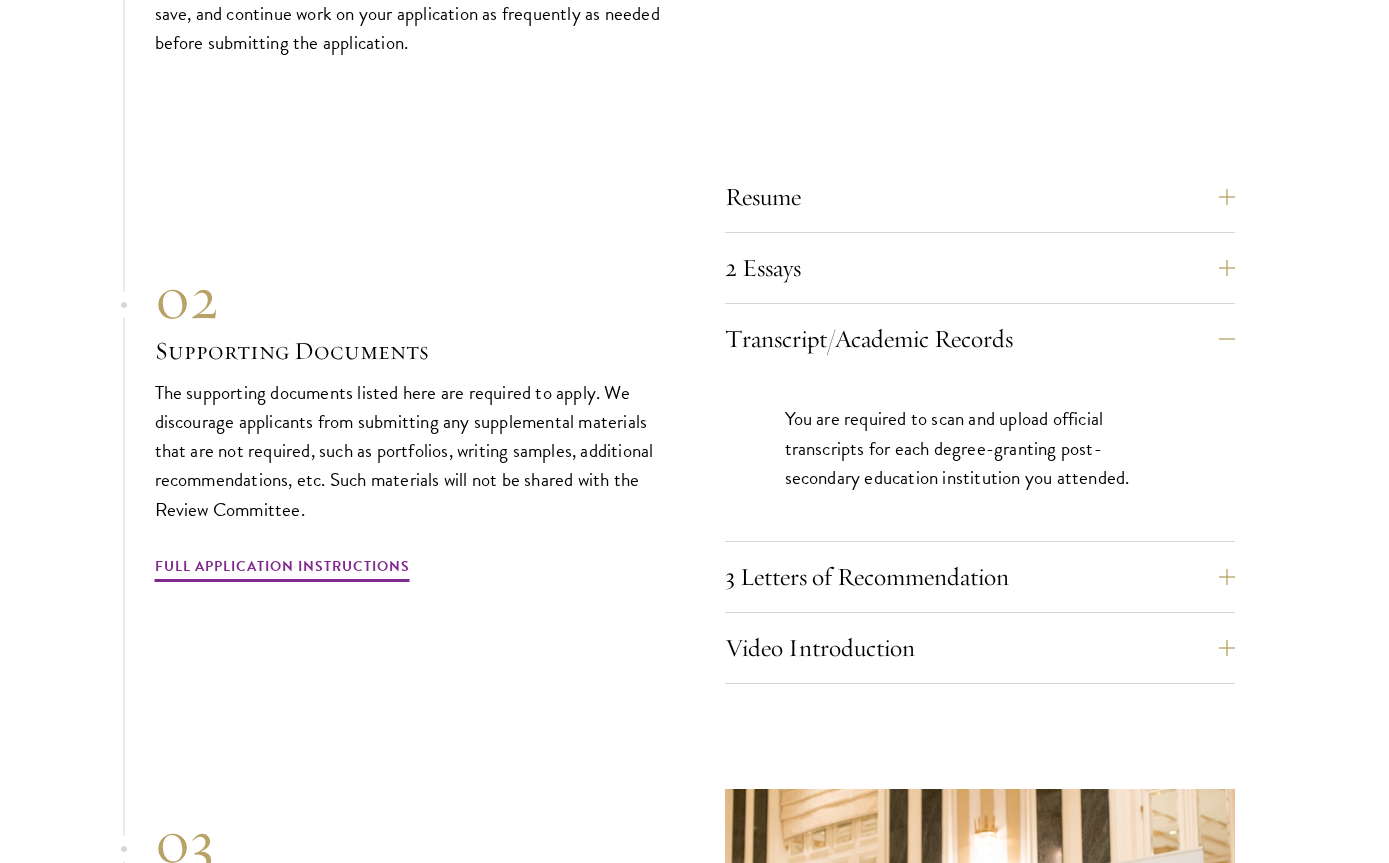 click on "Transcript/Academic Records" at bounding box center (980, 339) 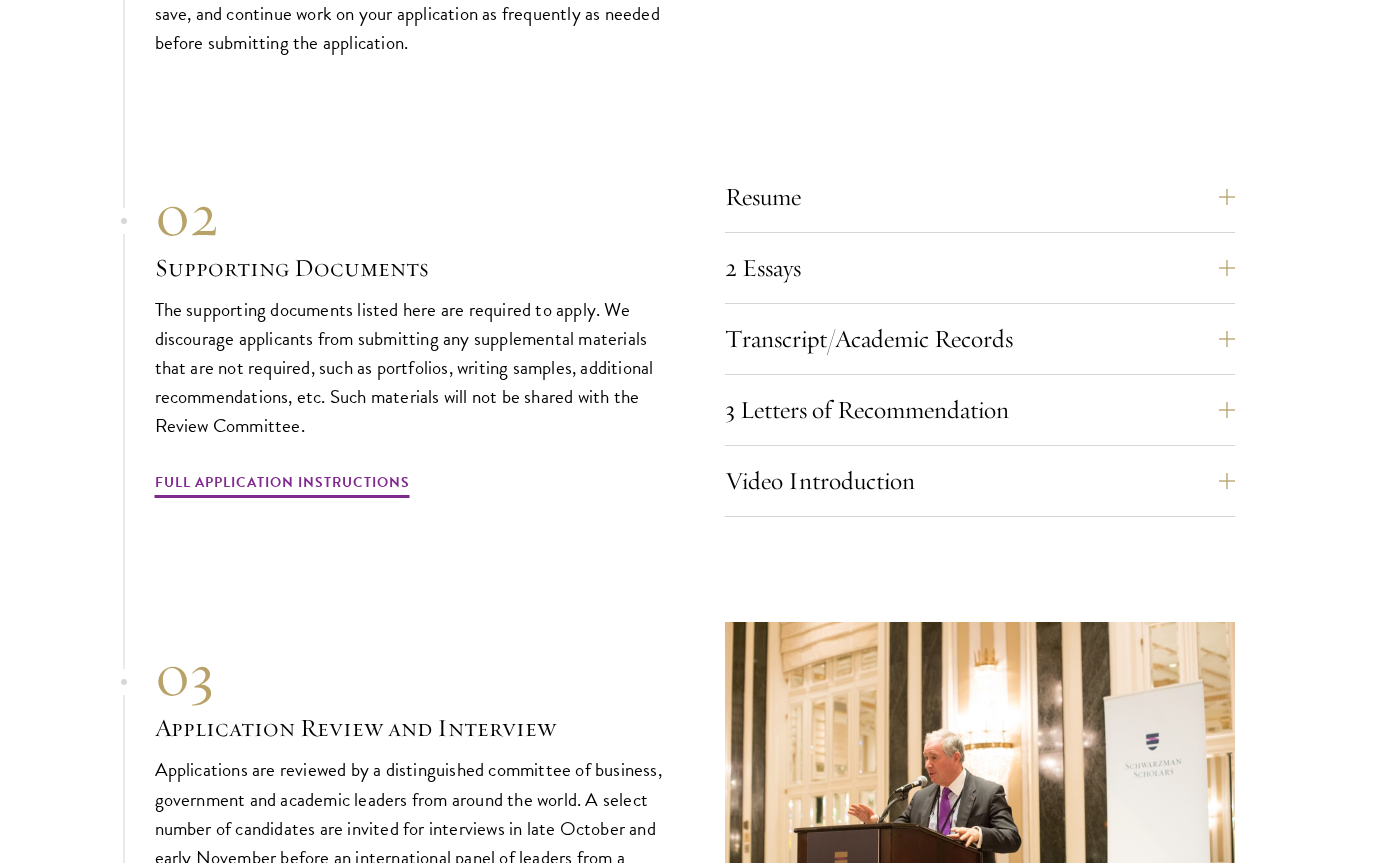 click on "3 Letters of Recommendation" at bounding box center (980, 410) 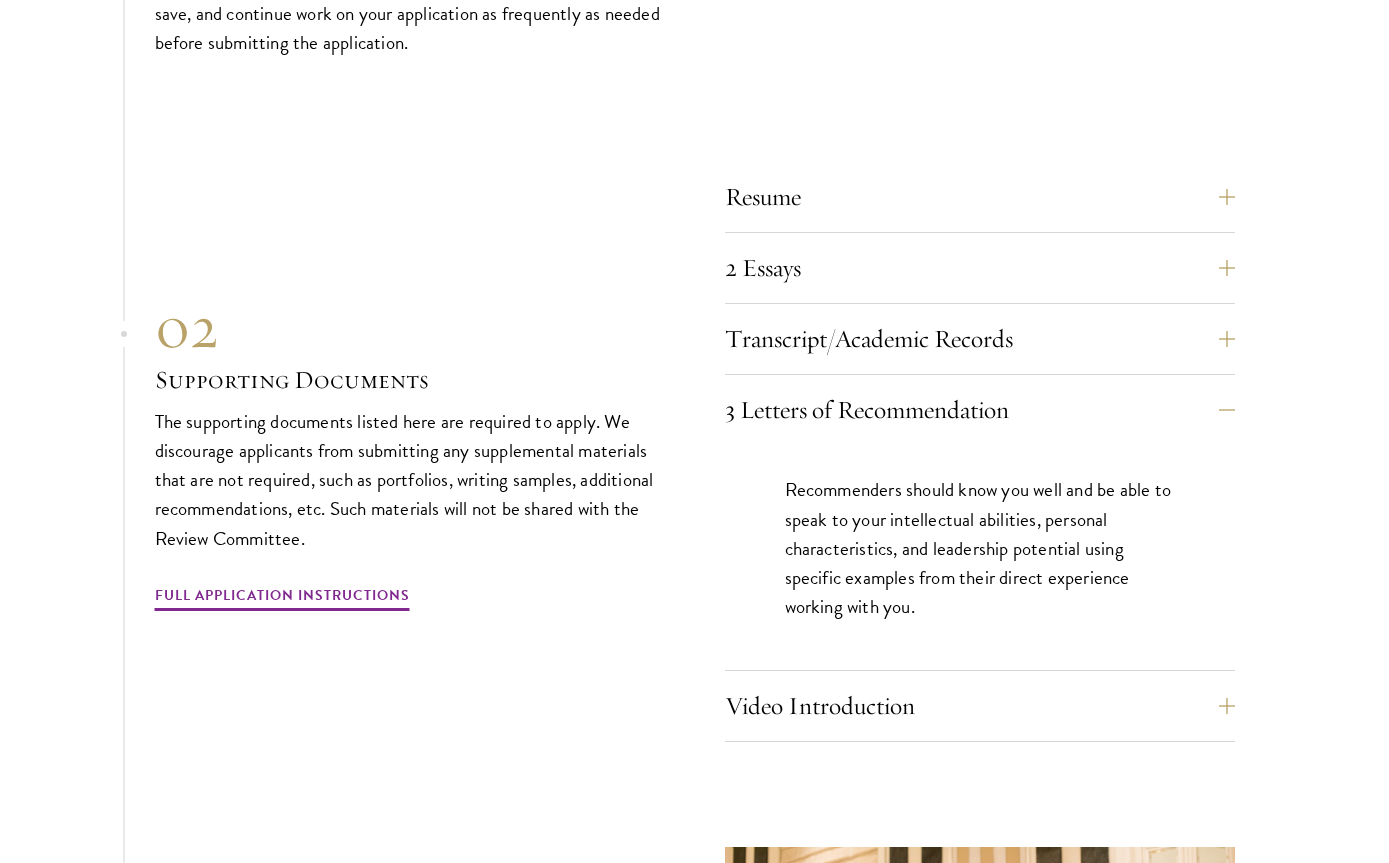 click on "01
Online Application
01
Online Application
The application must be completed online and submitted electronically once you have answered all the required questions. The application form must be completed in English. You do not have to complete the online application in one sitting; you may access, save, and continue work on your application as frequently as needed before submitting the application.
Resume
A current version of your resume or CV (maximum 2 pages).
2 Essays
The two required essays are a Leadership Essay (750 words) and a Statement of Purpose (500 words). The essays are a critical component of the application, designed to help the selection committee understand you as an individual and get a sense of your leadership abilities/potential, as well as your writing and analytical skills." at bounding box center (694, 498) 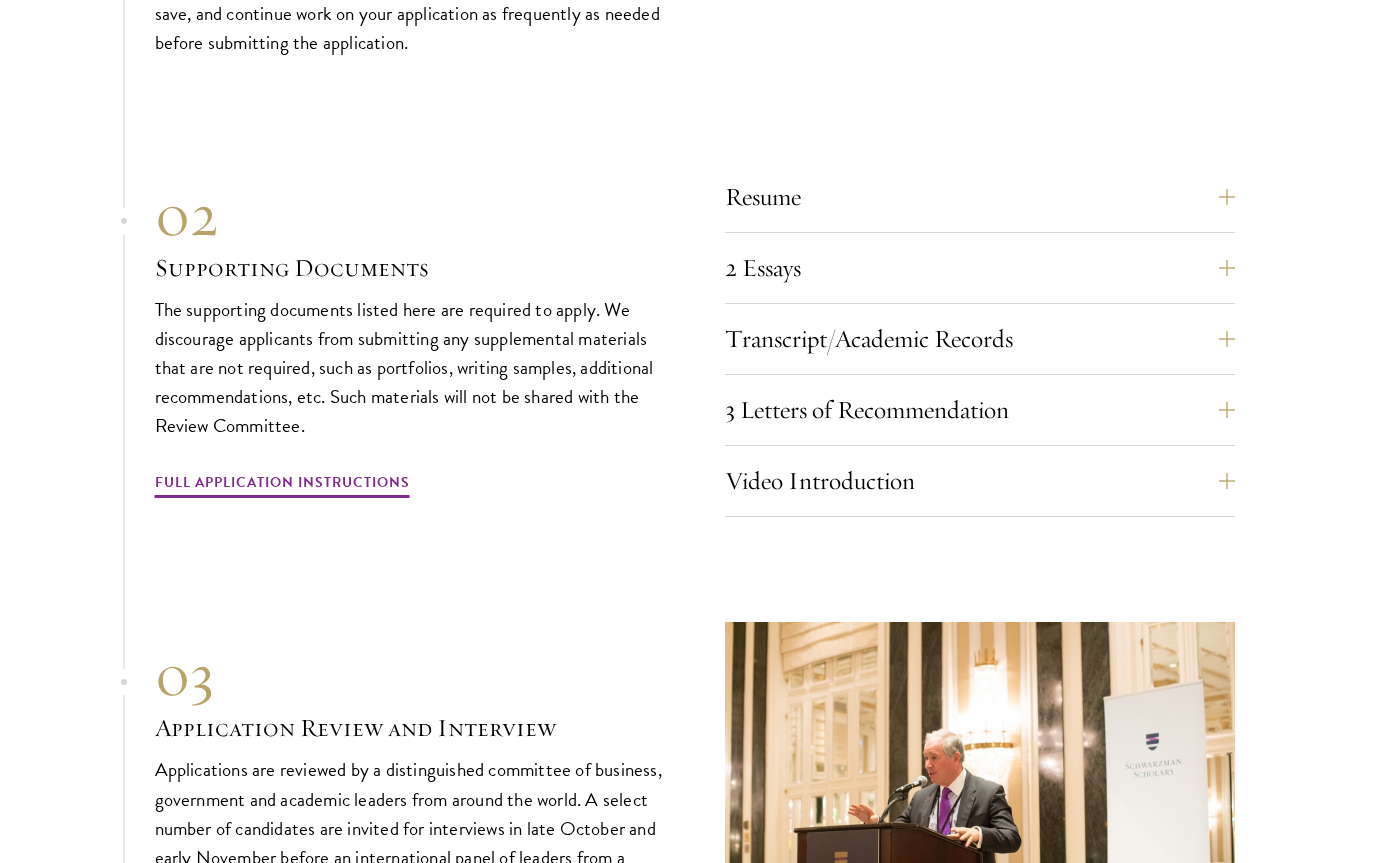 click on "Video Introduction" at bounding box center [980, 481] 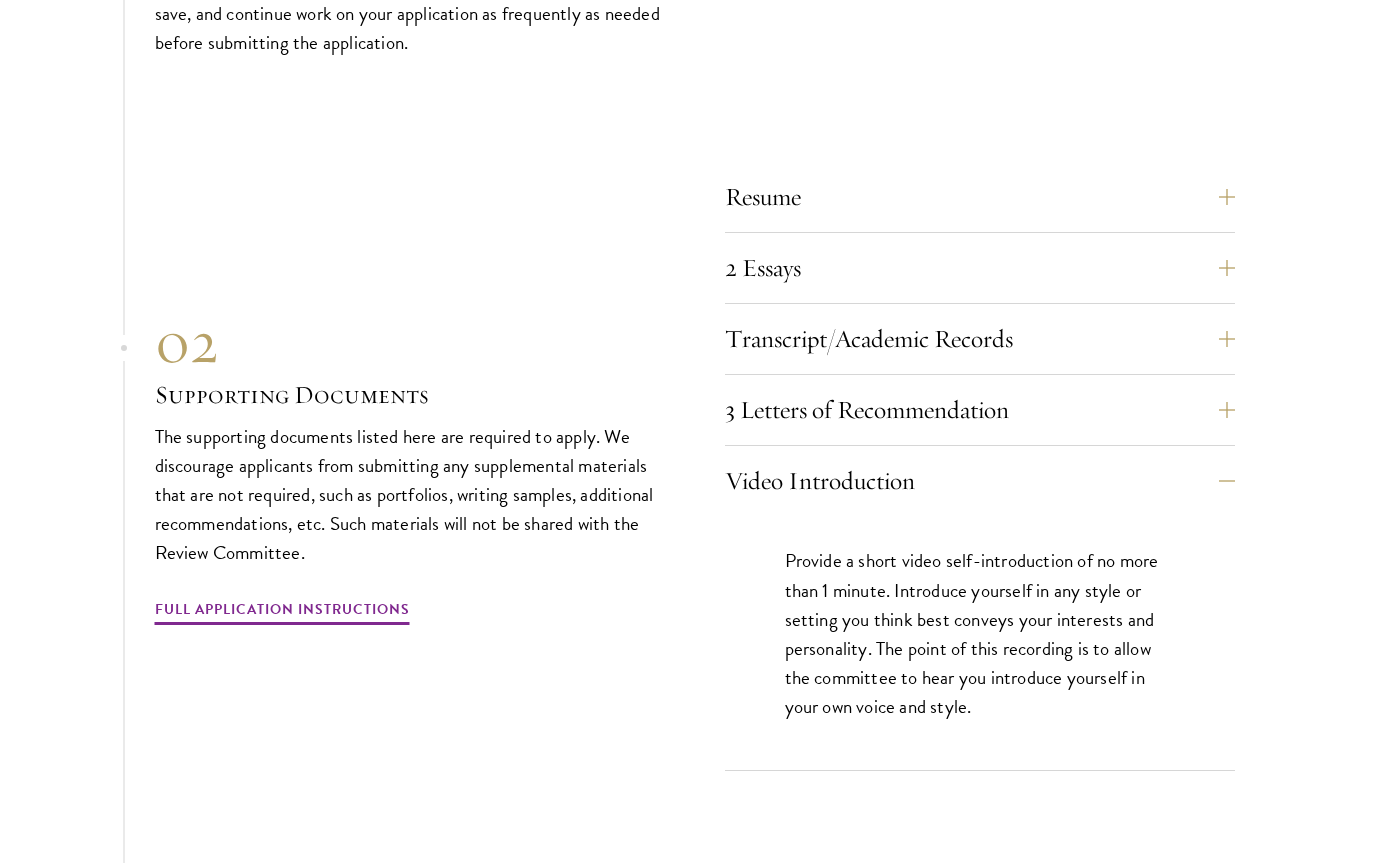 click on "Video Introduction" at bounding box center (980, 481) 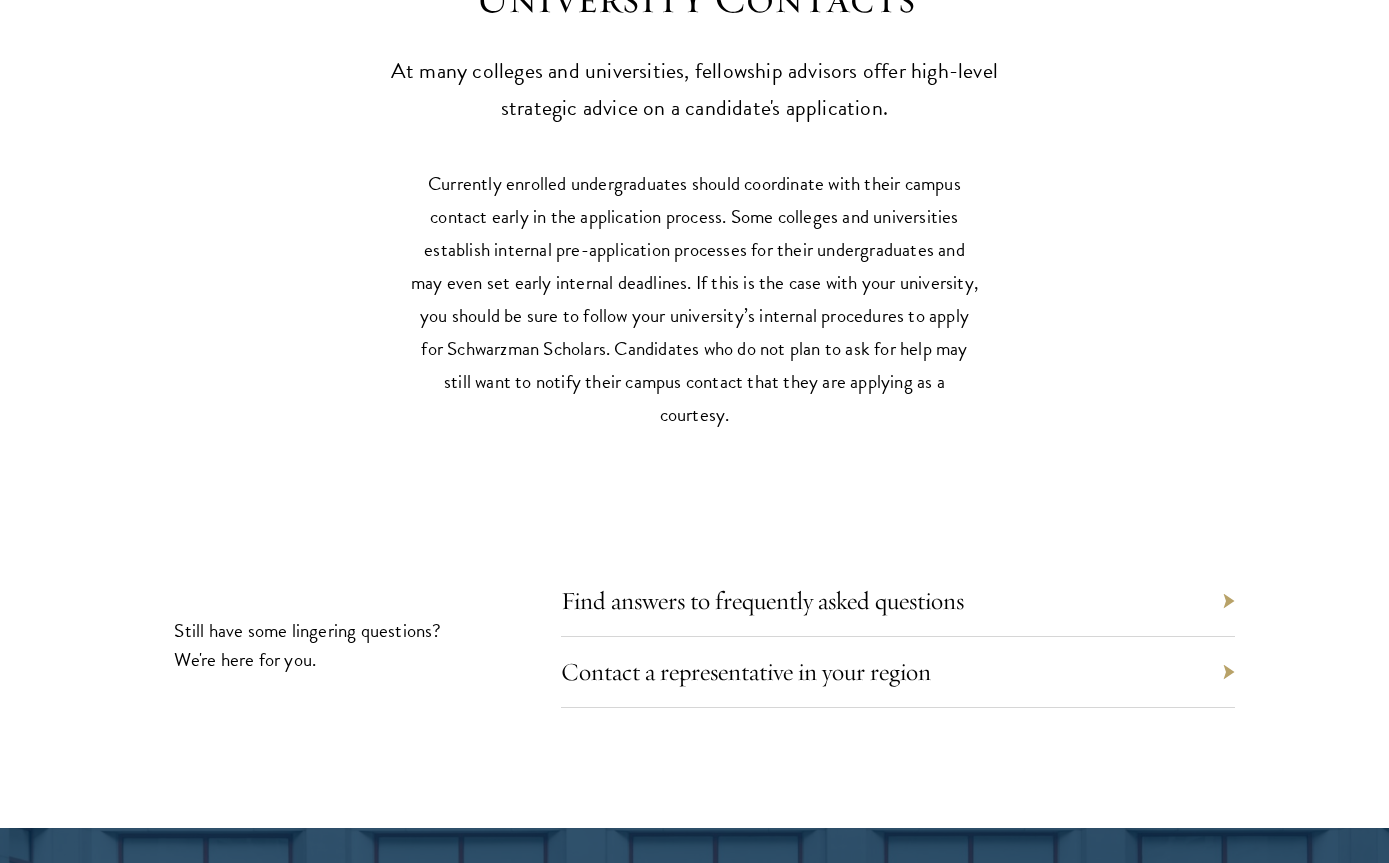 scroll, scrollTop: 9329, scrollLeft: 0, axis: vertical 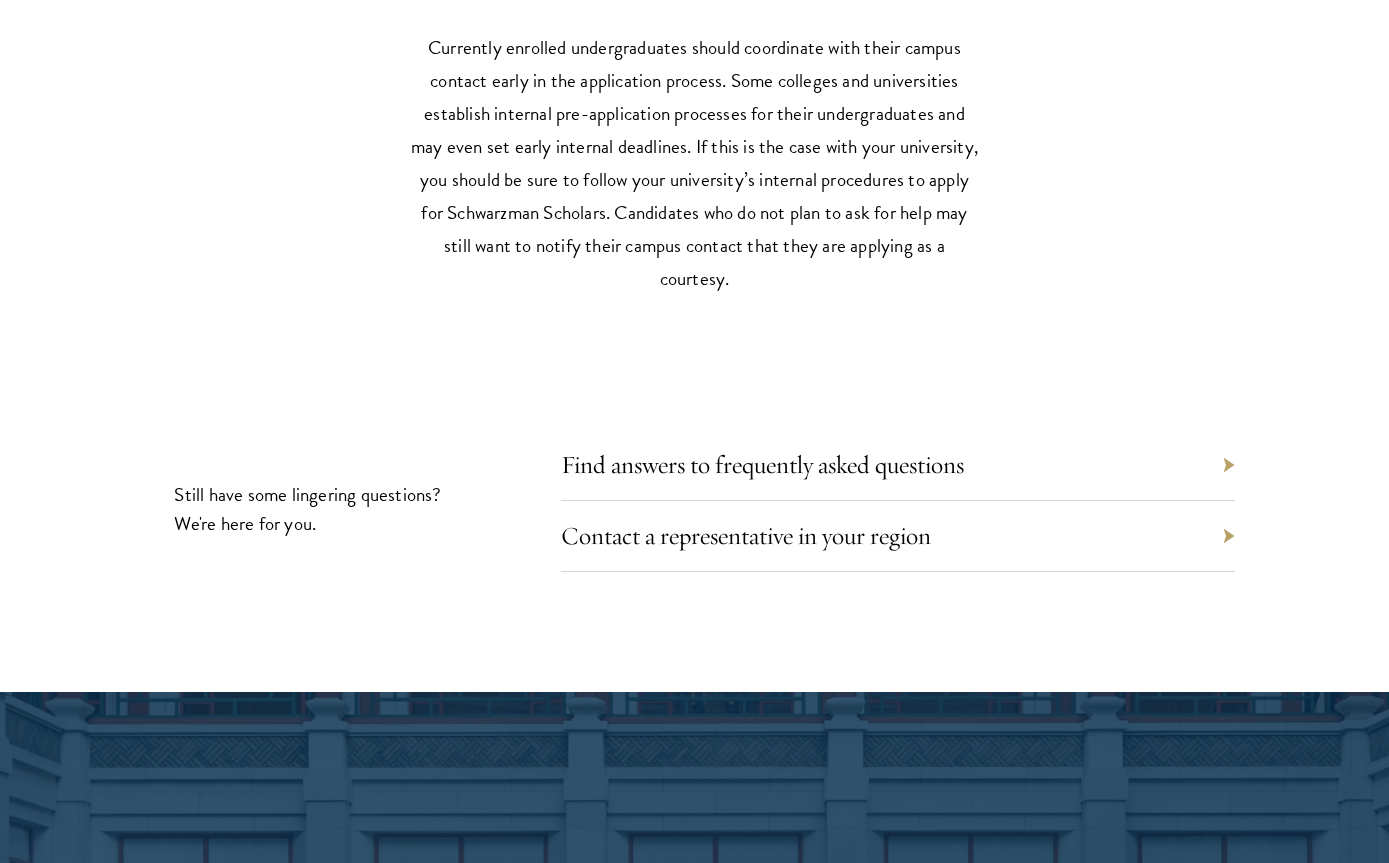 click on "Contact a representative in your region" at bounding box center [898, 536] 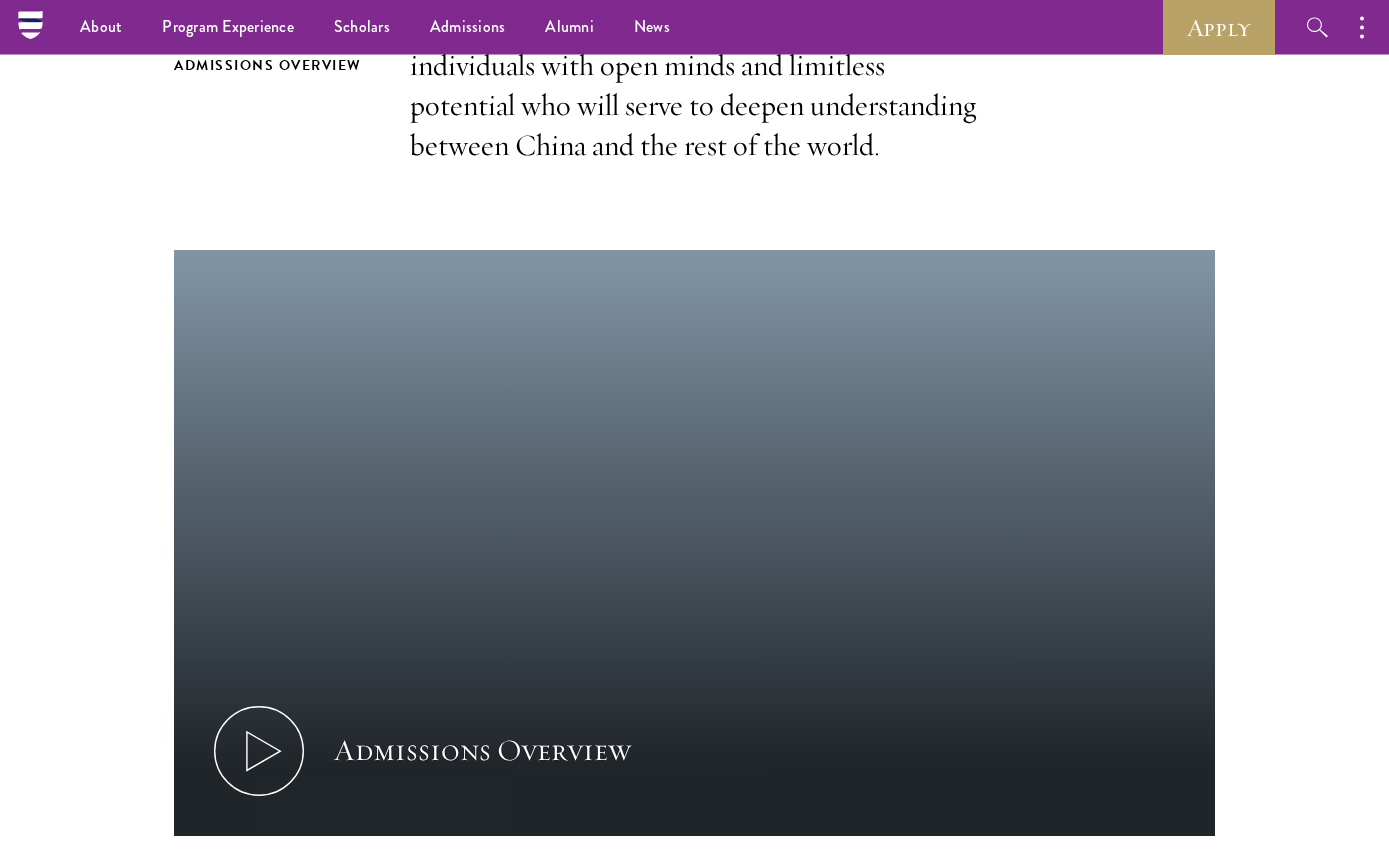 scroll, scrollTop: 0, scrollLeft: 0, axis: both 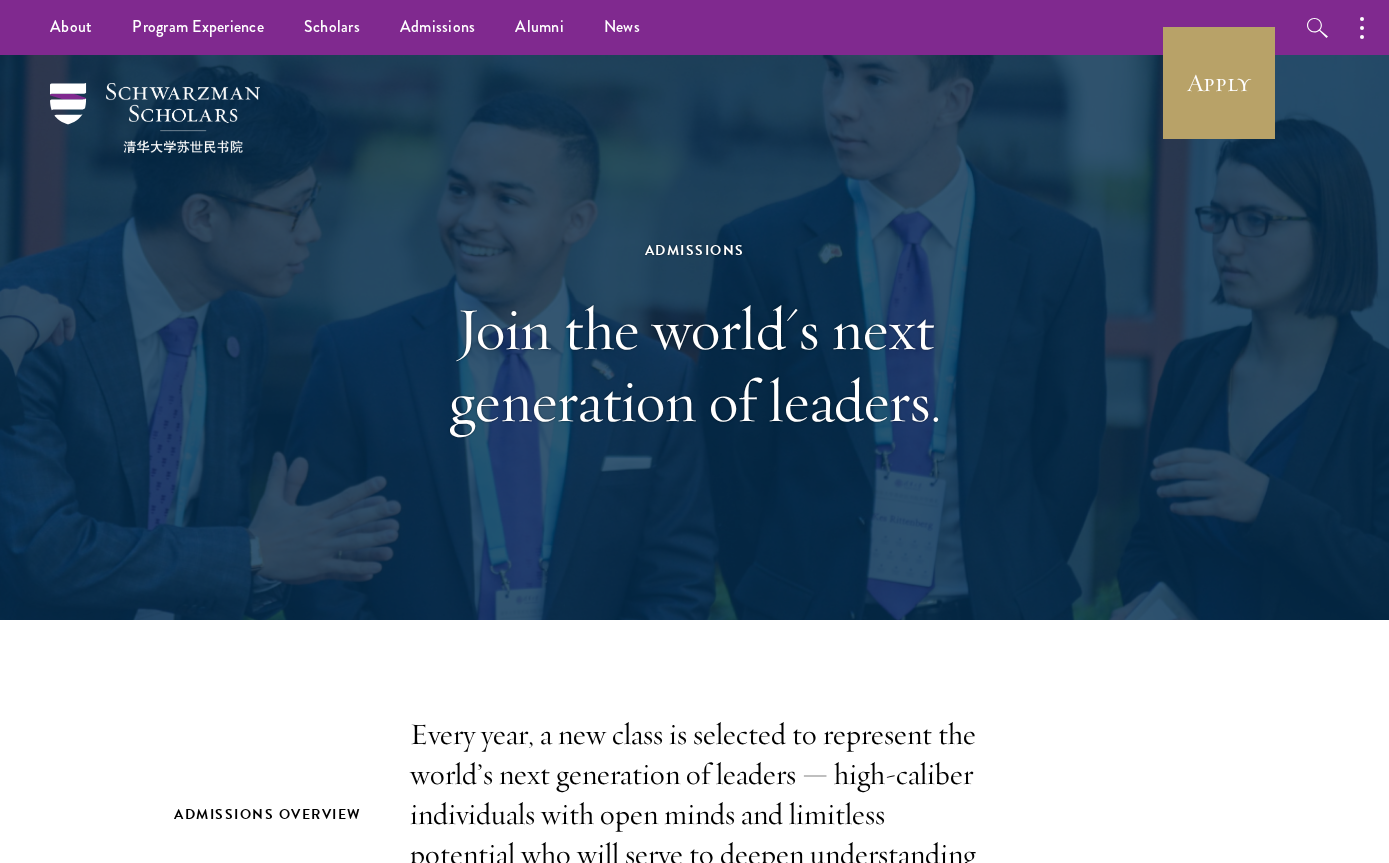 click on "Scholars" at bounding box center [332, 27] 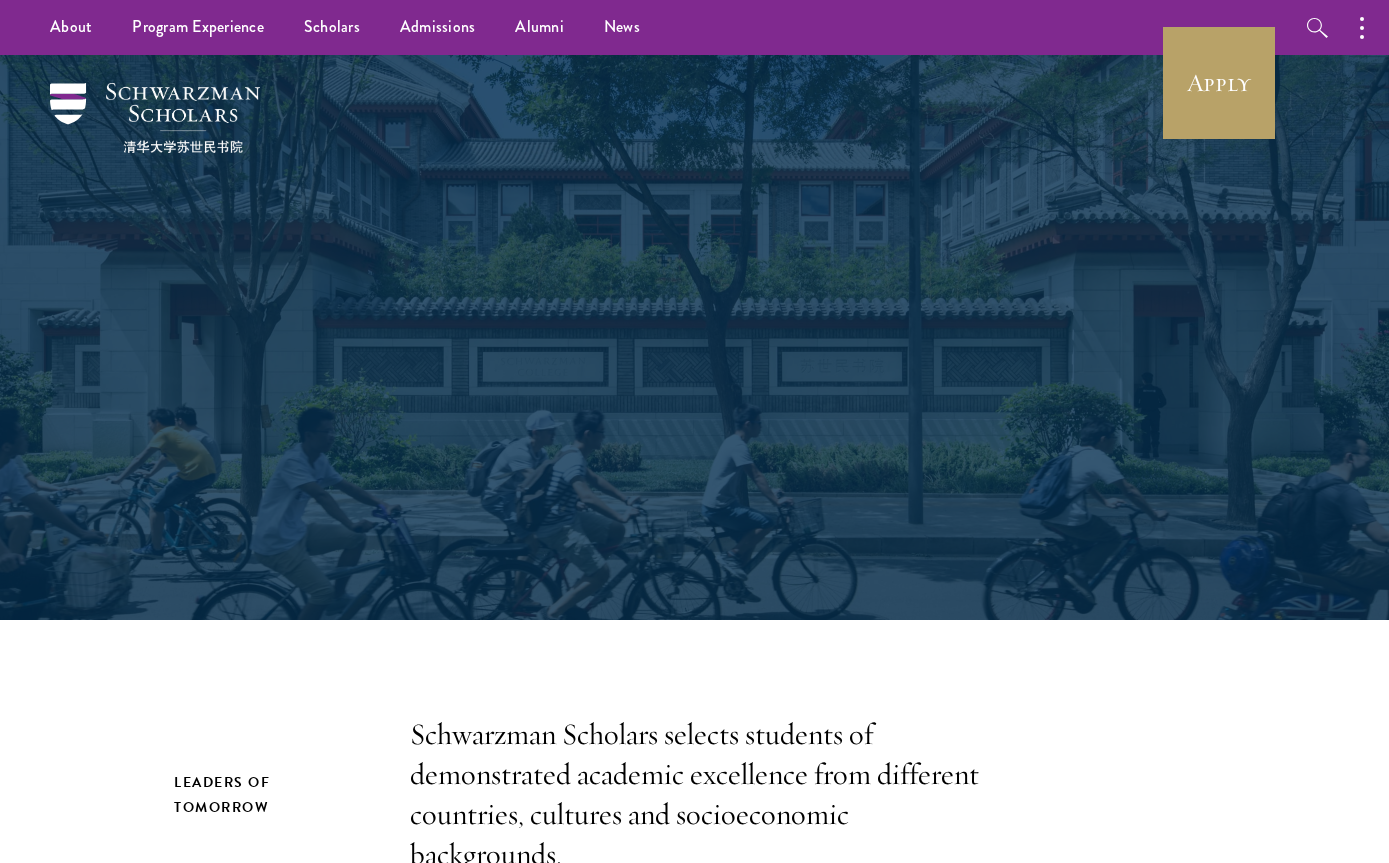 scroll, scrollTop: 0, scrollLeft: 0, axis: both 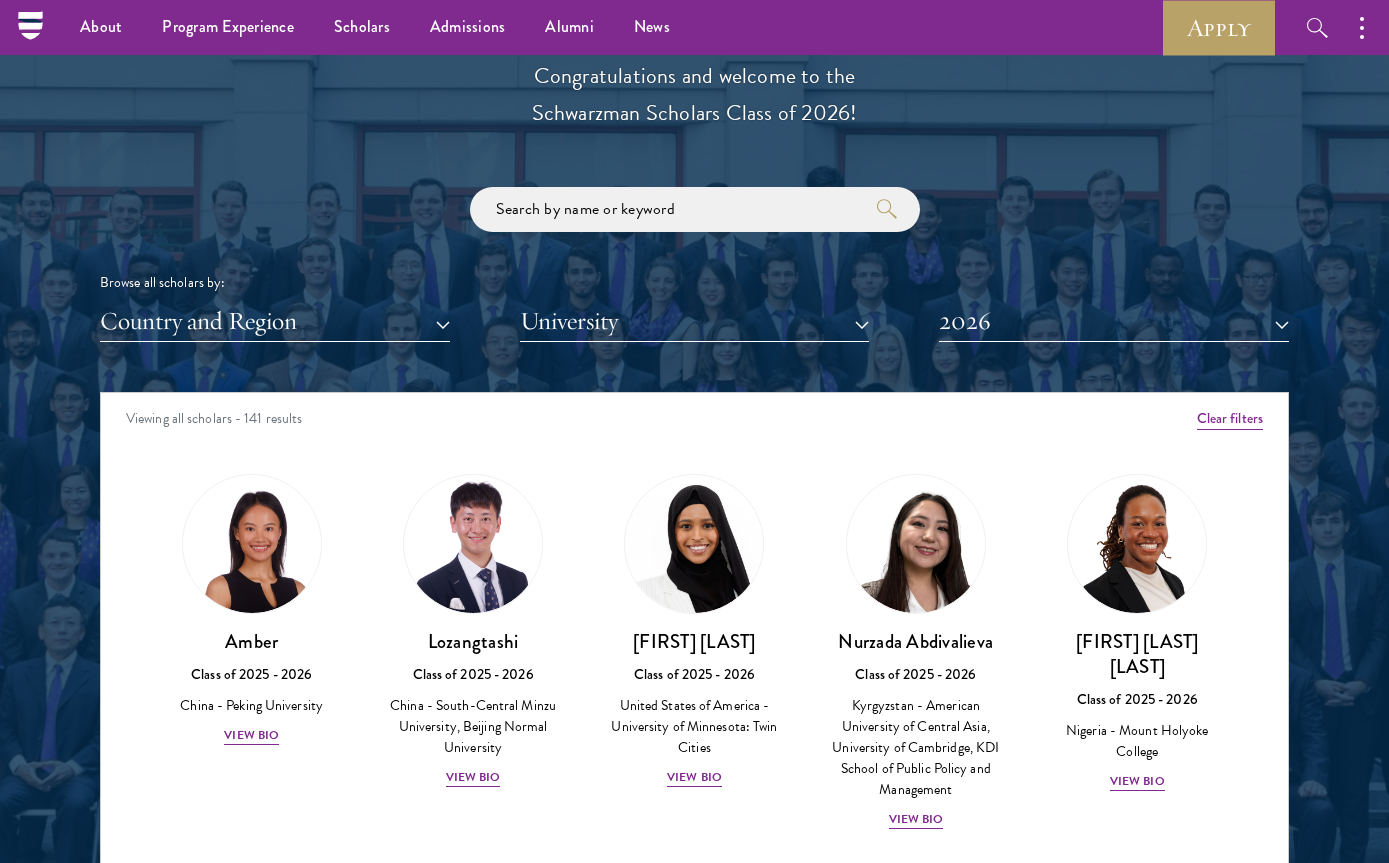 click on "Country and Region" at bounding box center [275, 321] 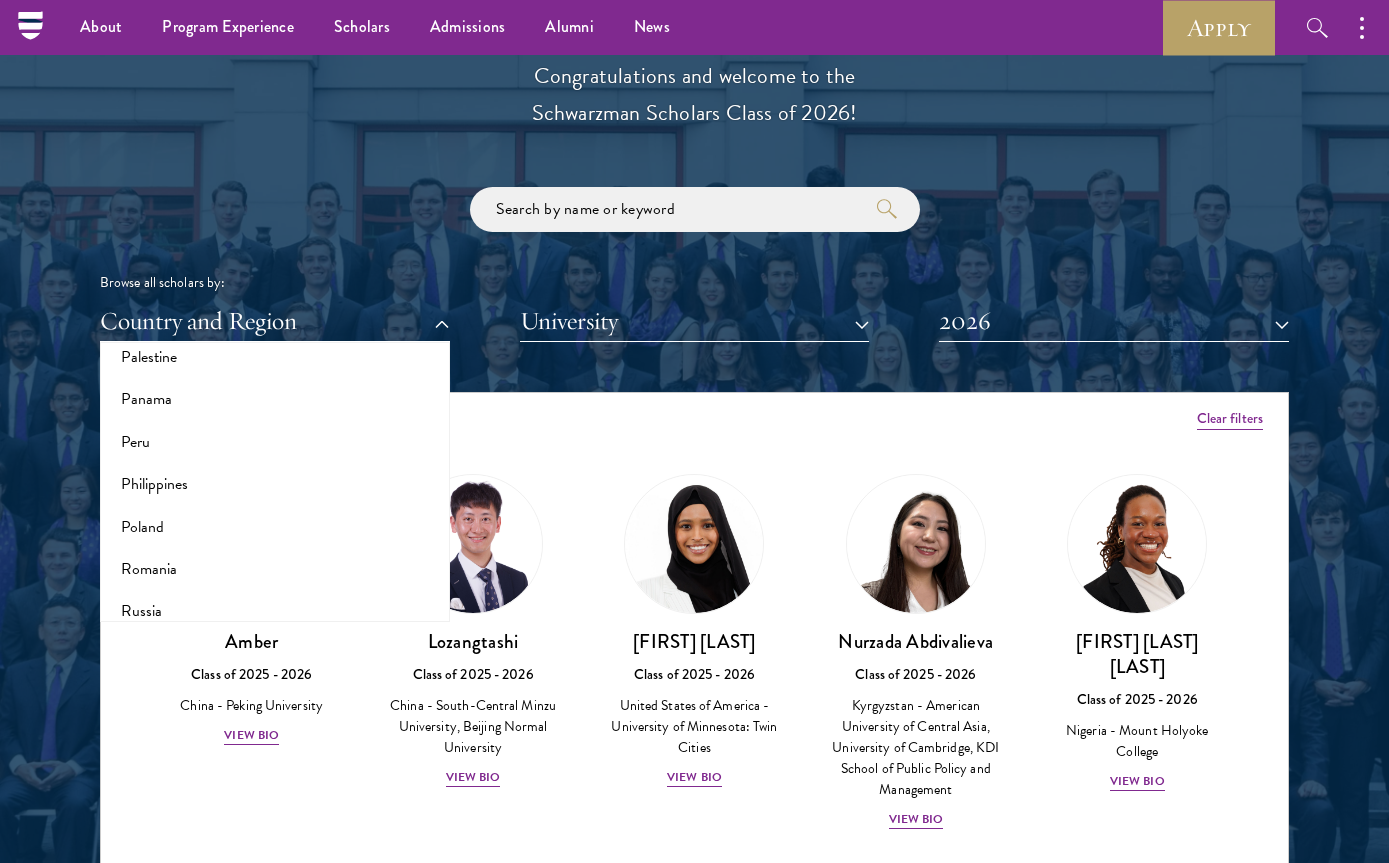 scroll, scrollTop: 3065, scrollLeft: 0, axis: vertical 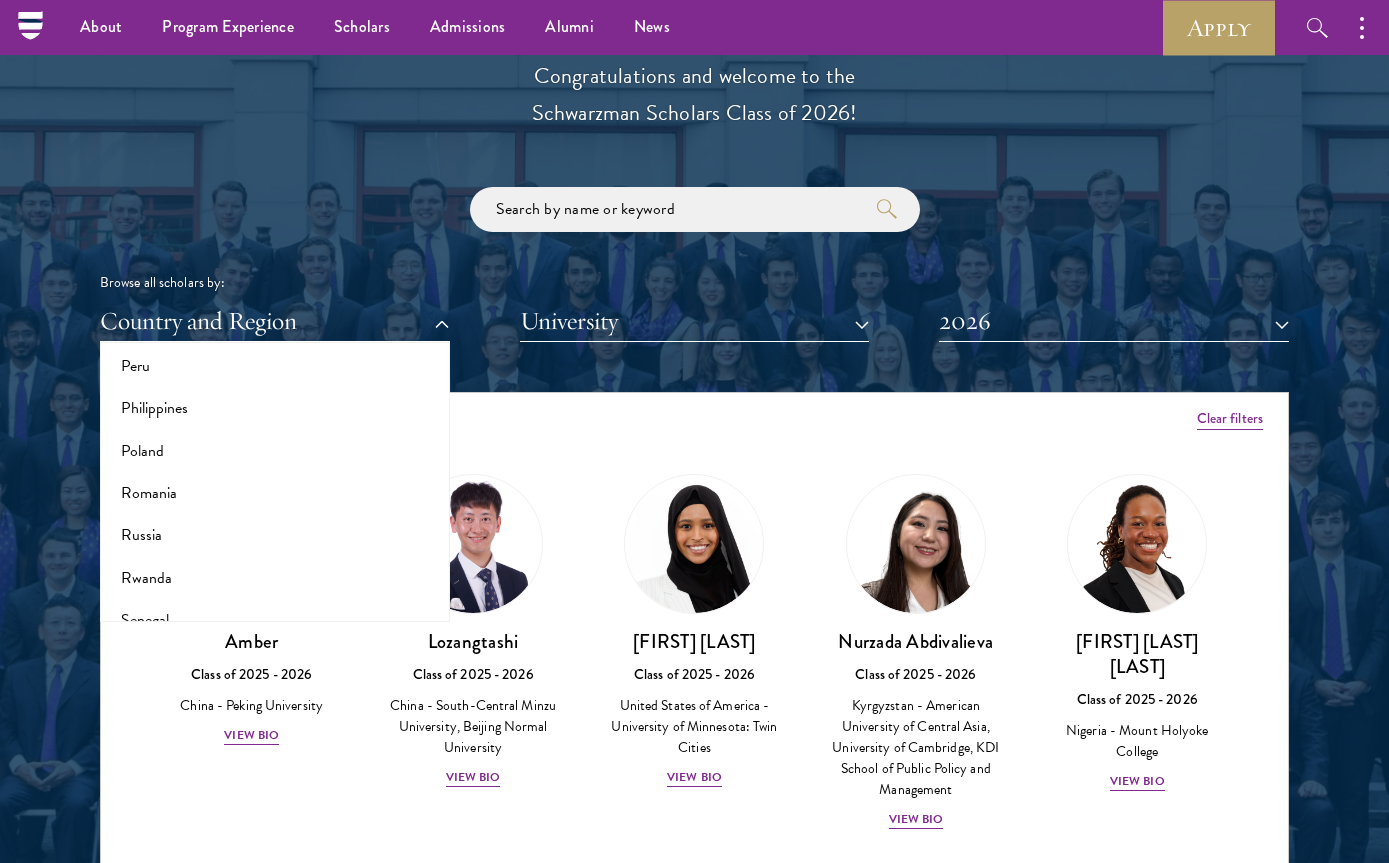 click on "Russia" at bounding box center [275, 535] 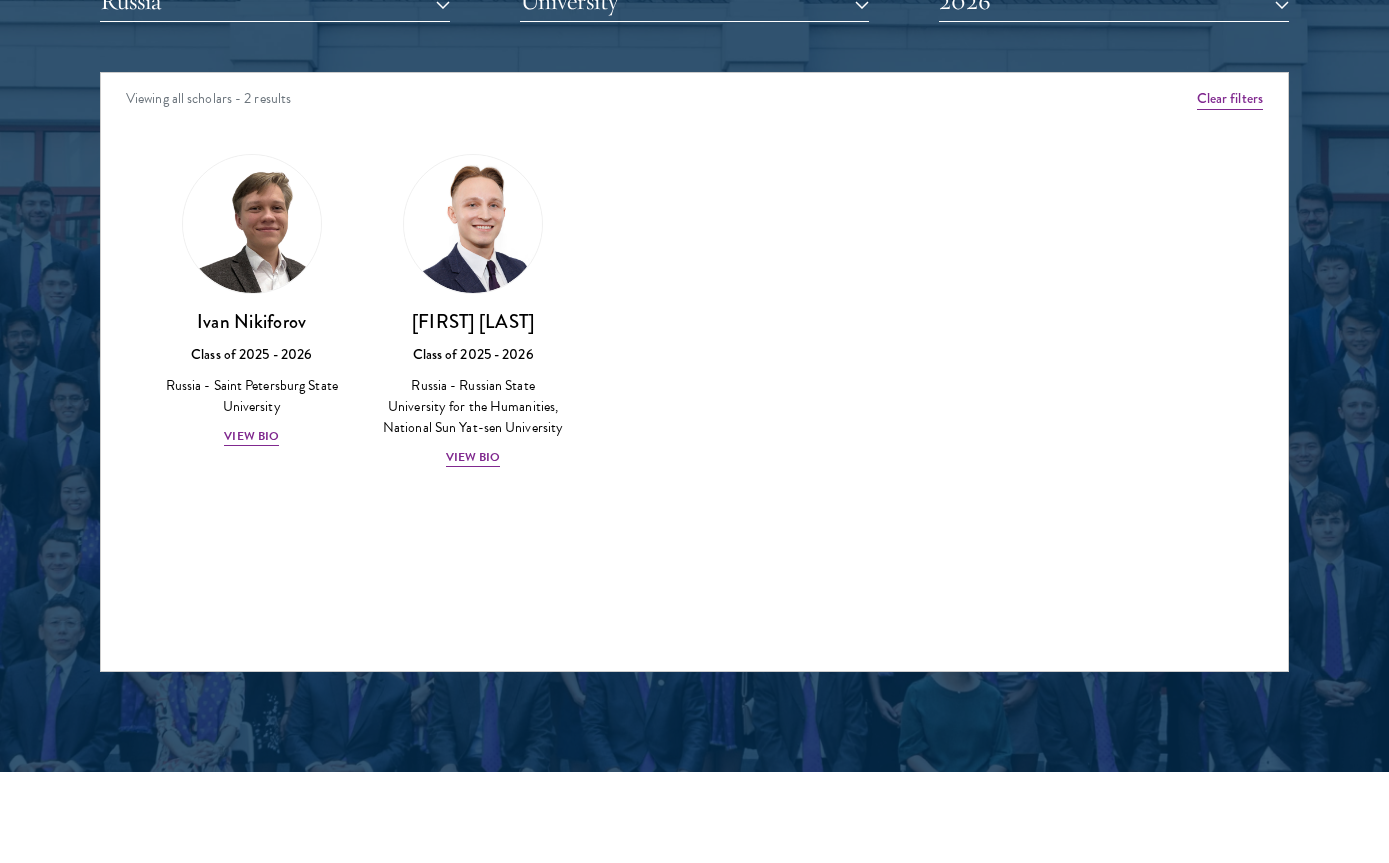 scroll, scrollTop: 2560, scrollLeft: 0, axis: vertical 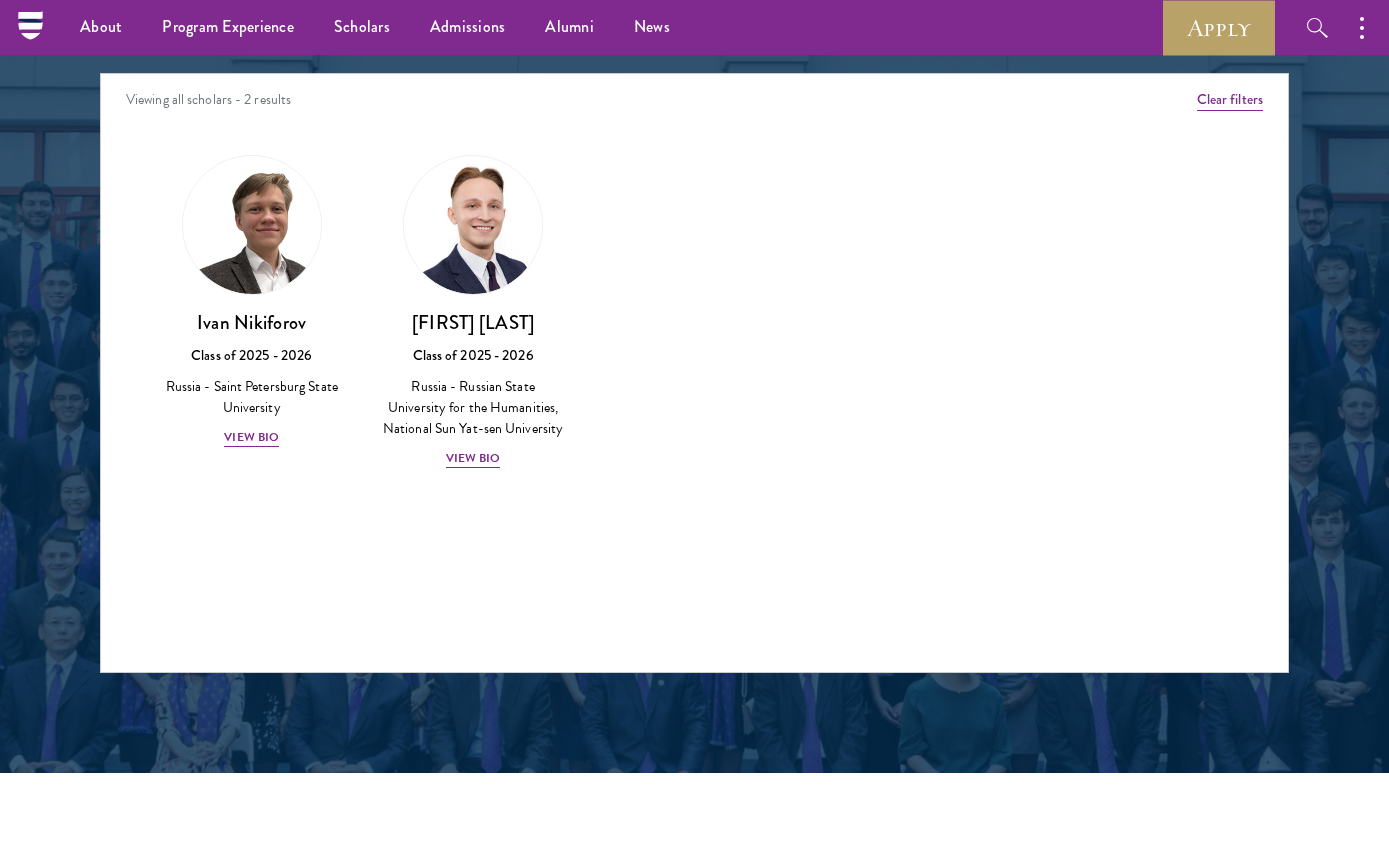 click on "View Bio" at bounding box center (251, 437) 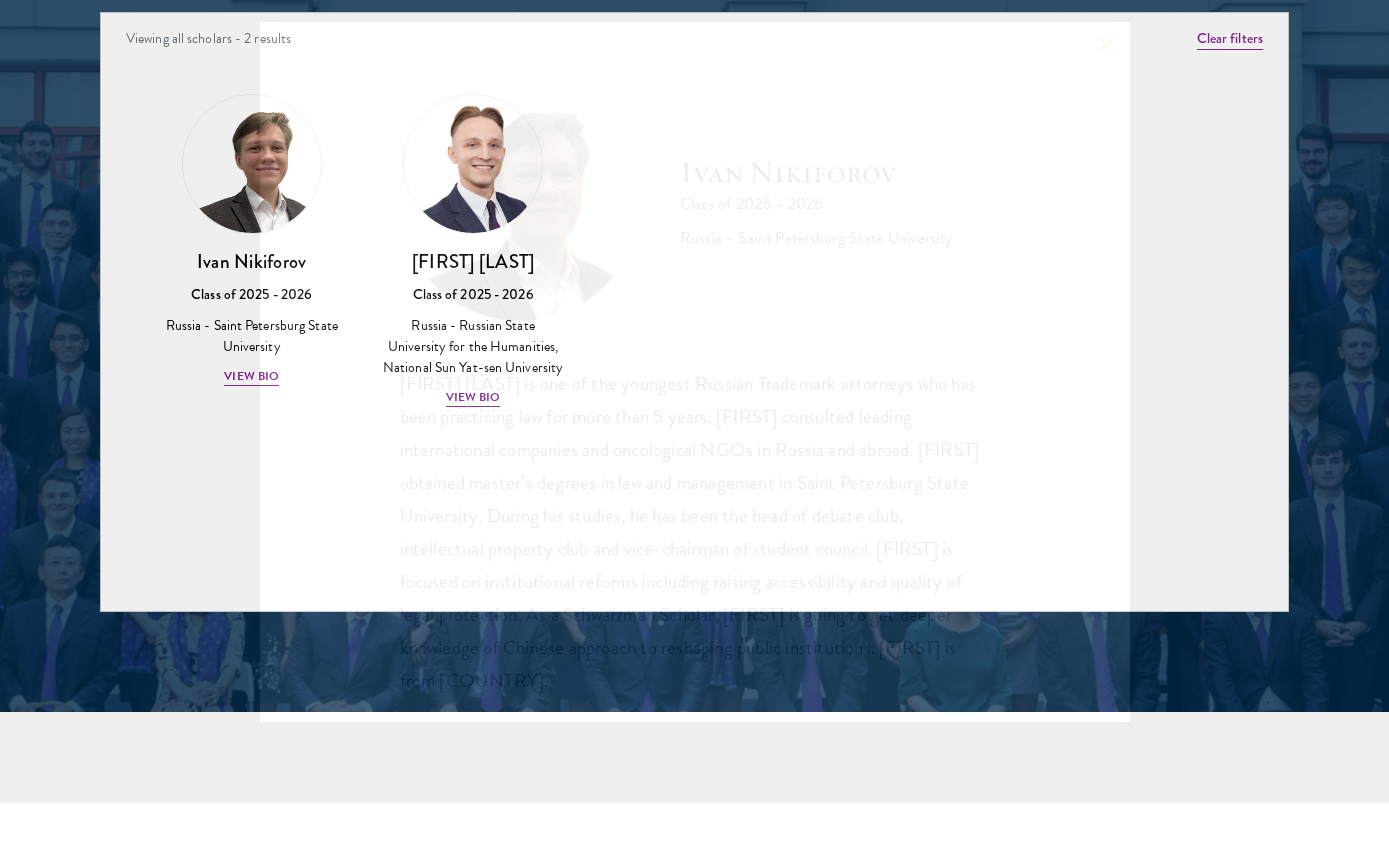 scroll, scrollTop: 2624, scrollLeft: 0, axis: vertical 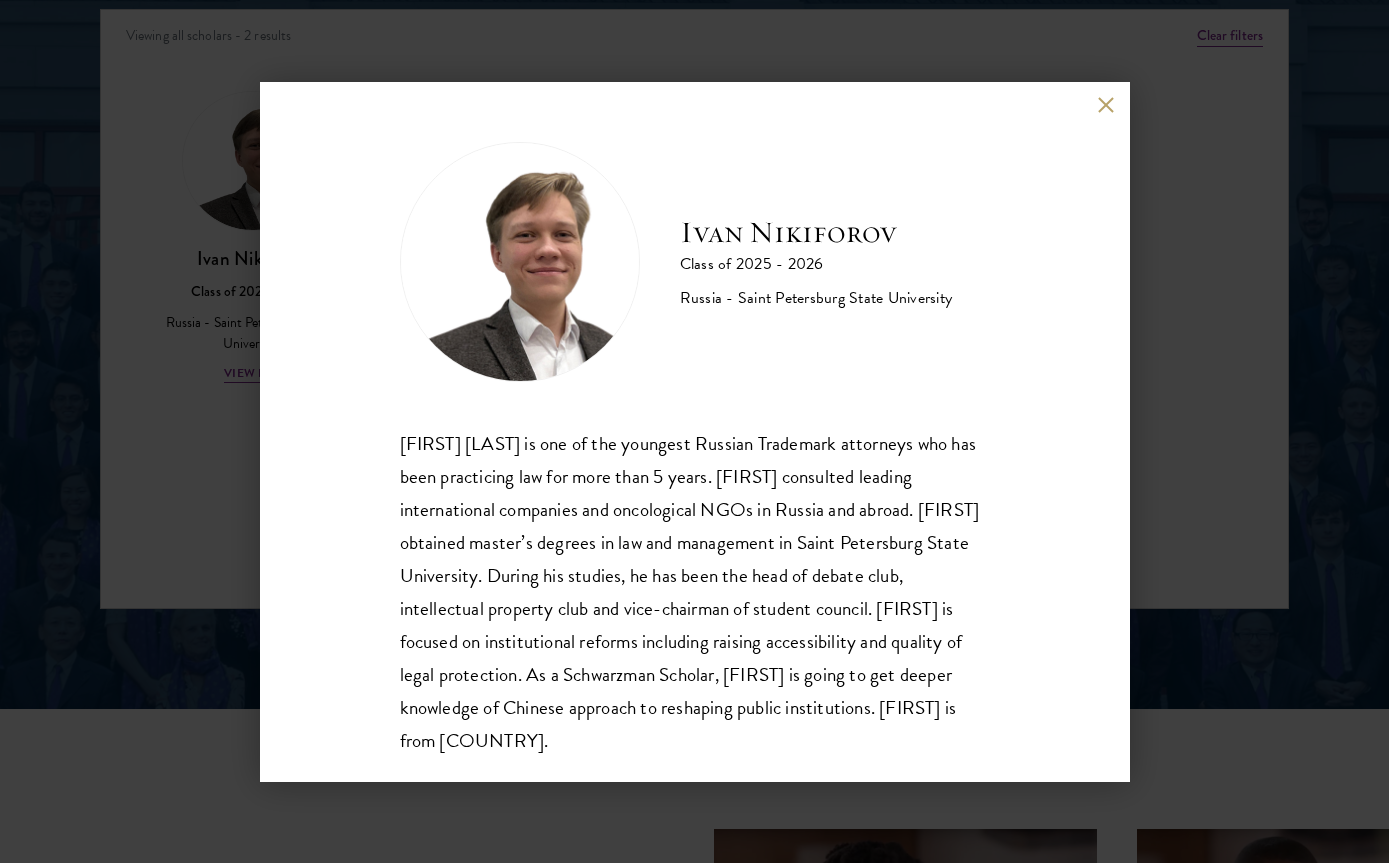 click on "[FIRST] [LAST]
Class of 2025 - 2026
Russia - Saint Petersburg State University
[FIRST] [LAST] is one of the youngest Russian Trademark attorneys who has been practicing law for more than 5 years. [FIRST] consulted leading international companies and oncological NGOs in Russia and abroad. [FIRST] obtained master’s degrees in law and management in Saint Petersburg State University. During his studies, he has been the head of debate club, intellectual property club and vice-chairman of student council. [FIRST] is focused on institutional reforms including raising accessibility and quality of legal protection. As a Schwarzman Scholar, [FIRST] is going to get deeper knowledge of Chinese approach to reshaping public institutions. [FIRST] is from Russia." at bounding box center (695, 432) 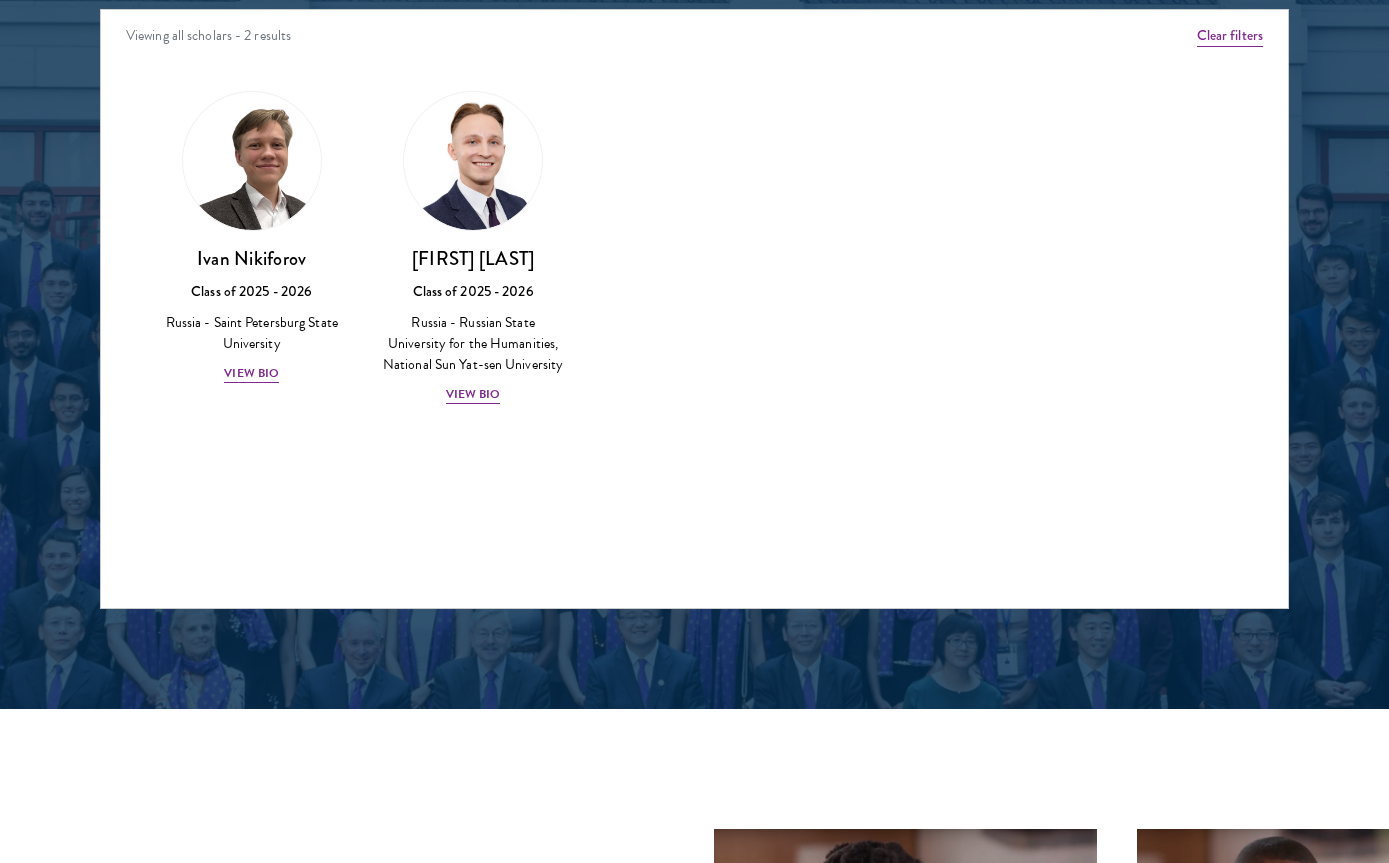 click on "View Bio" at bounding box center (473, 394) 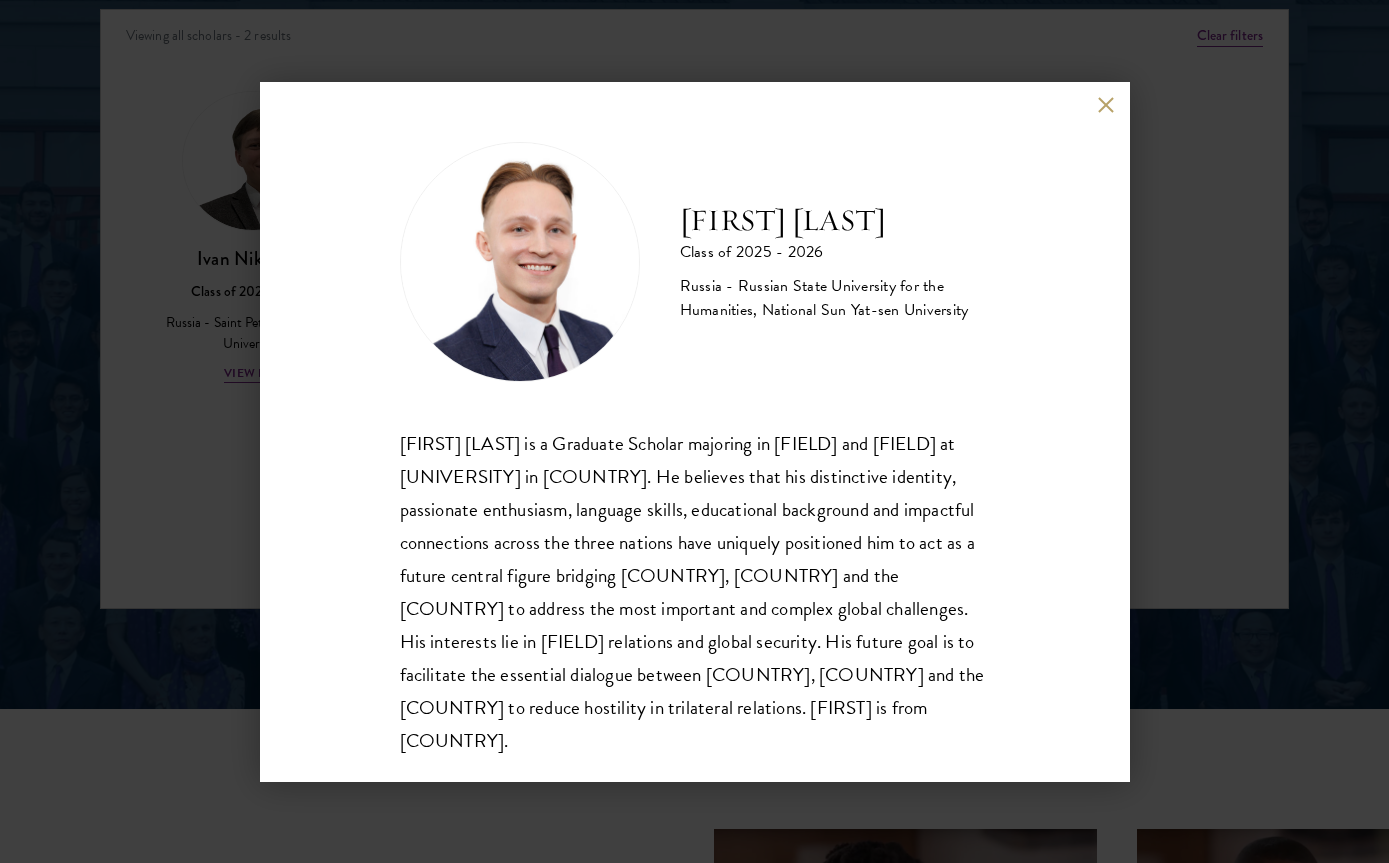 click on "[FIRST] [LAST]
Class of 2025 - 2026
Russia - Russian State University for the Humanities, National Sun Yat-sen University
[FIRST] [LAST] is a Graduate Scholar majoring in International Relations and Asia-Pacific Affairs at National Sun Yat-sen University in Taiwan. He believes that his distinctive identity, passionate enthusiasm, language skills, educational background and impactful connections across the three nations have uniquely positioned him to act as a future central figure bridging Russia, China, and the United States to address the most important and complex global challenges. His interests lie in cross-strait relations and global security. His future goal is to facilitate the essential dialogue between Russia, China and the U.S. to reduce hostility in trilateral relations. [FIRST] is from [COUNTRY]." at bounding box center (695, 432) 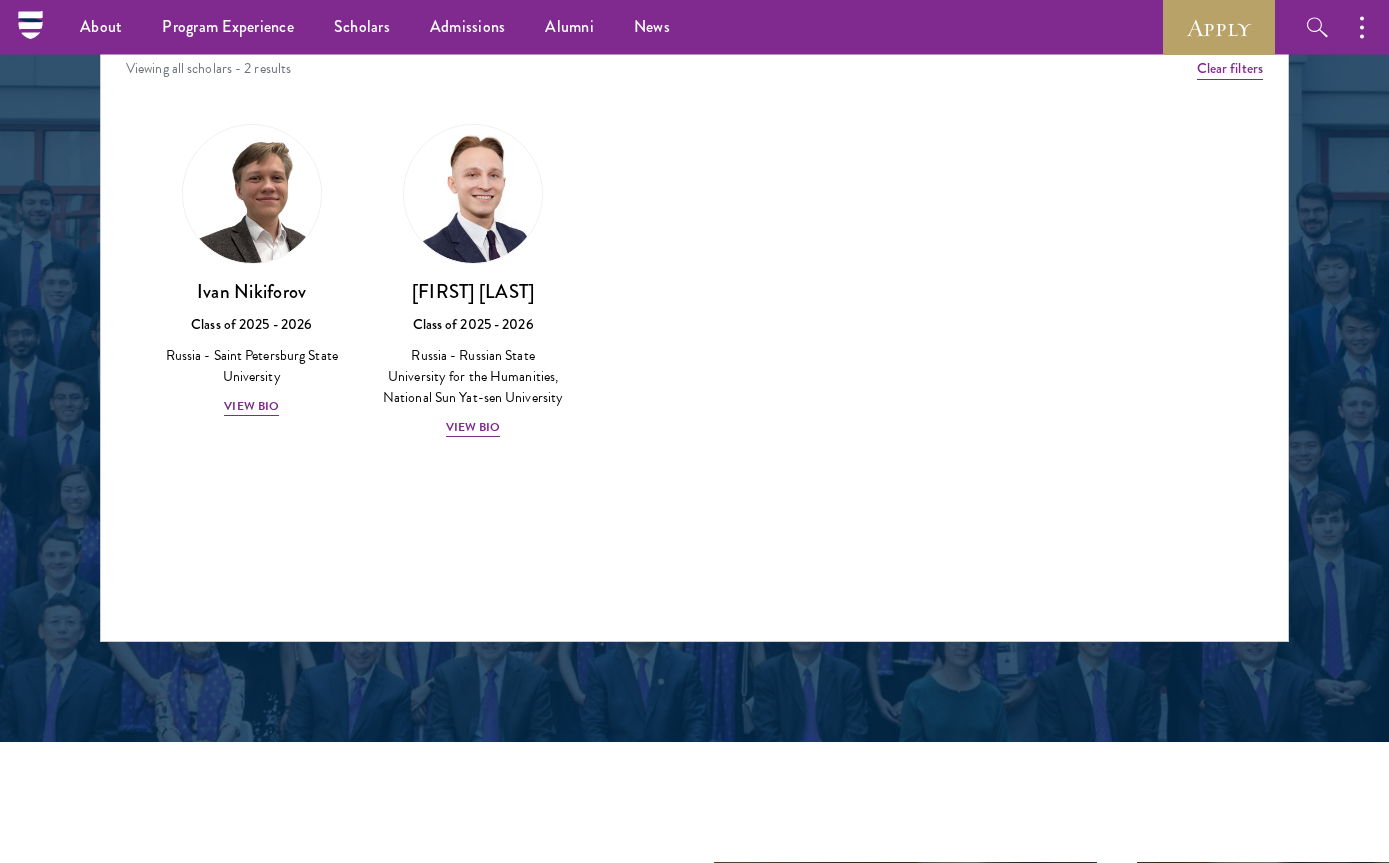 scroll, scrollTop: 2374, scrollLeft: 0, axis: vertical 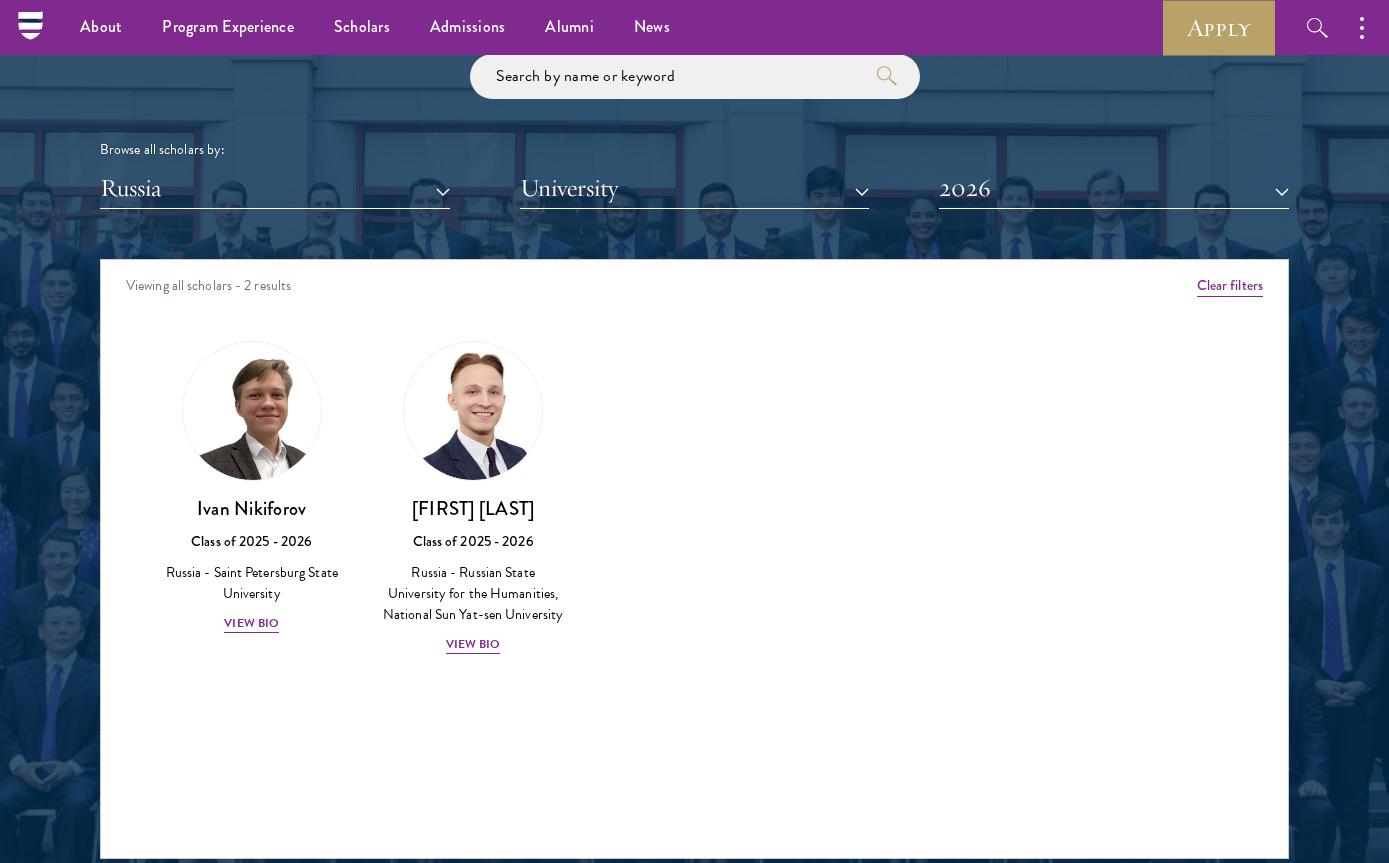click on "2026" at bounding box center [1114, 188] 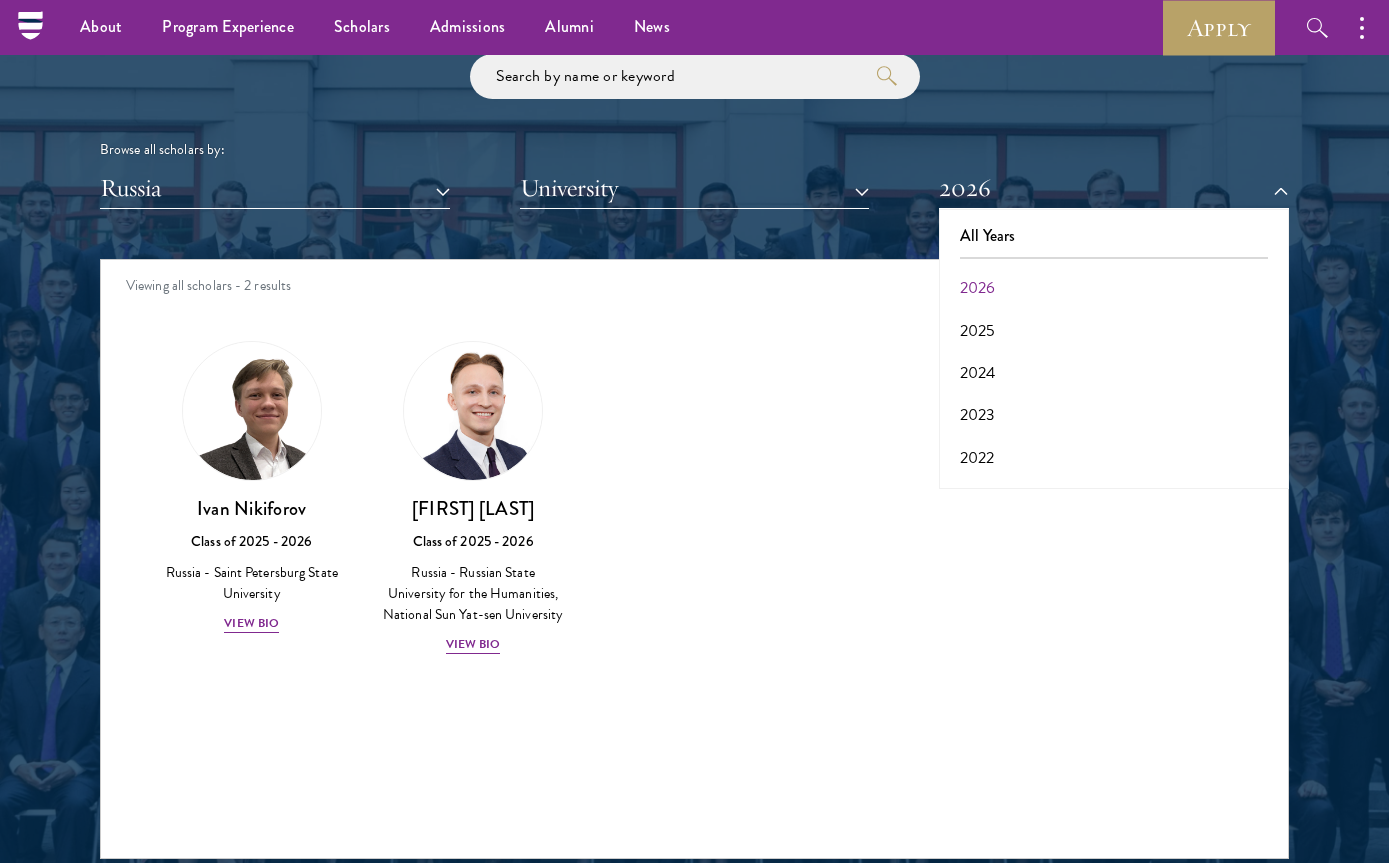click on "All Years" at bounding box center (1114, 236) 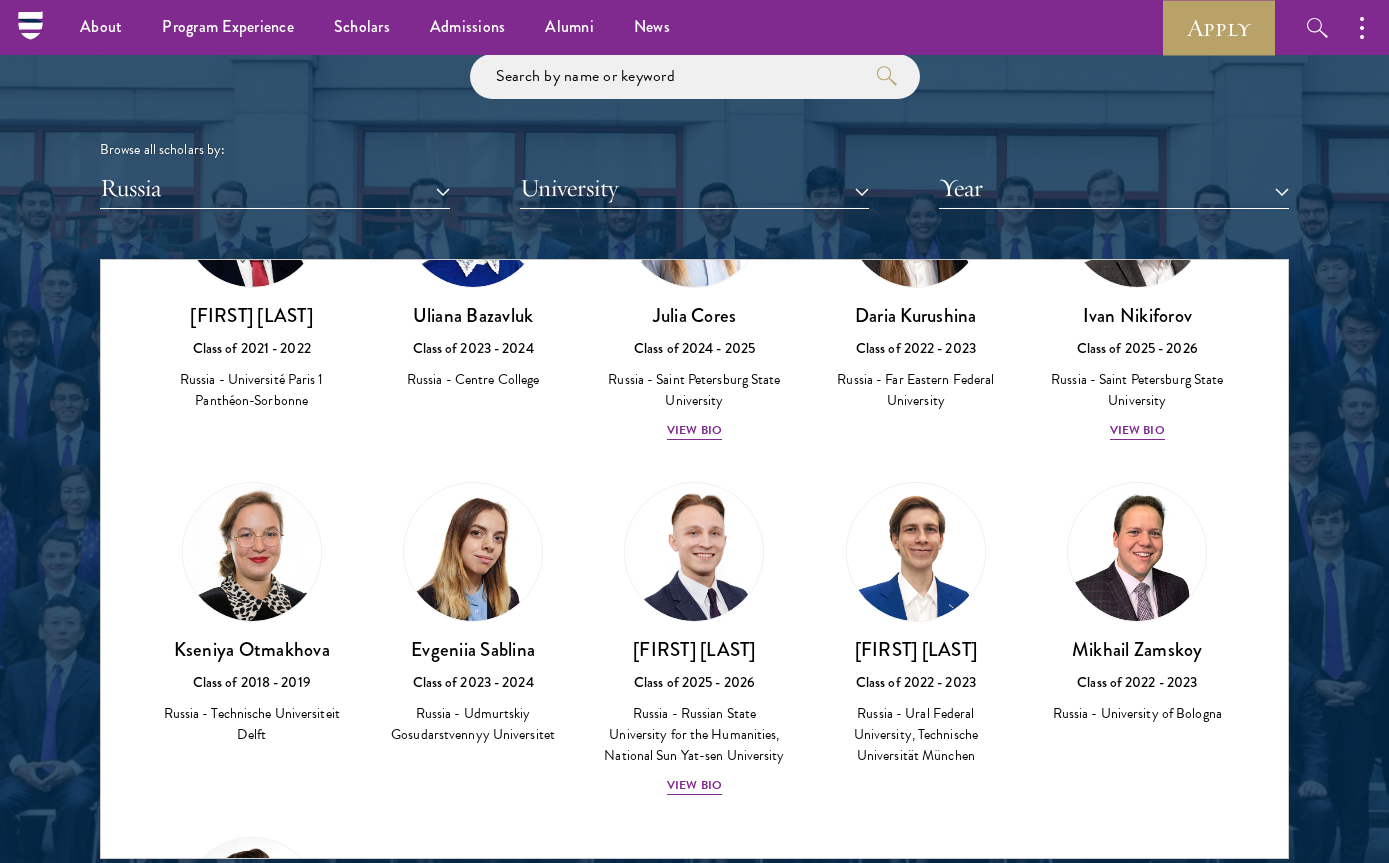 scroll, scrollTop: 192, scrollLeft: 0, axis: vertical 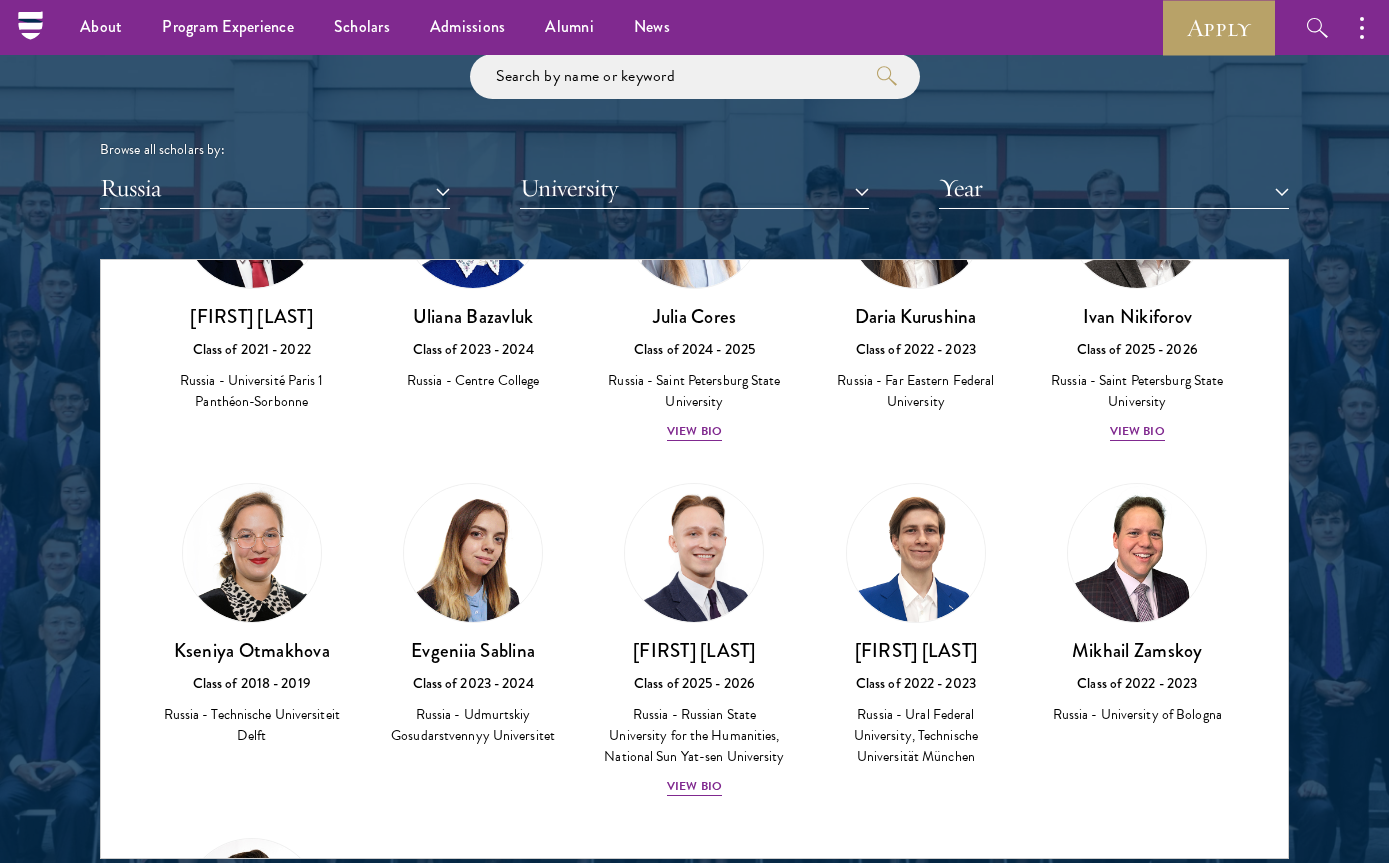 click on "View Bio" at bounding box center (694, 431) 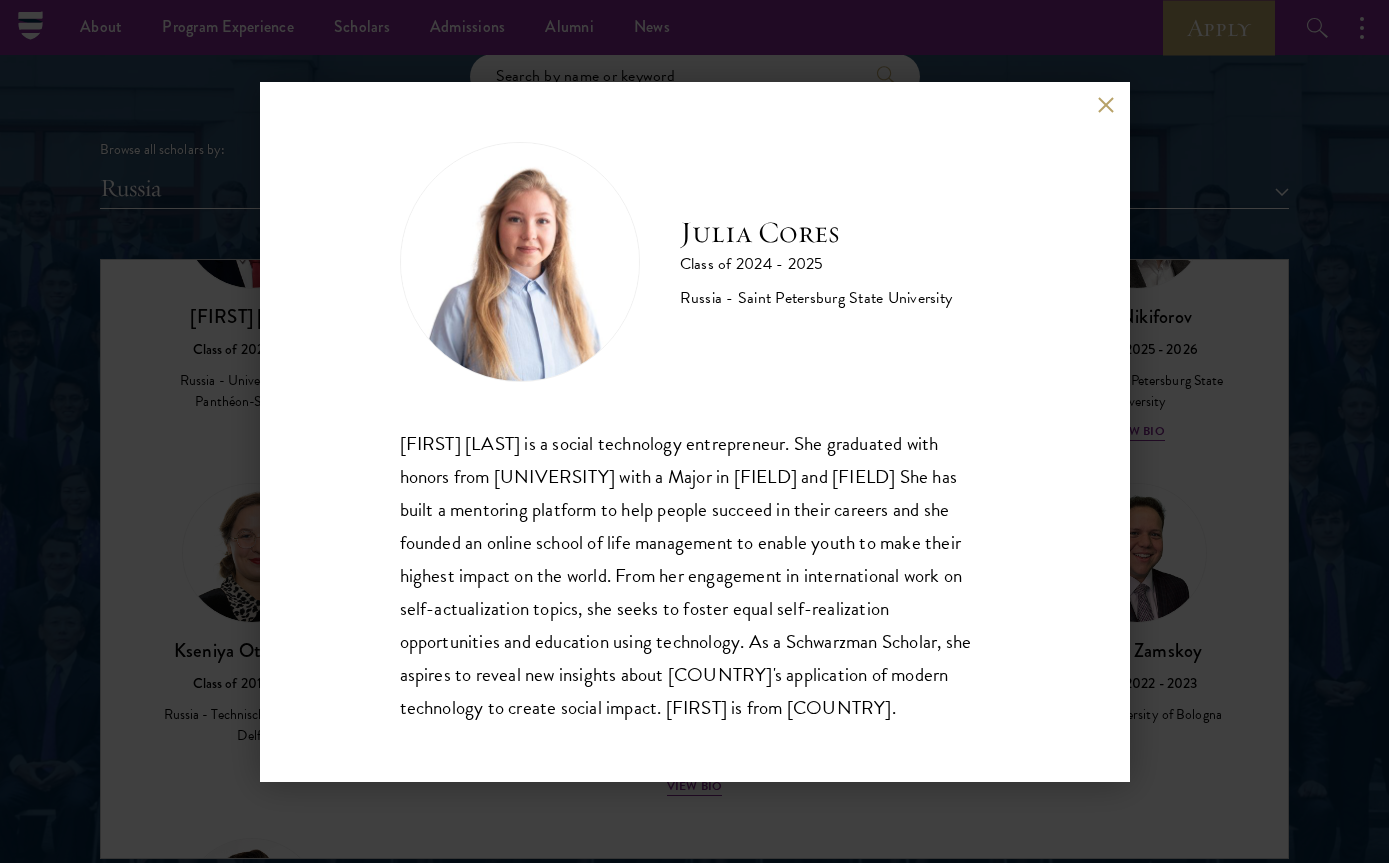 click at bounding box center [1106, 105] 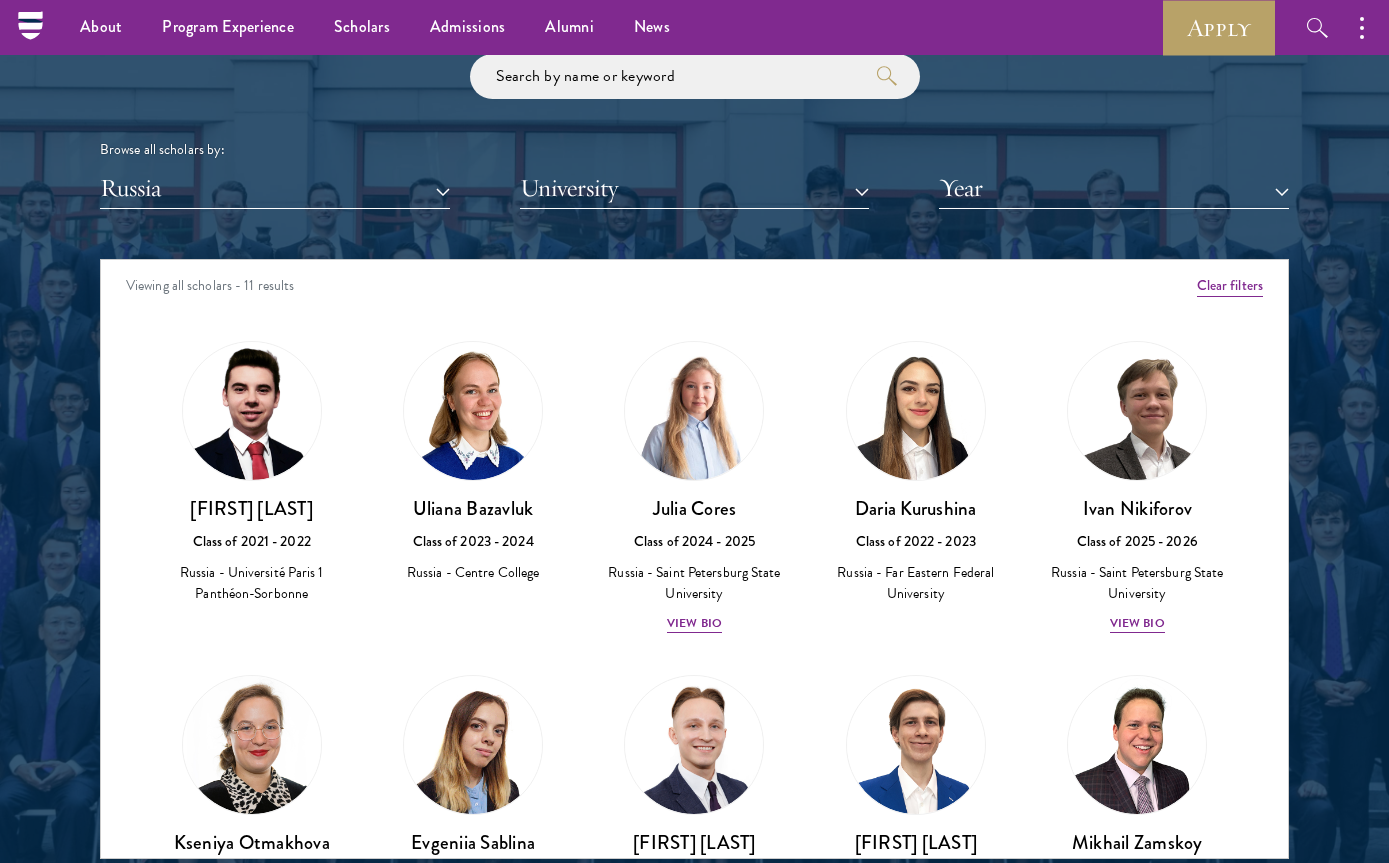 scroll, scrollTop: 0, scrollLeft: 0, axis: both 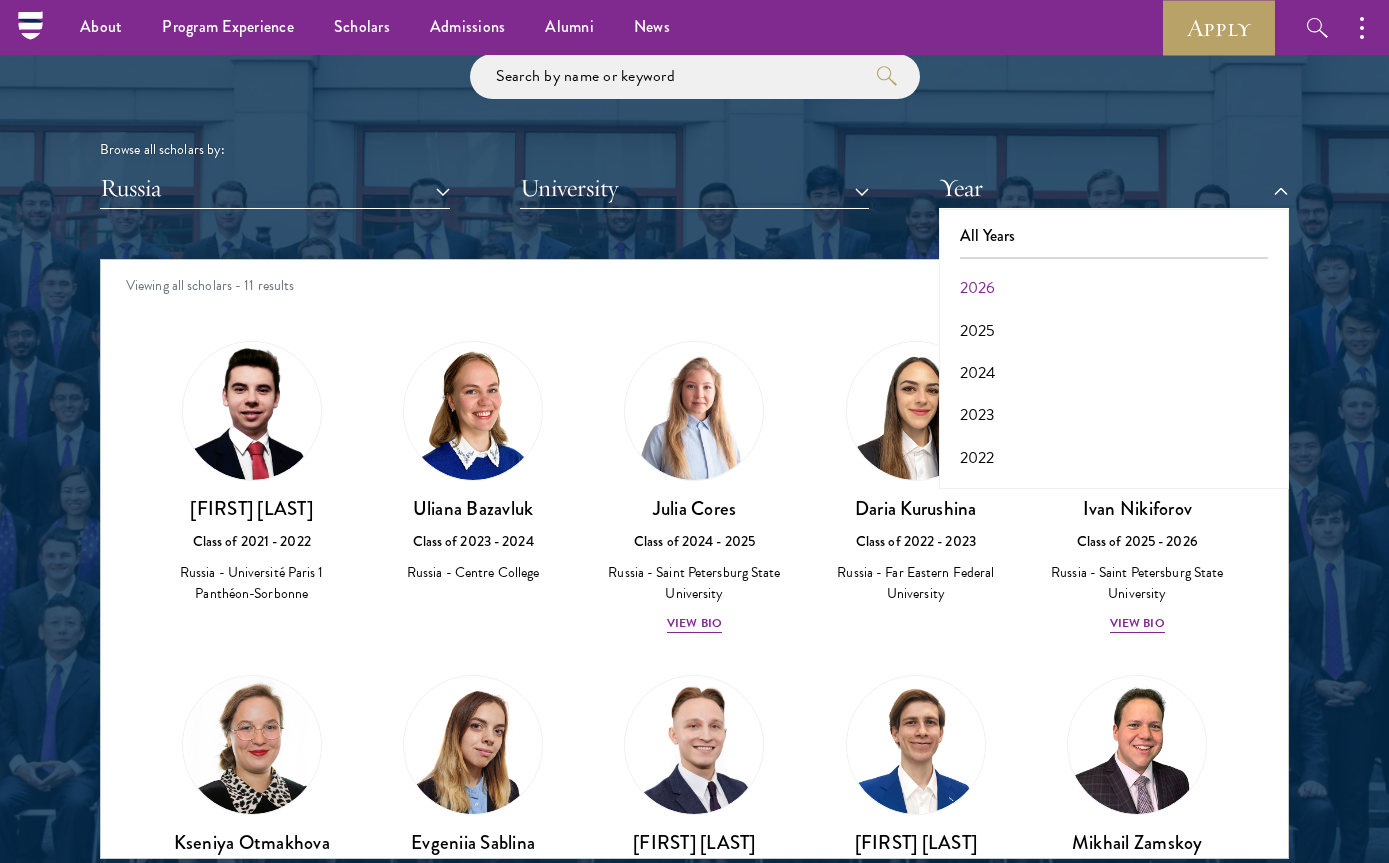 click on "2026" at bounding box center [1114, 288] 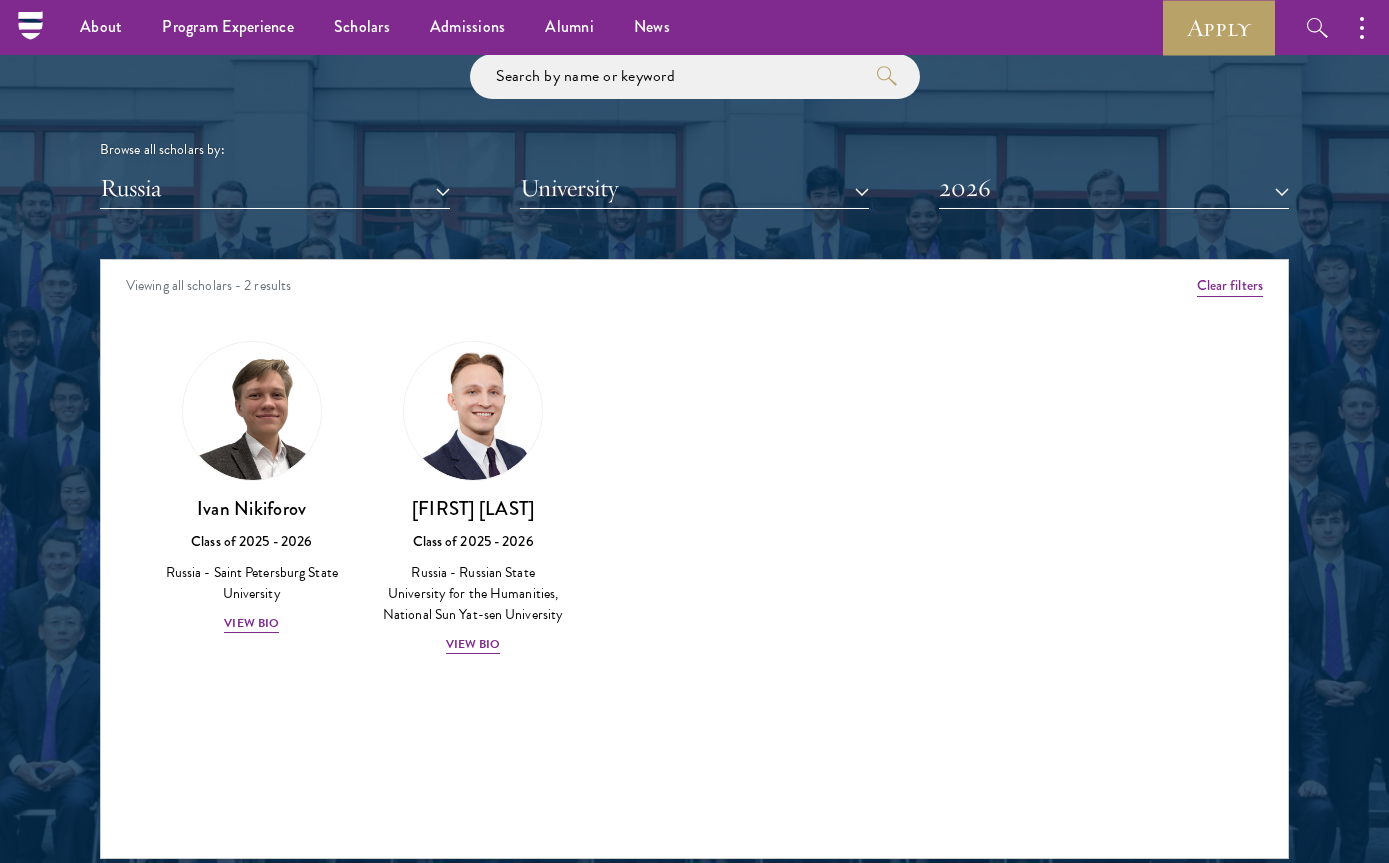 click on "Russia" at bounding box center [275, 188] 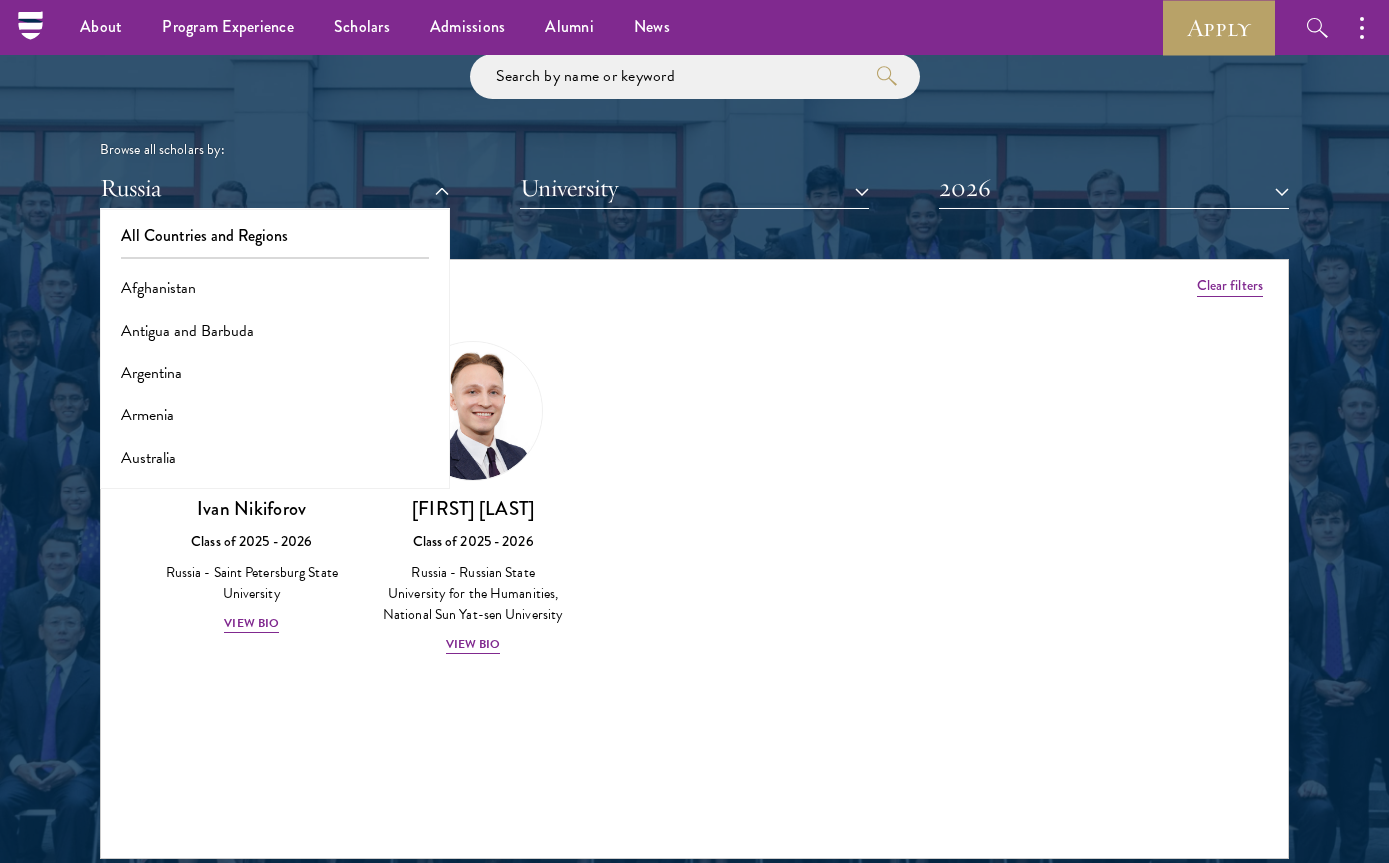 scroll, scrollTop: -1, scrollLeft: 0, axis: vertical 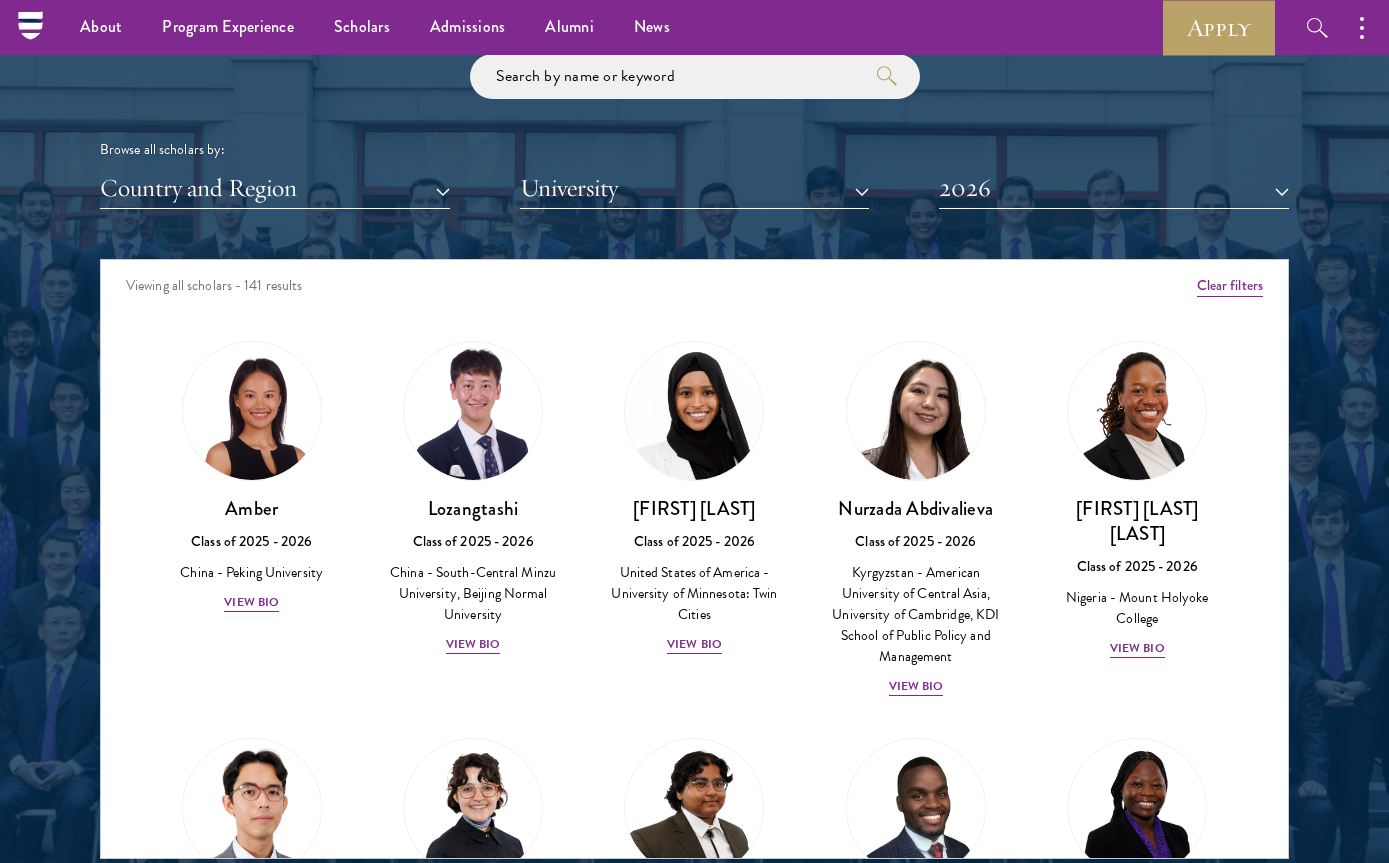 click on "View Bio" at bounding box center (251, 602) 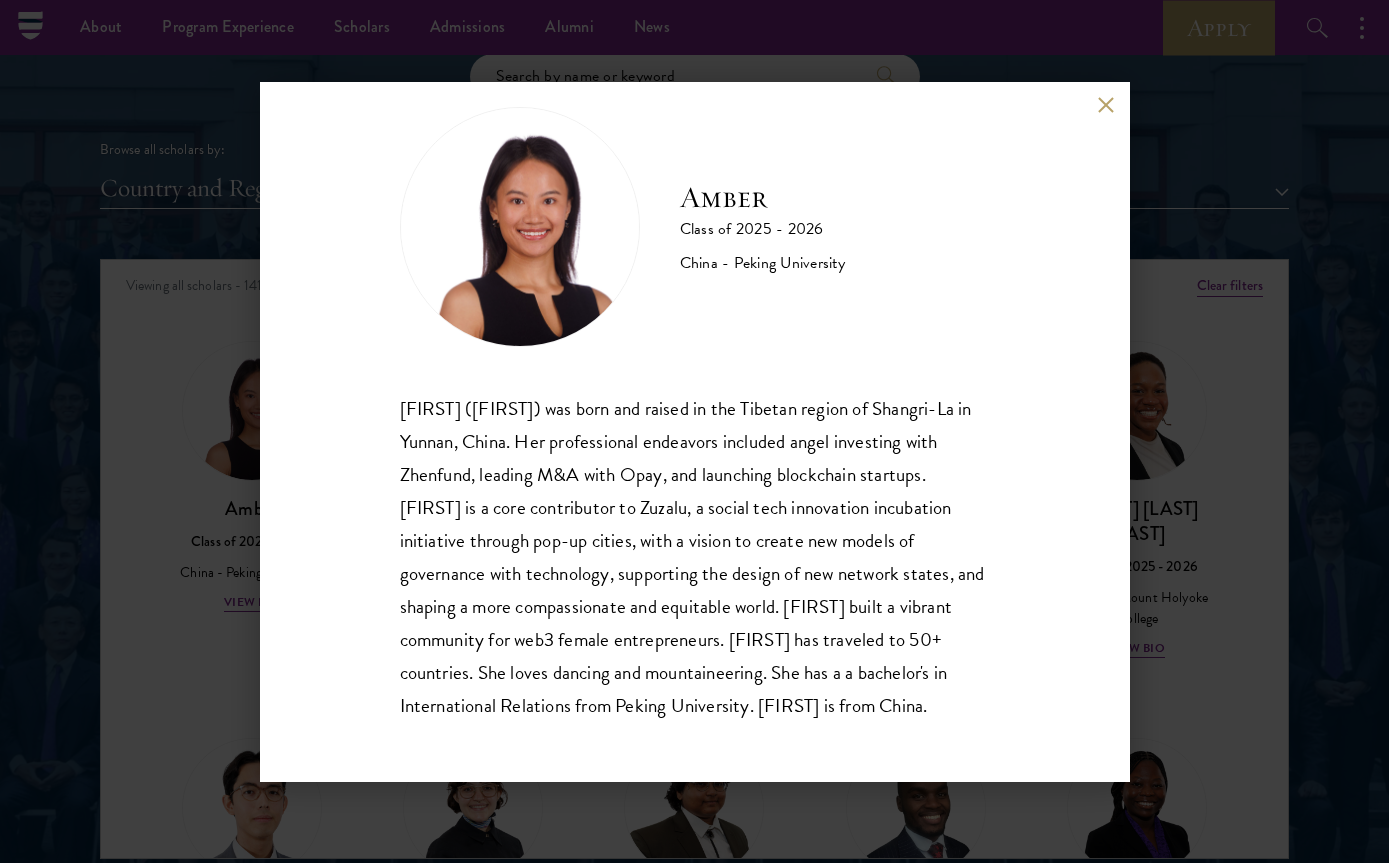 scroll, scrollTop: 35, scrollLeft: 0, axis: vertical 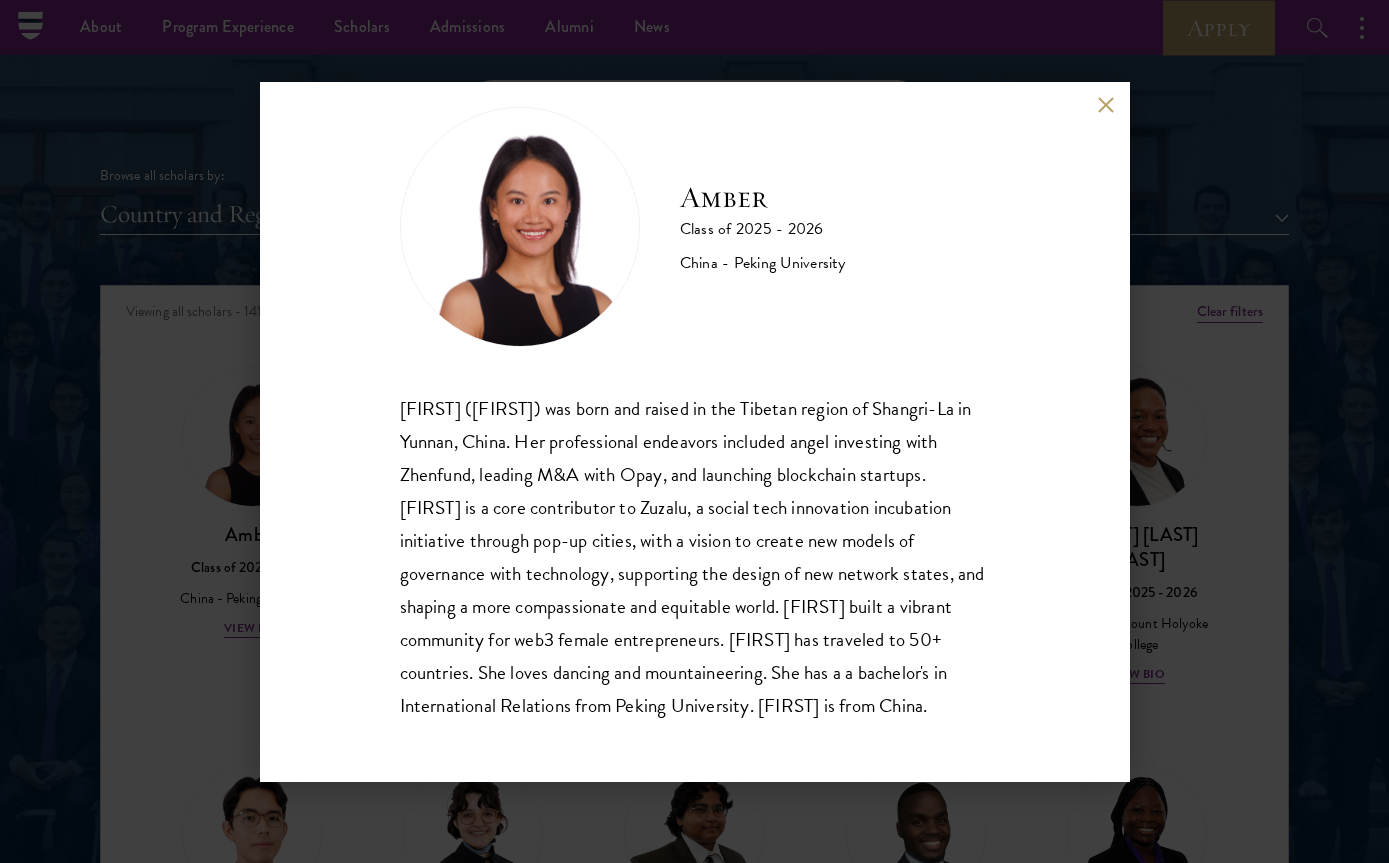 click on "[FIRST] ([FIRST]) was born and raised in the Tibetan region of Shangri-La in Yunnan, China. Her professional endeavors included angel investing with Zhenfund, leading M&A with Opay, and launching blockchain startups. [FIRST] is a core contributor to Zuzalu, a social tech innovation incubation initiative through pop-up cities, with a vision to create new models of governance with technology, supporting the design of new network states, and shaping a more compassionate and equitable world. [FIRST] built a vibrant community for web3 female entrepreneurs. [FIRST] has traveled to 50+ countries. She loves dancing and mountaineering. She has a a bachelor's in International Relations from Peking University. [FIRST] is from China." at bounding box center [695, 432] 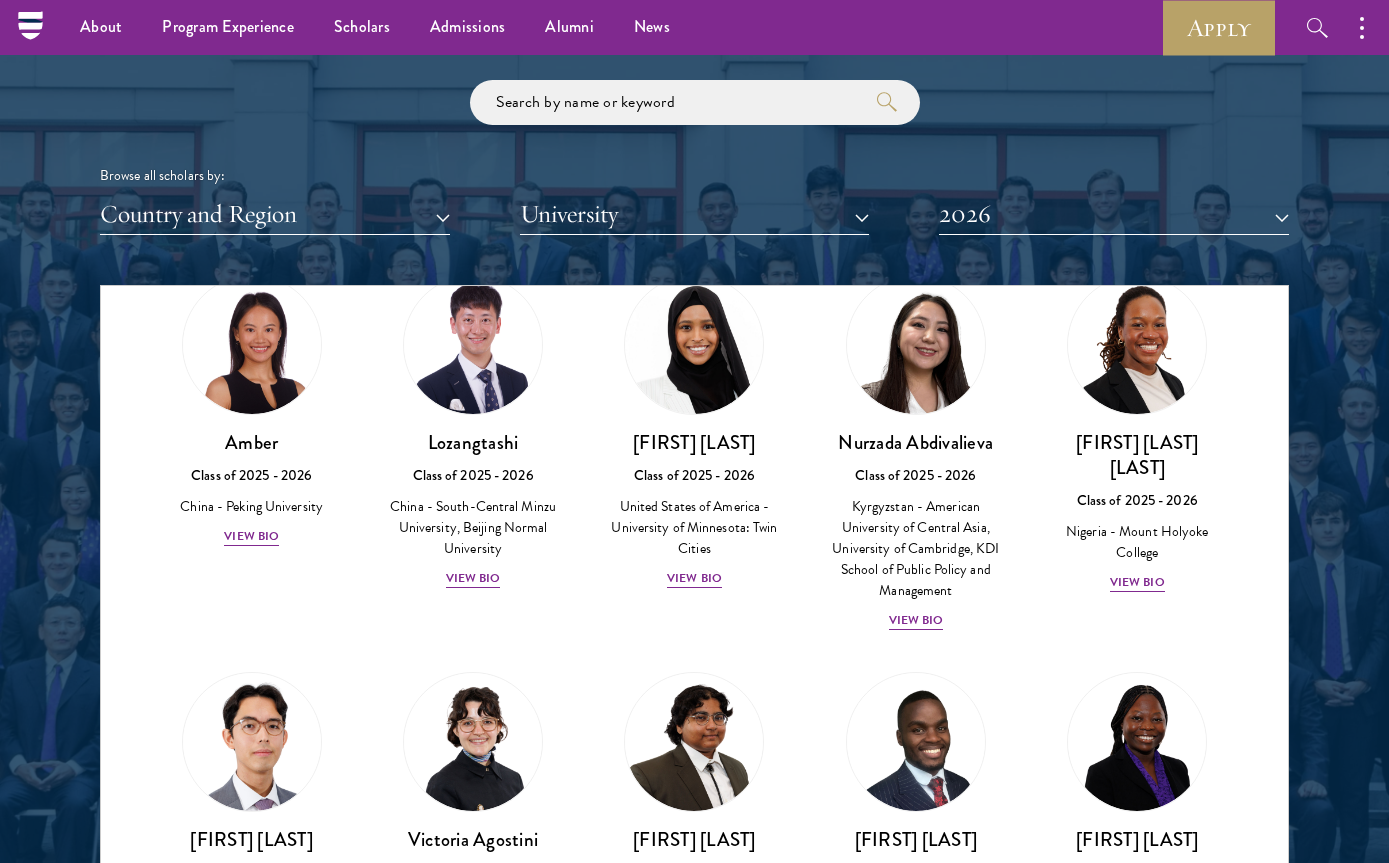 scroll, scrollTop: 96, scrollLeft: 0, axis: vertical 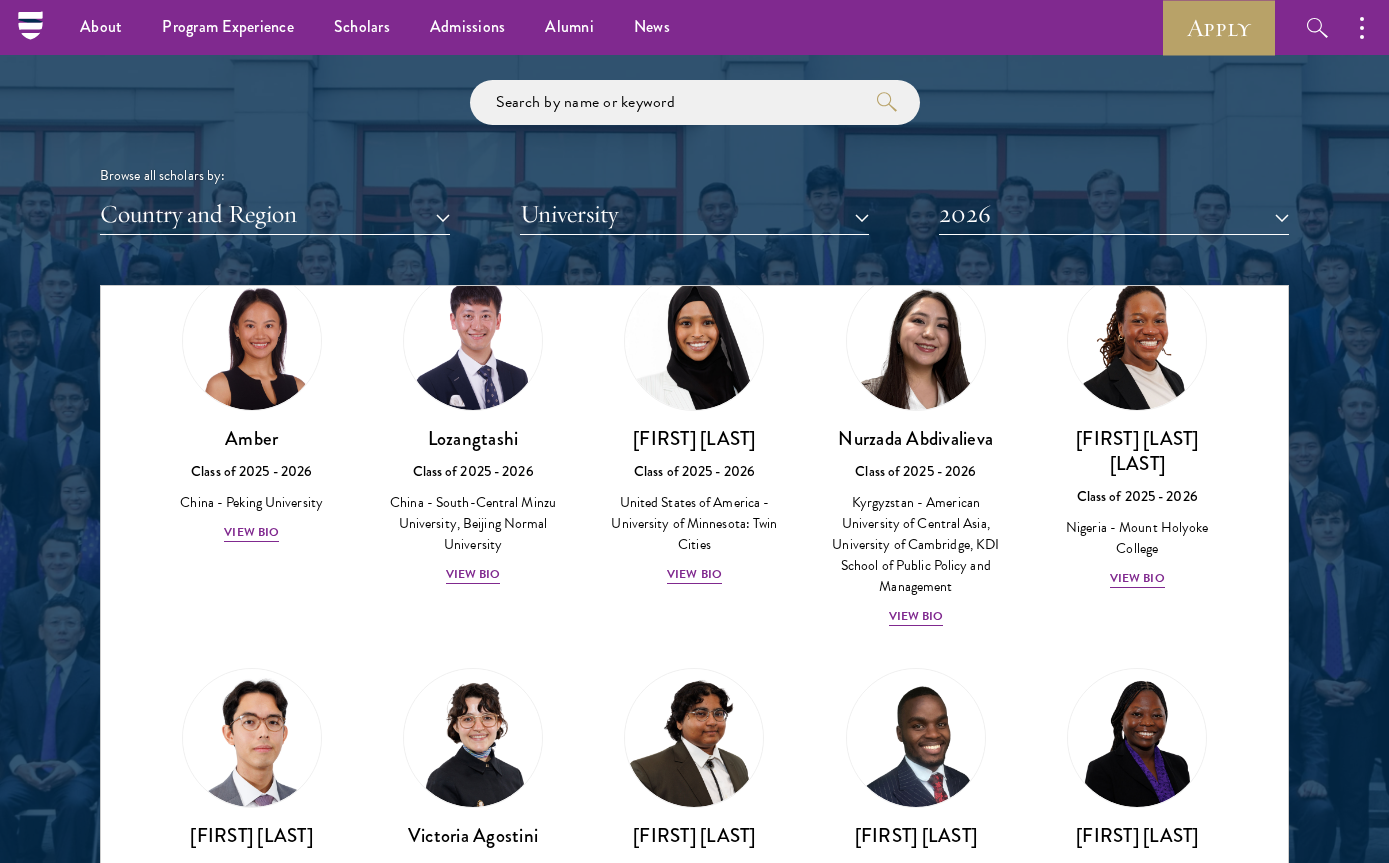 click on "View Bio" at bounding box center [1137, 578] 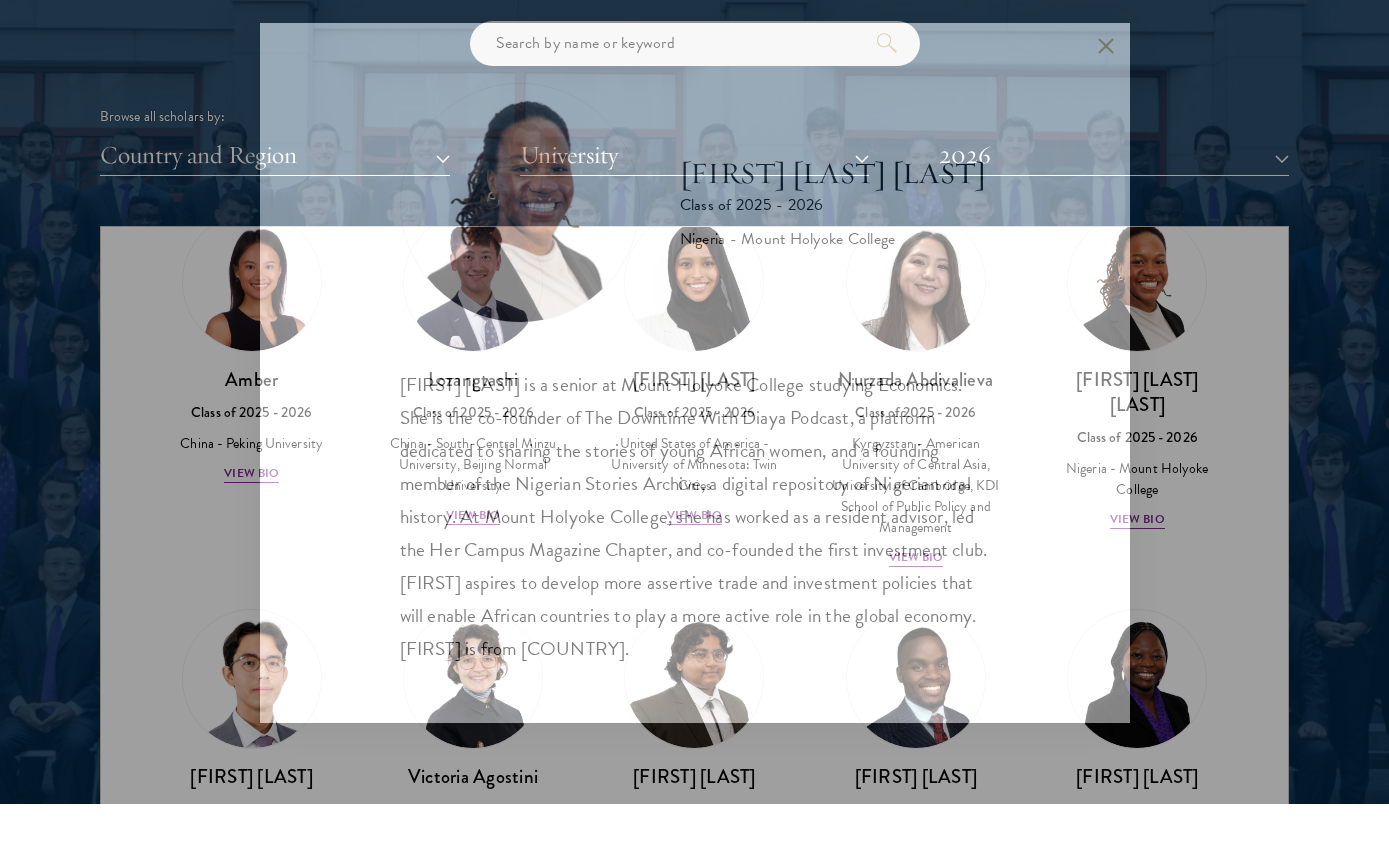 scroll, scrollTop: 2412, scrollLeft: 0, axis: vertical 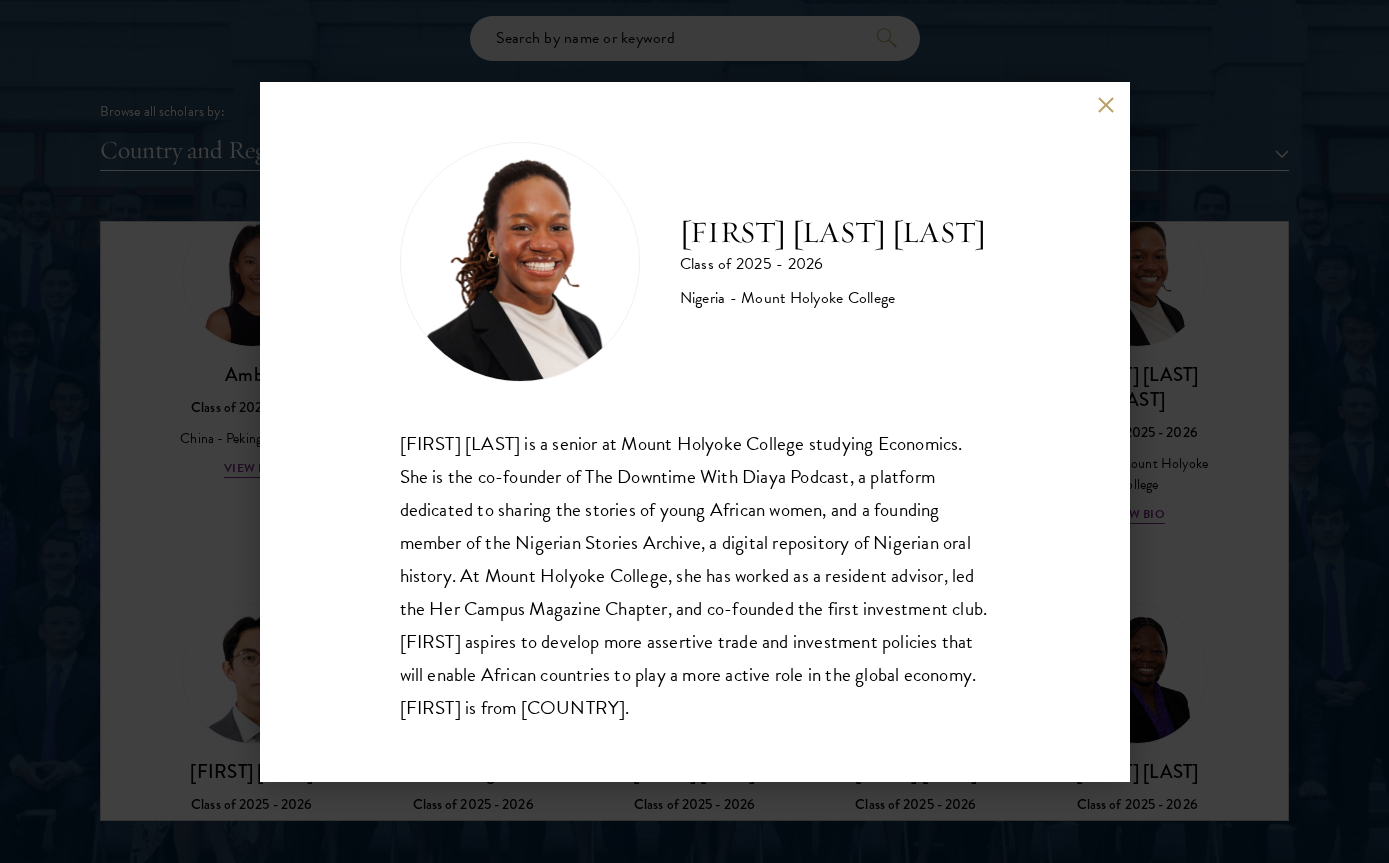click at bounding box center [1106, 105] 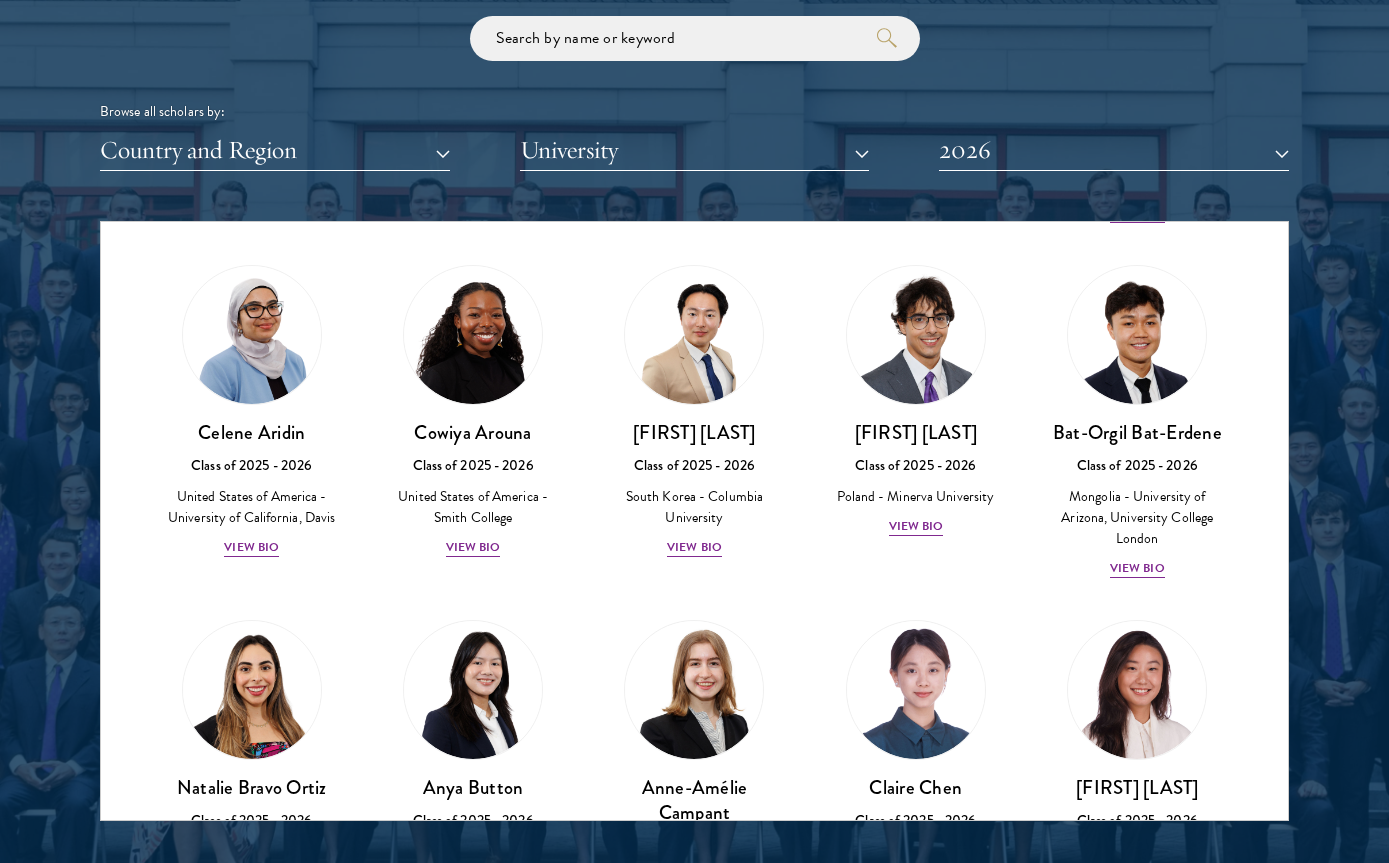 scroll, scrollTop: 1194, scrollLeft: 0, axis: vertical 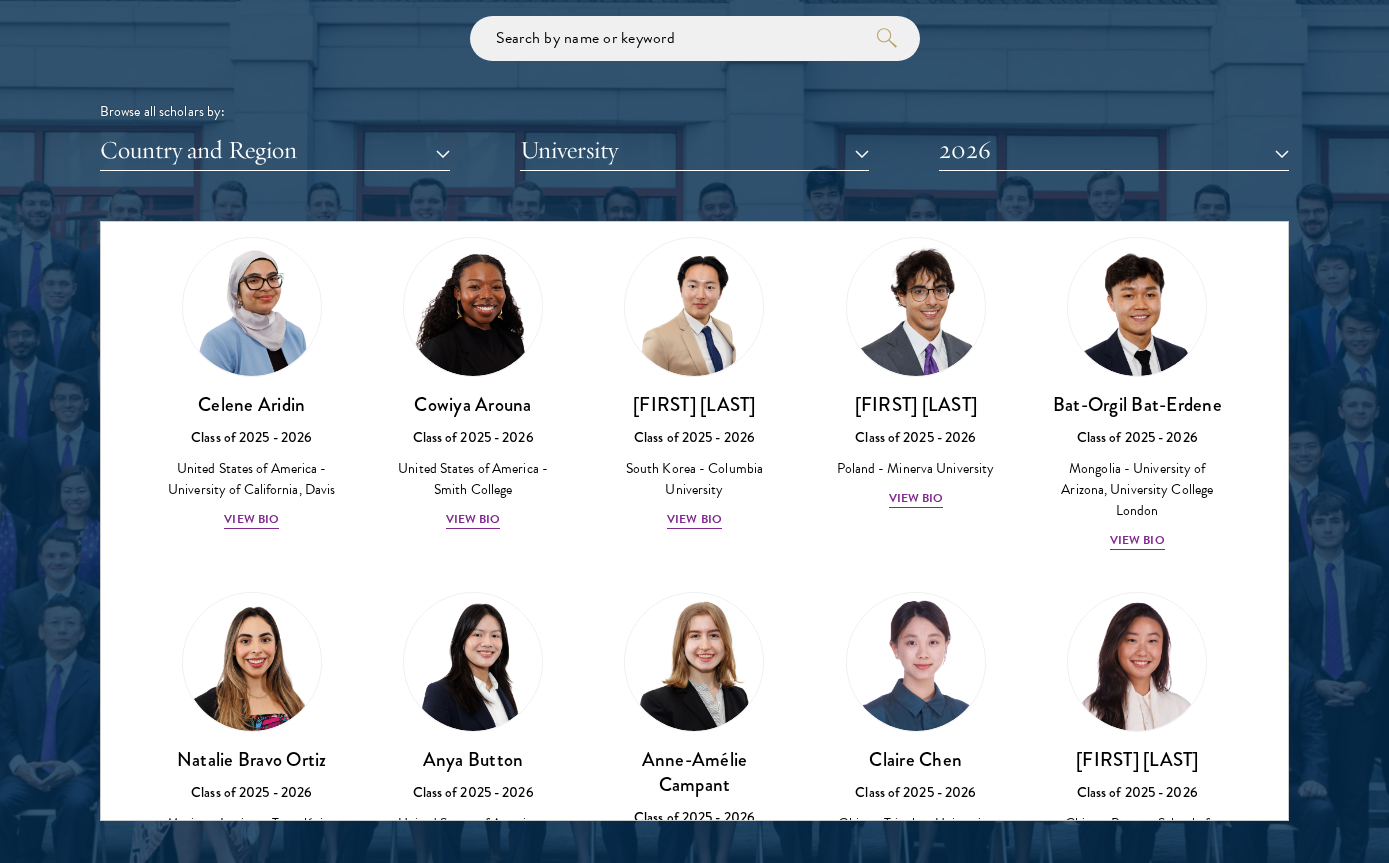 click on "View Bio" at bounding box center [694, 519] 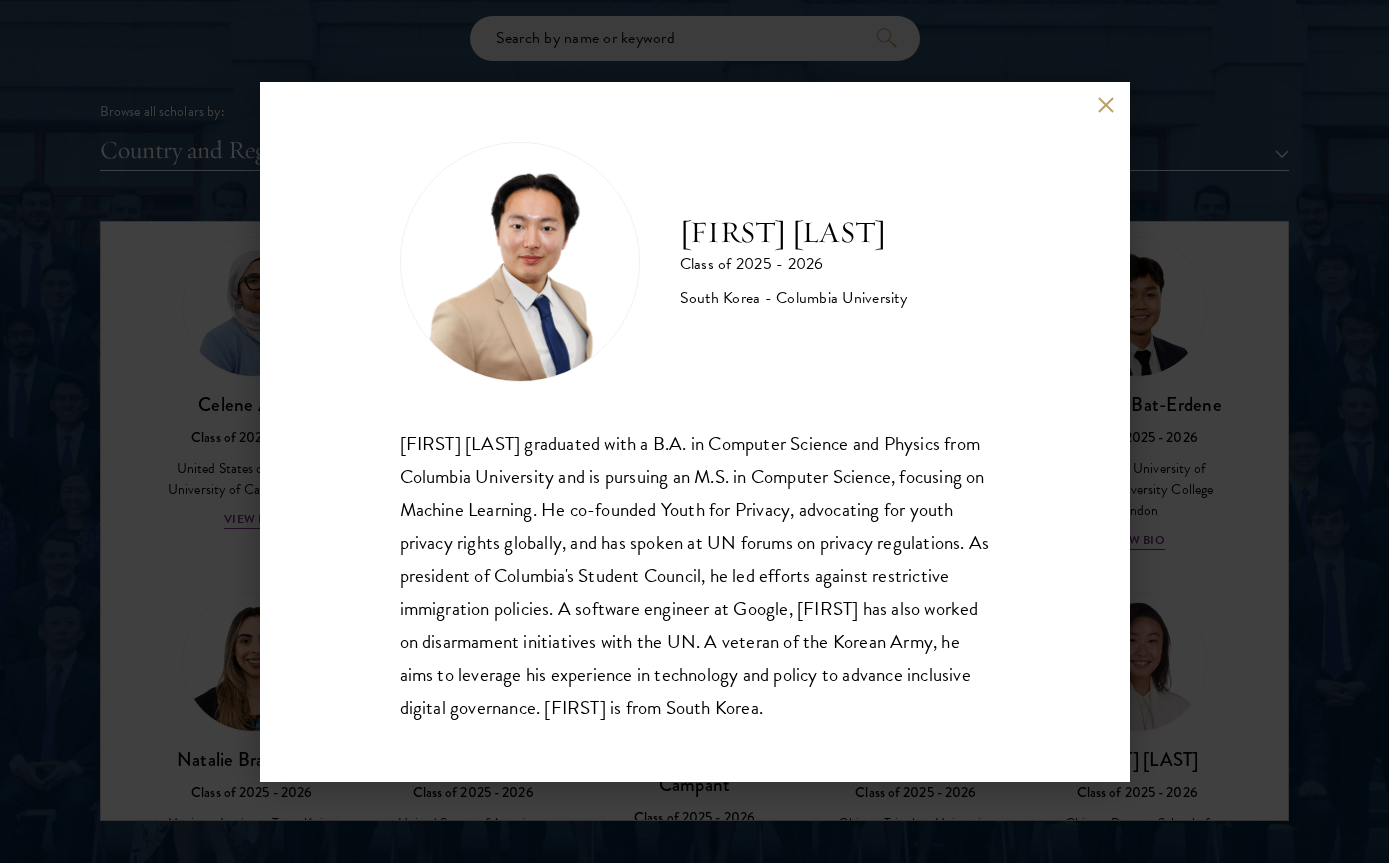 click at bounding box center [1106, 105] 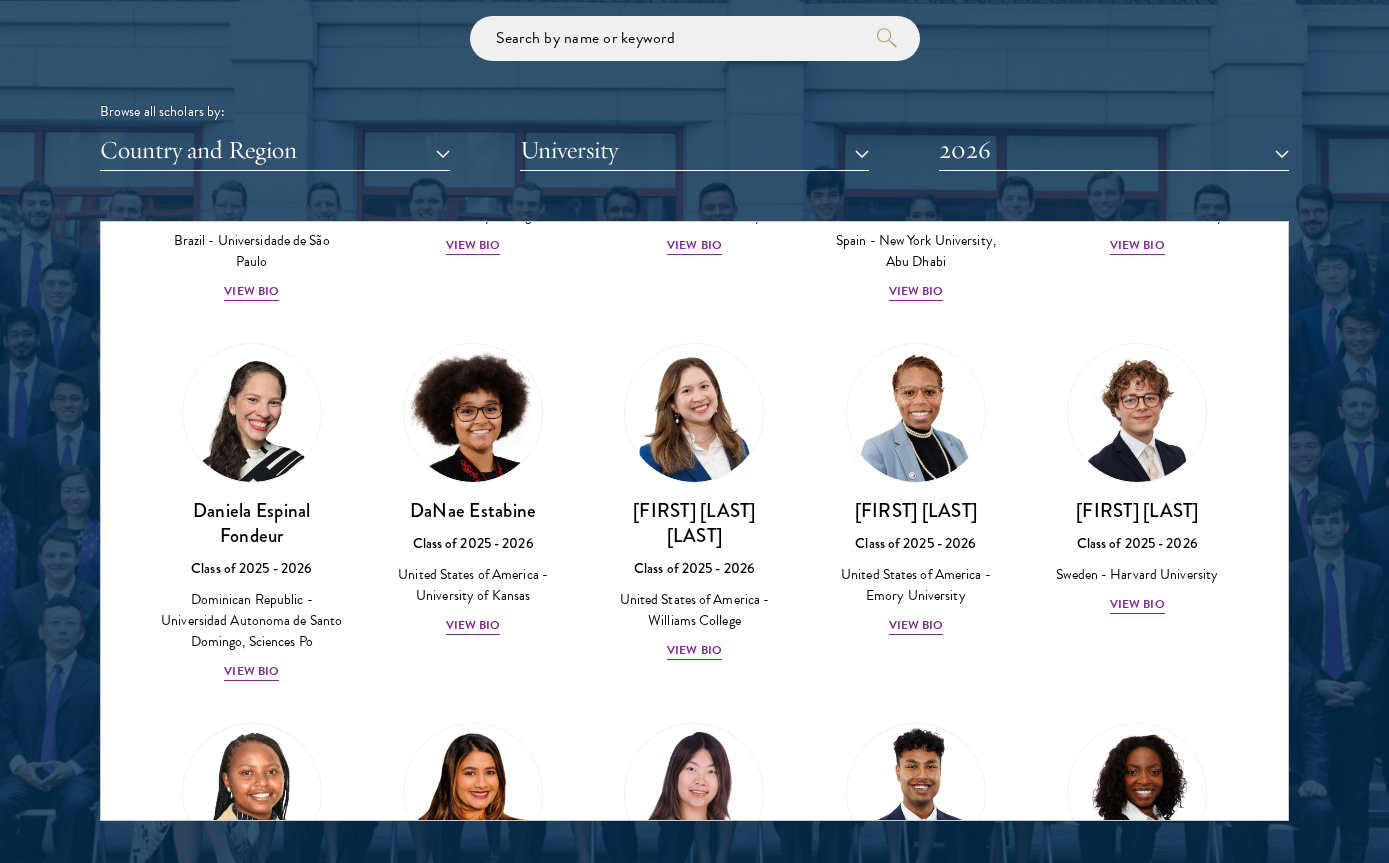 scroll, scrollTop: 2495, scrollLeft: 0, axis: vertical 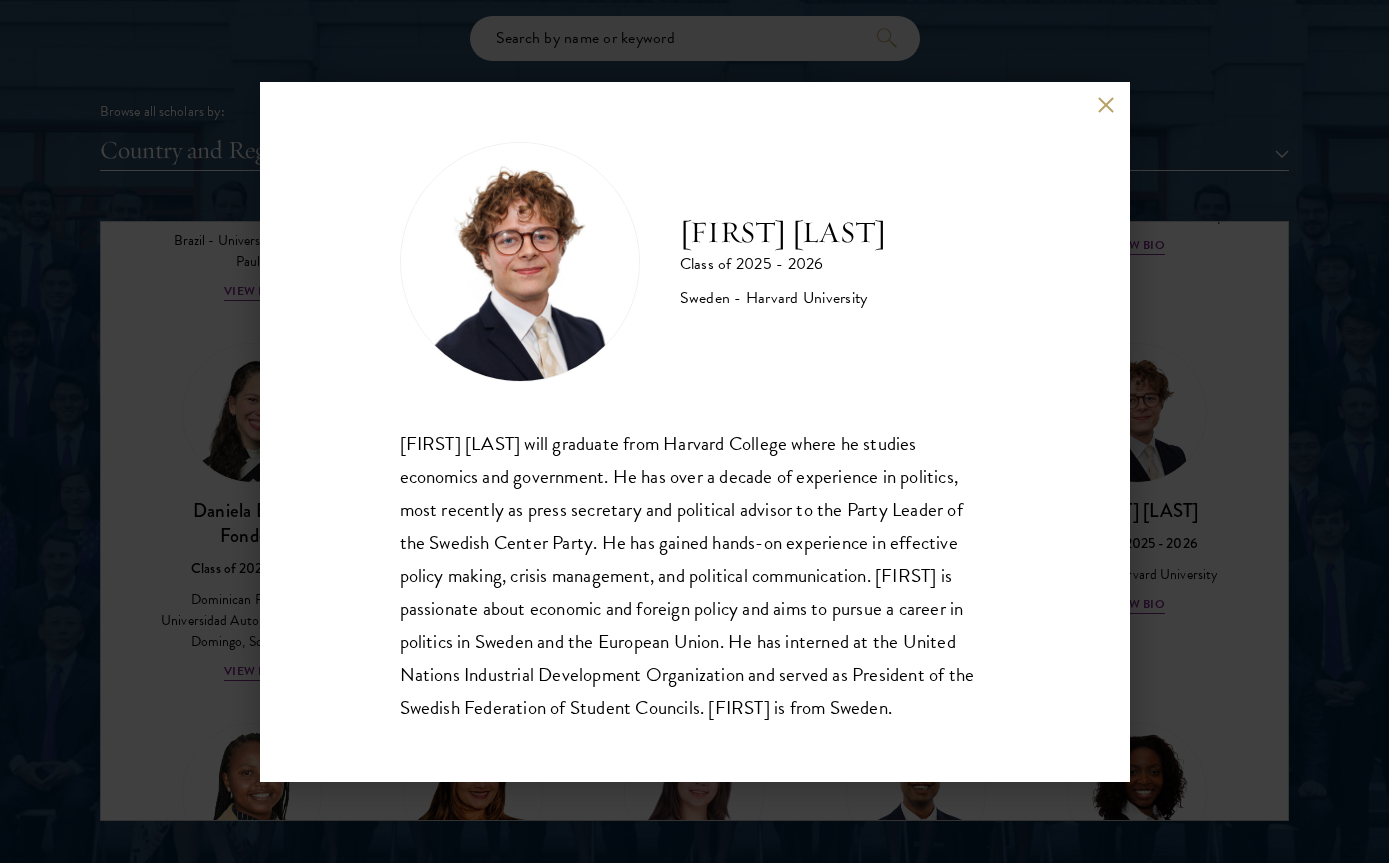 click at bounding box center (1106, 105) 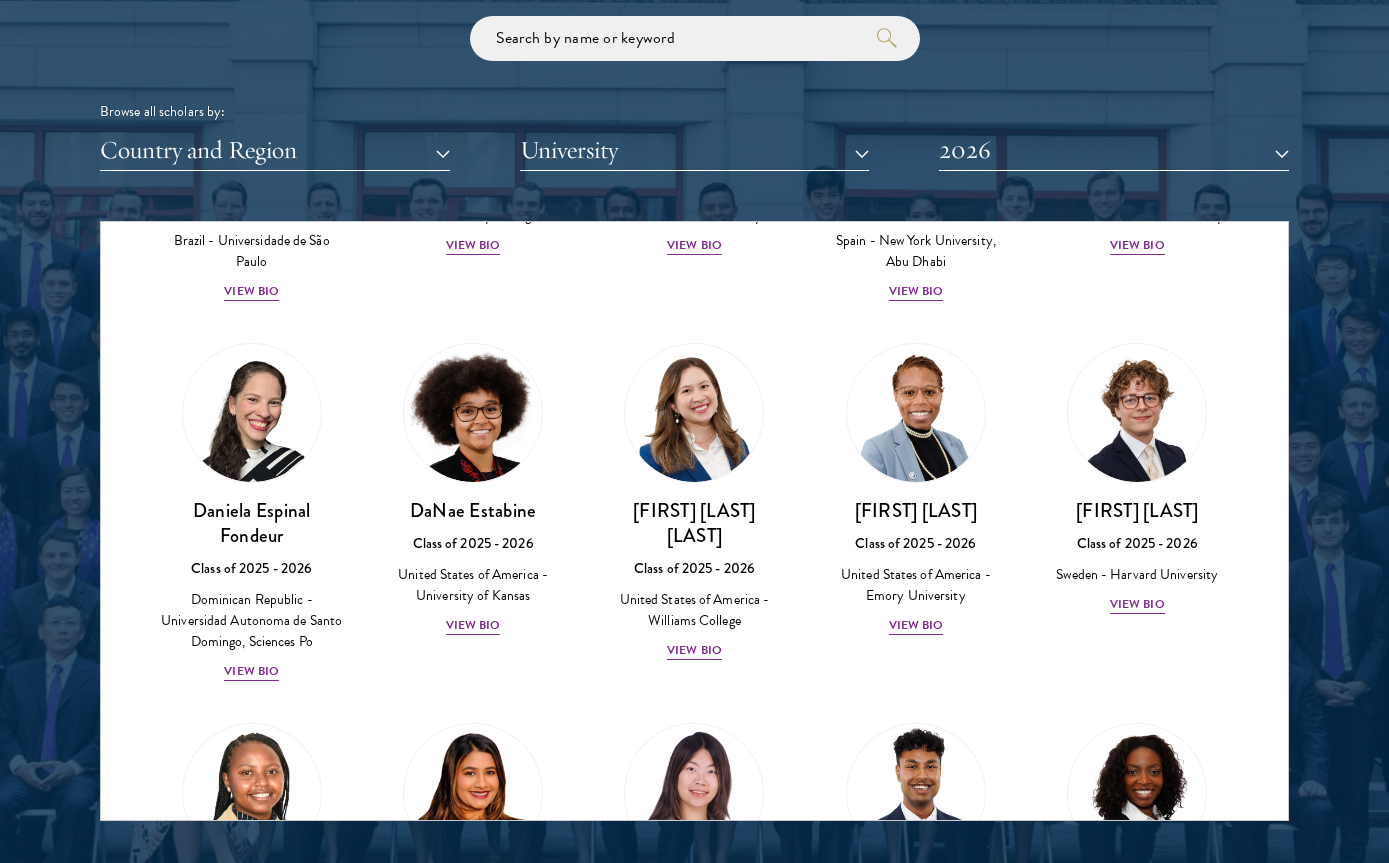 click on "View Bio" at bounding box center (251, 671) 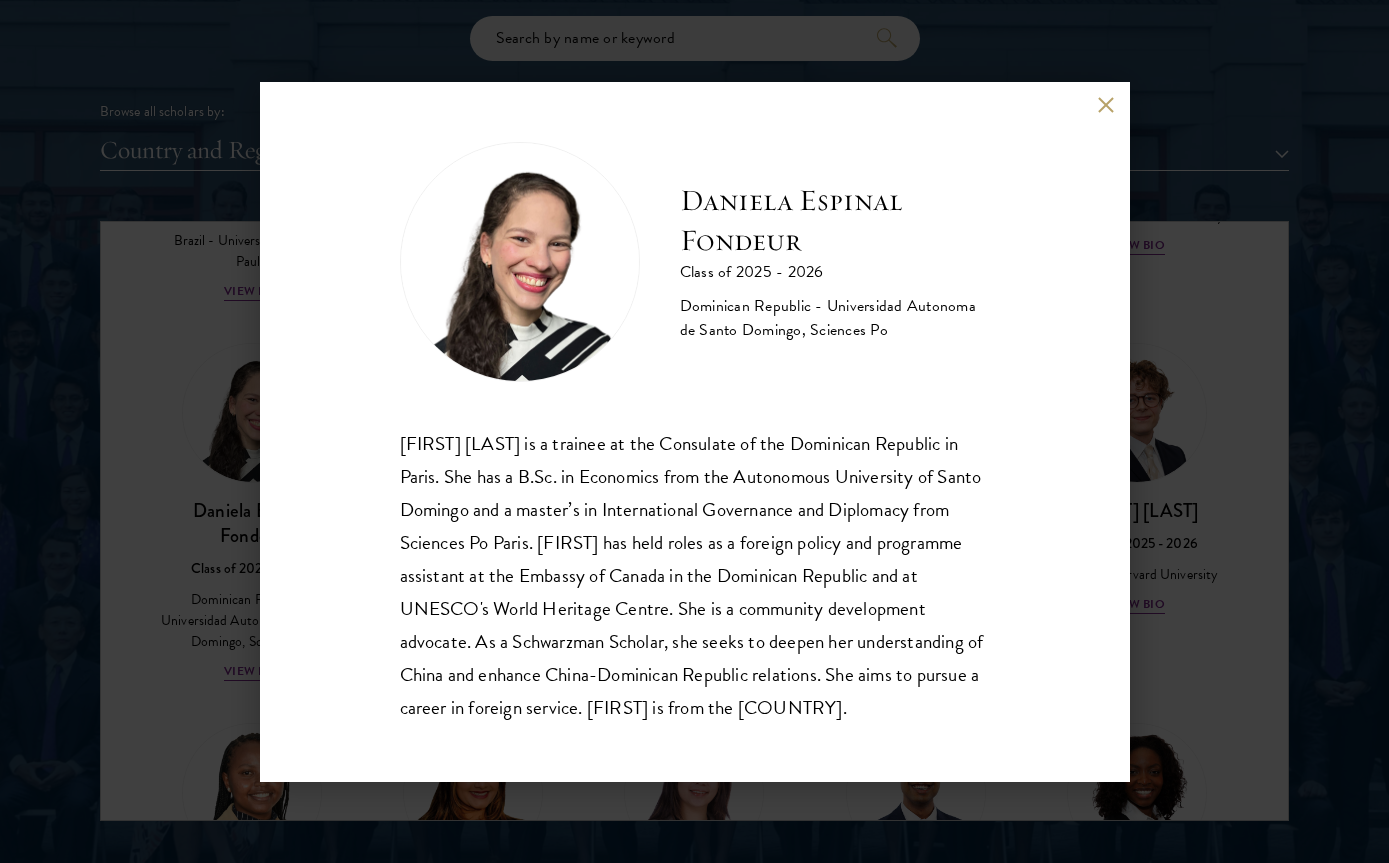 click on "[FIRST] [LAST] is a trainee at the Consulate of the Dominican Republic in Paris. She has a B.Sc. in Economics from the Autonomous University of Santo Domingo and a master’s in International Governance and Diplomacy from Sciences Po Paris. [FIRST] has held roles as a foreign policy and programme assistant at the Embassy of Canada in the Dominican Republic and at UNESCO's World Heritage Centre. She is a community development advocate. As a Schwarzman Scholar, she seeks to deepen her understanding of China and enhance China-Dominican Republic relations. She aims to pursue a career in foreign service. [FIRST] is from the [COUNTRY]." at bounding box center (695, 432) 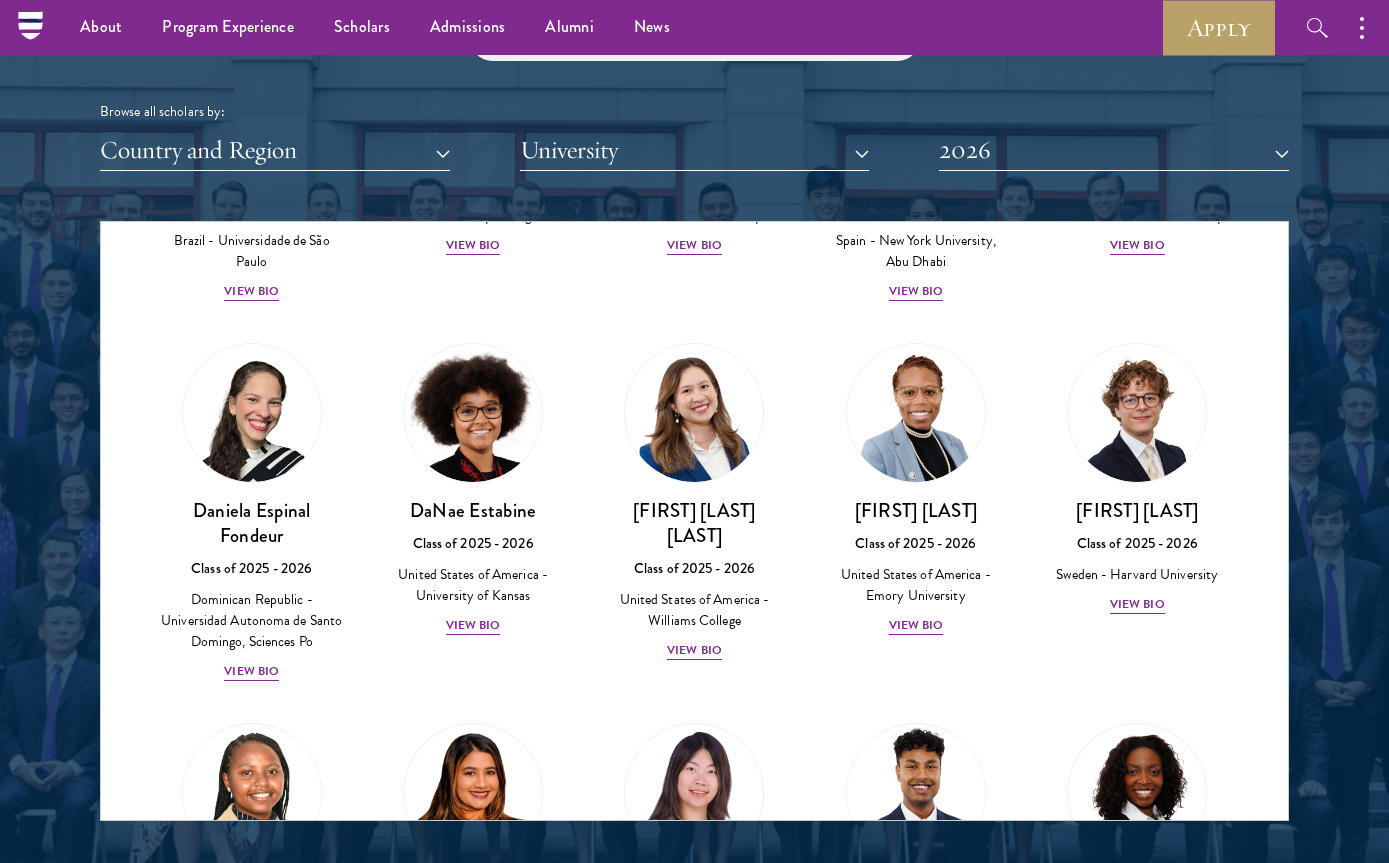 scroll, scrollTop: 2196, scrollLeft: 0, axis: vertical 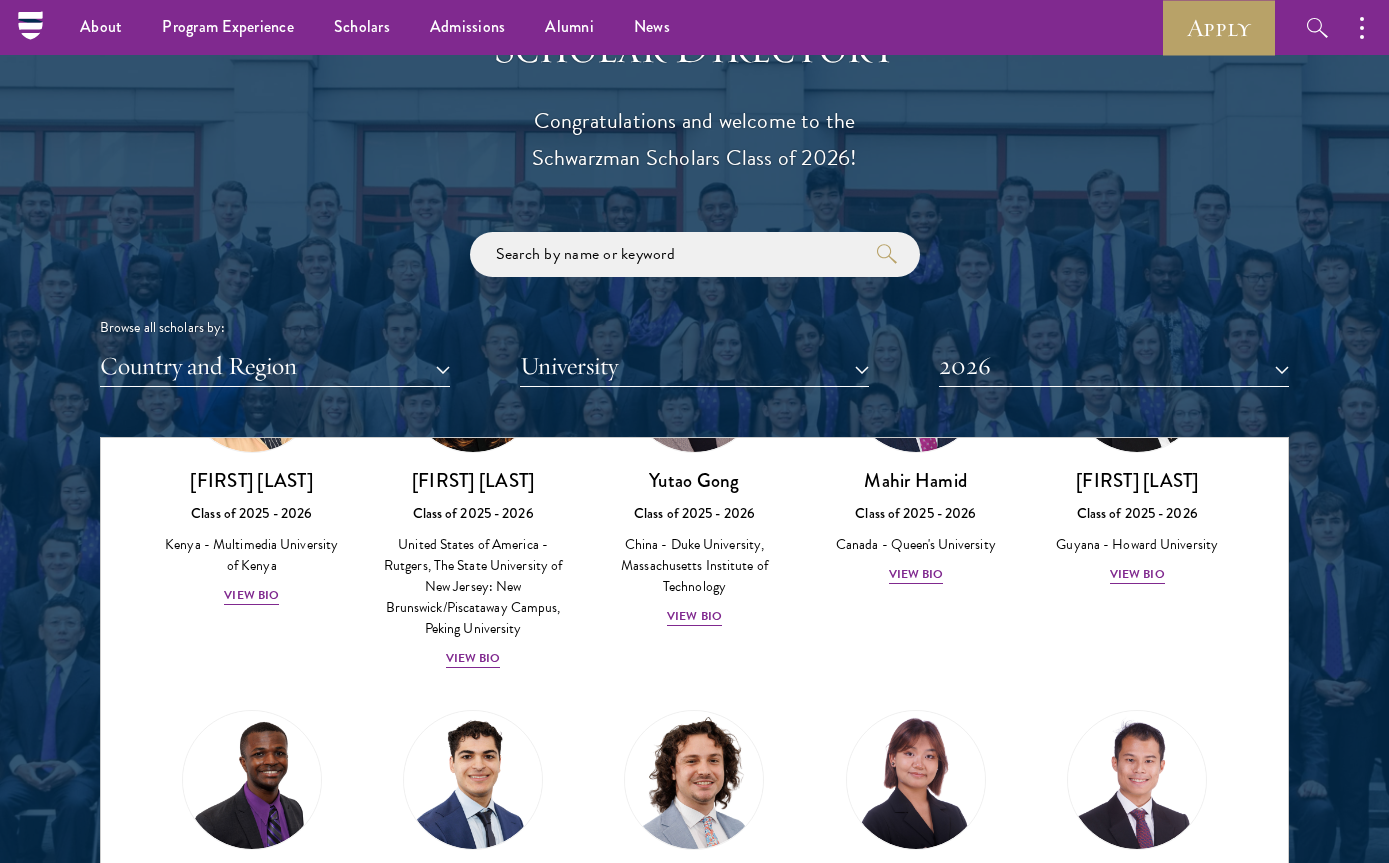 click on "University" at bounding box center (695, 366) 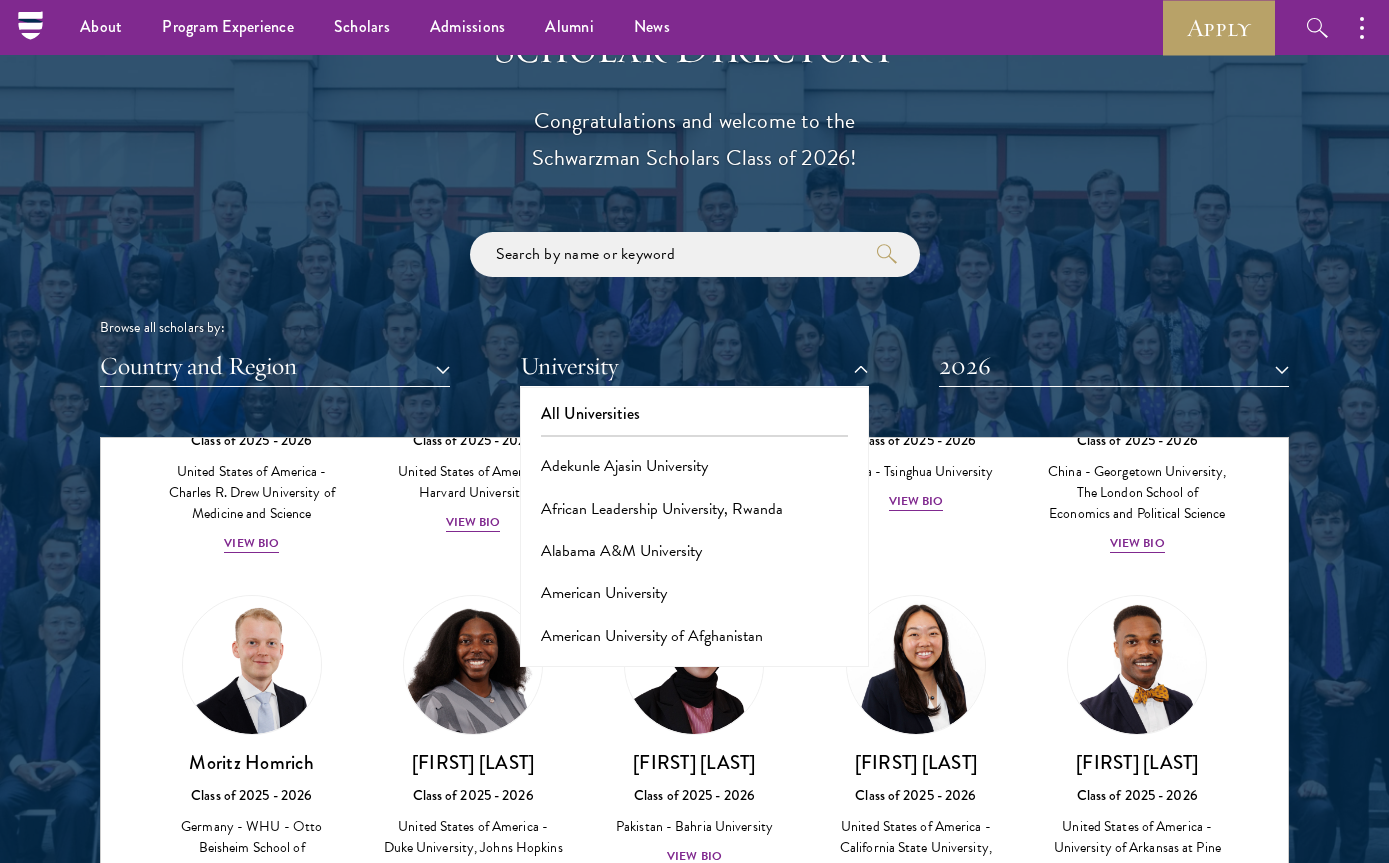scroll, scrollTop: 3642, scrollLeft: 0, axis: vertical 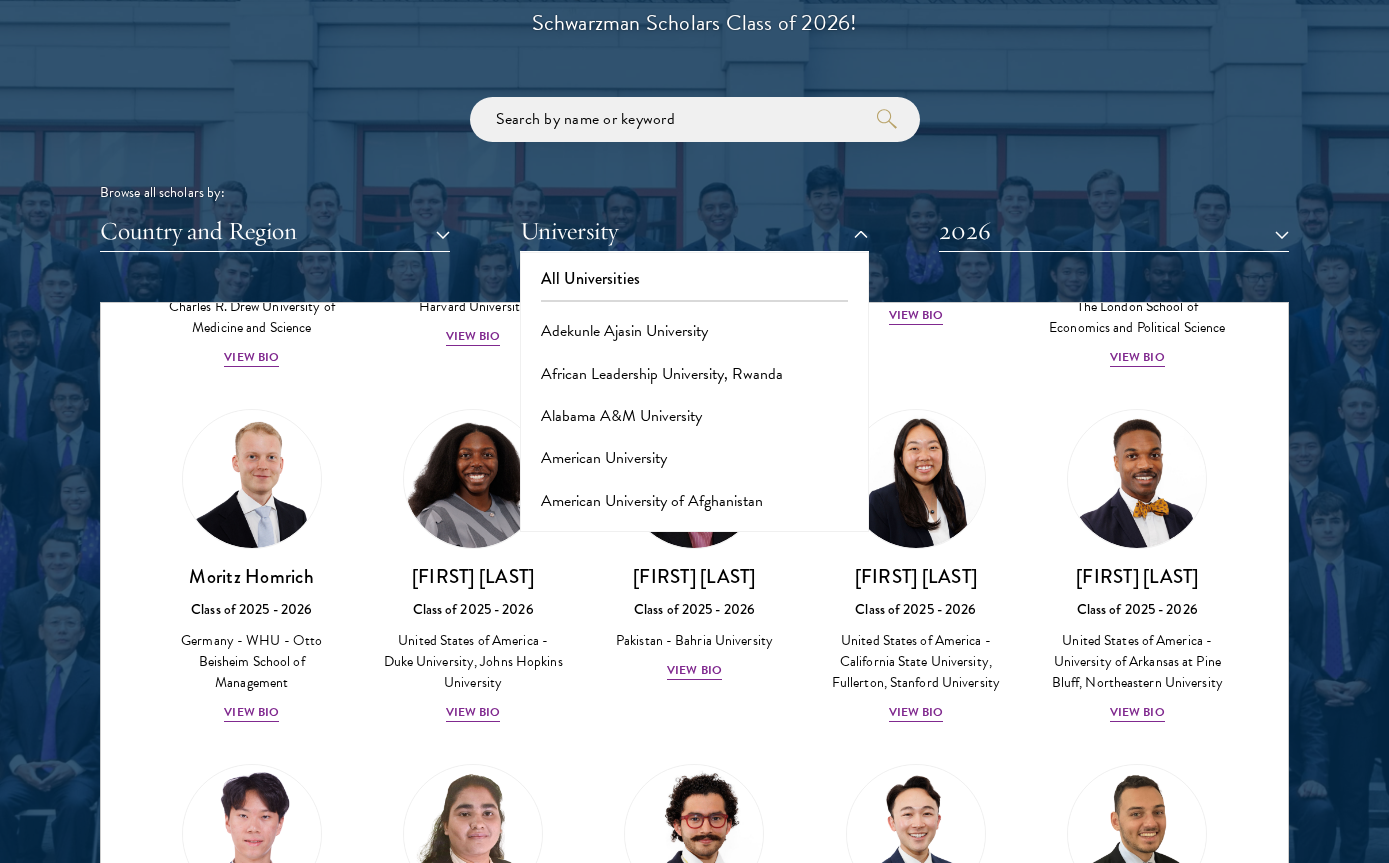 click on "View Bio" at bounding box center (251, 712) 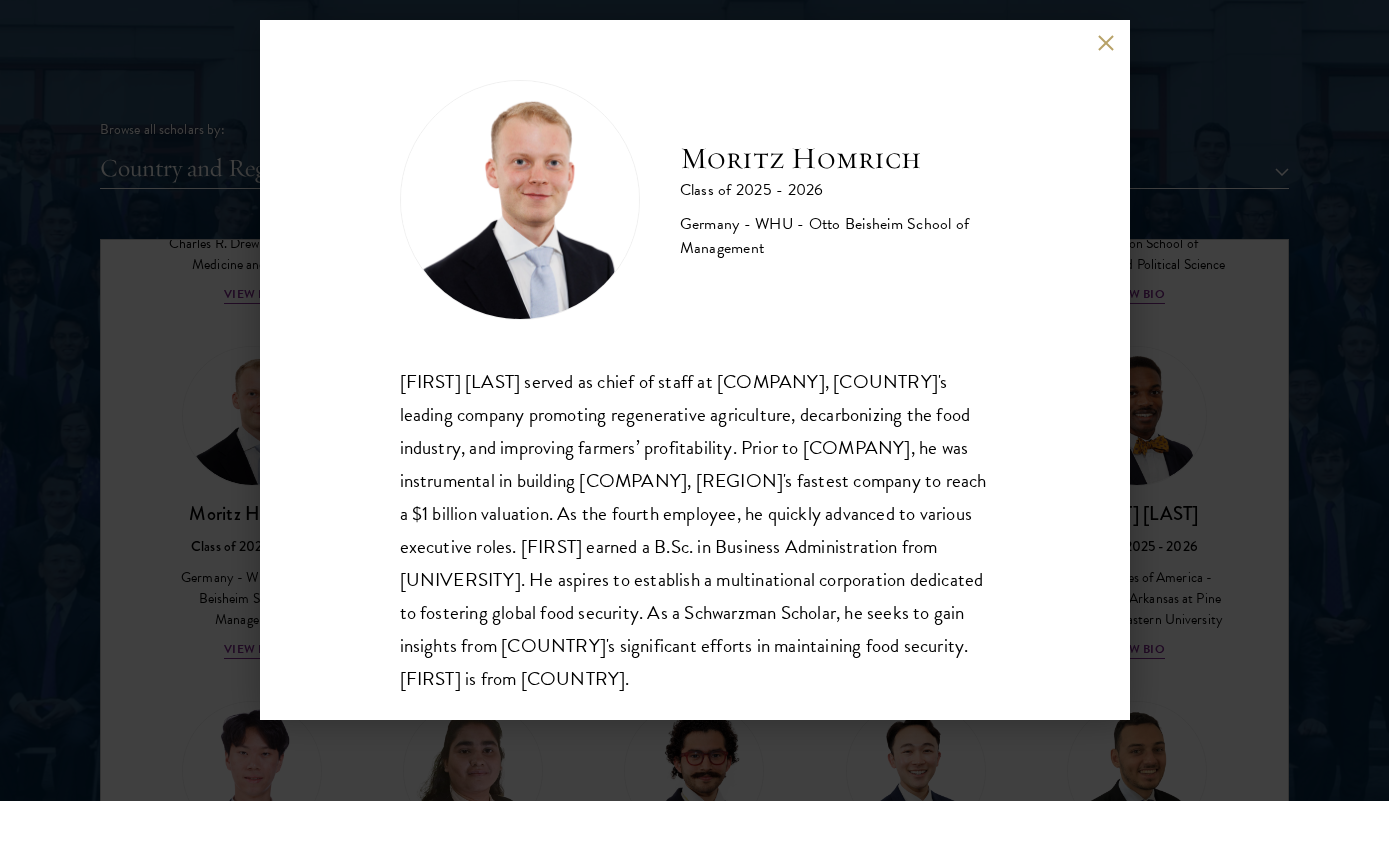 scroll, scrollTop: 2395, scrollLeft: 0, axis: vertical 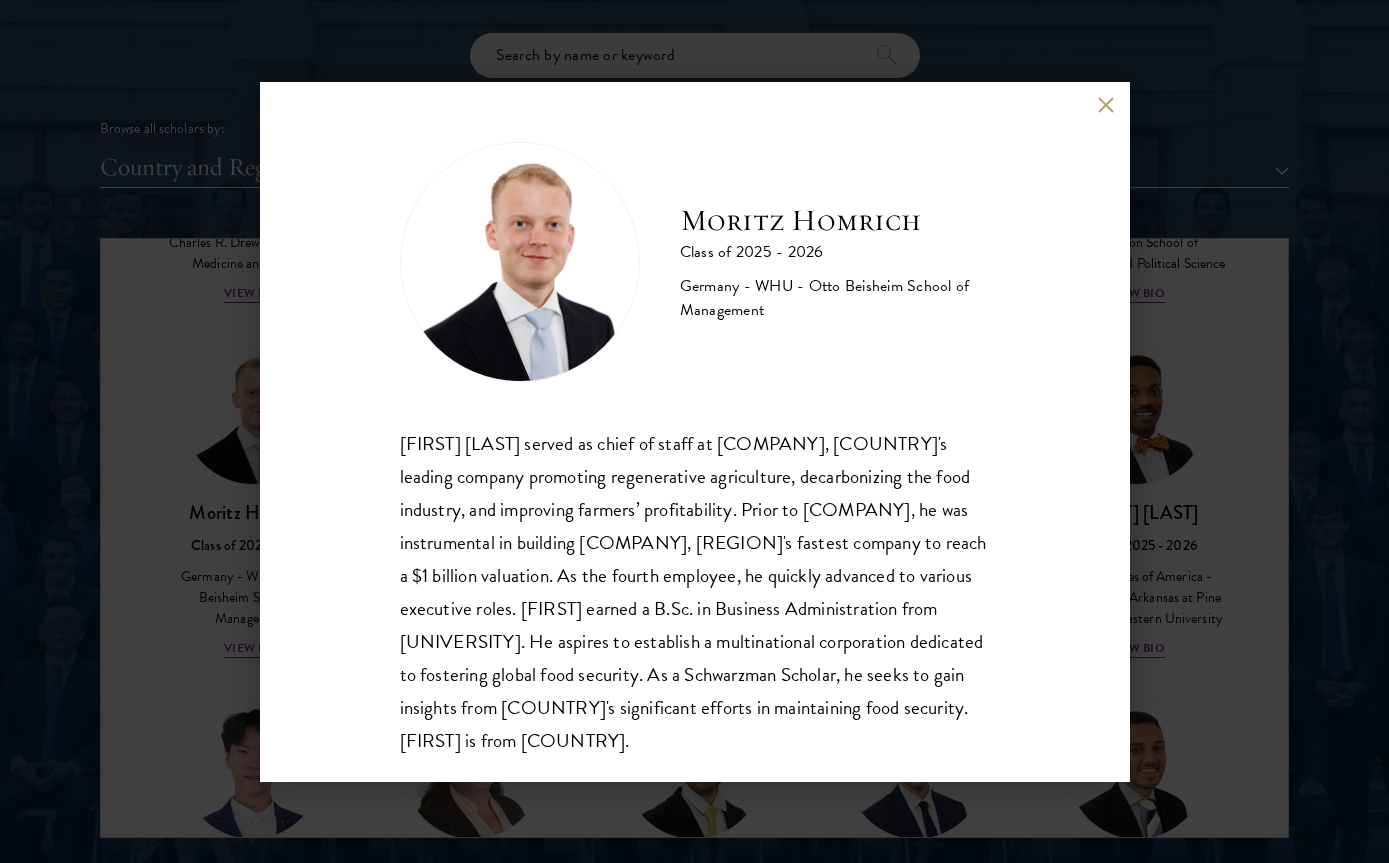 click on "[FIRST] [LAST] served as chief of staff at [COMPANY], [COUNTRY]'s leading company promoting regenerative agriculture, decarbonizing the food industry, and improving farmers’ profitability. Prior to [COMPANY], he was instrumental in building [COMPANY], [REGION]'s fastest company to reach a $1 billion valuation. As the fourth employee, he quickly advanced to various executive roles. [FIRST] earned a B.Sc. in Business Administration from [UNIVERSITY]. He aspires to establish a multinational corporation dedicated to fostering global food security. As a Schwarzman Scholar, he seeks to gain insights from [COUNTRY]'s significant efforts in maintaining food security. [FIRST] is from [COUNTRY]." at bounding box center [695, 592] 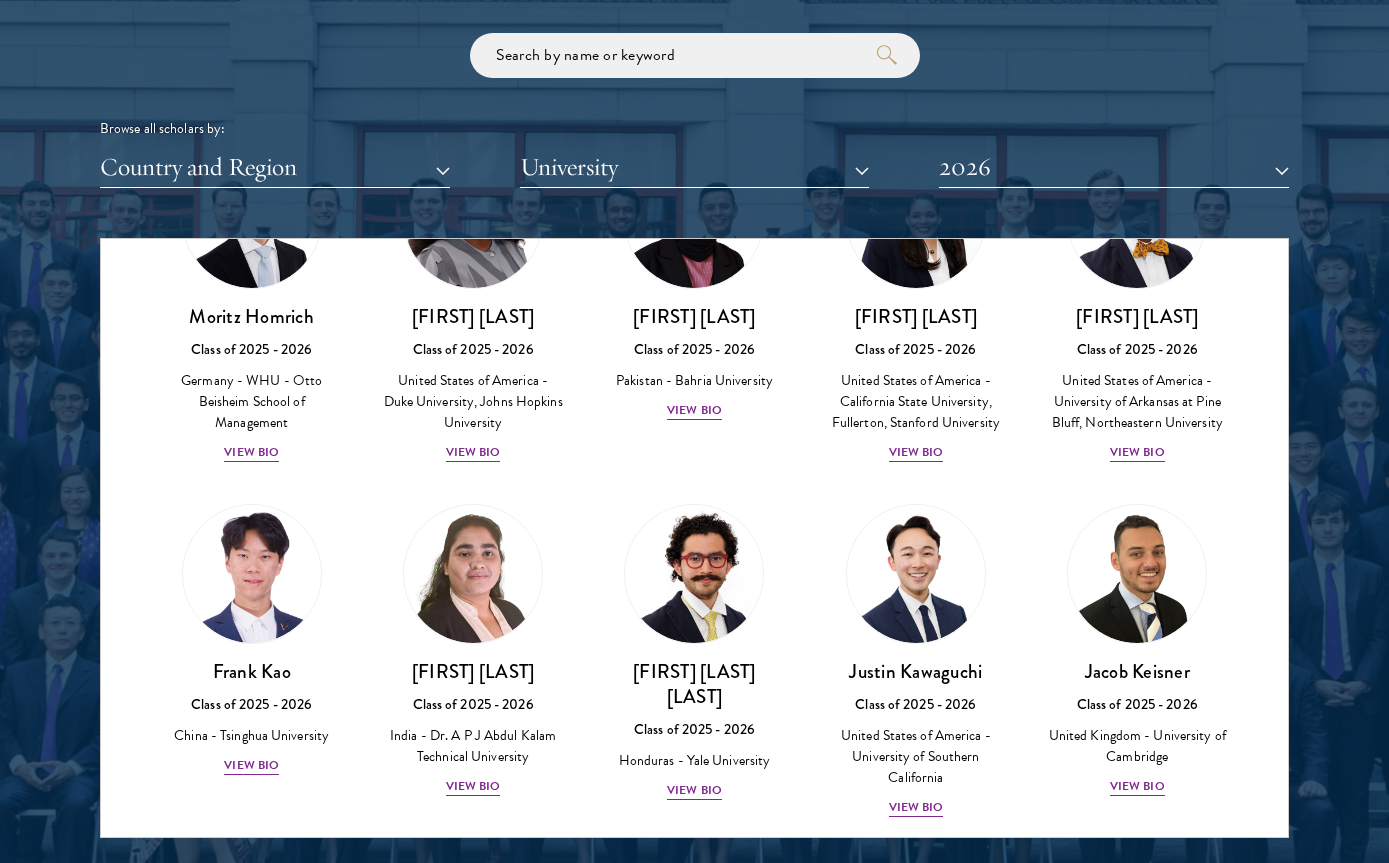 scroll, scrollTop: 4018, scrollLeft: 0, axis: vertical 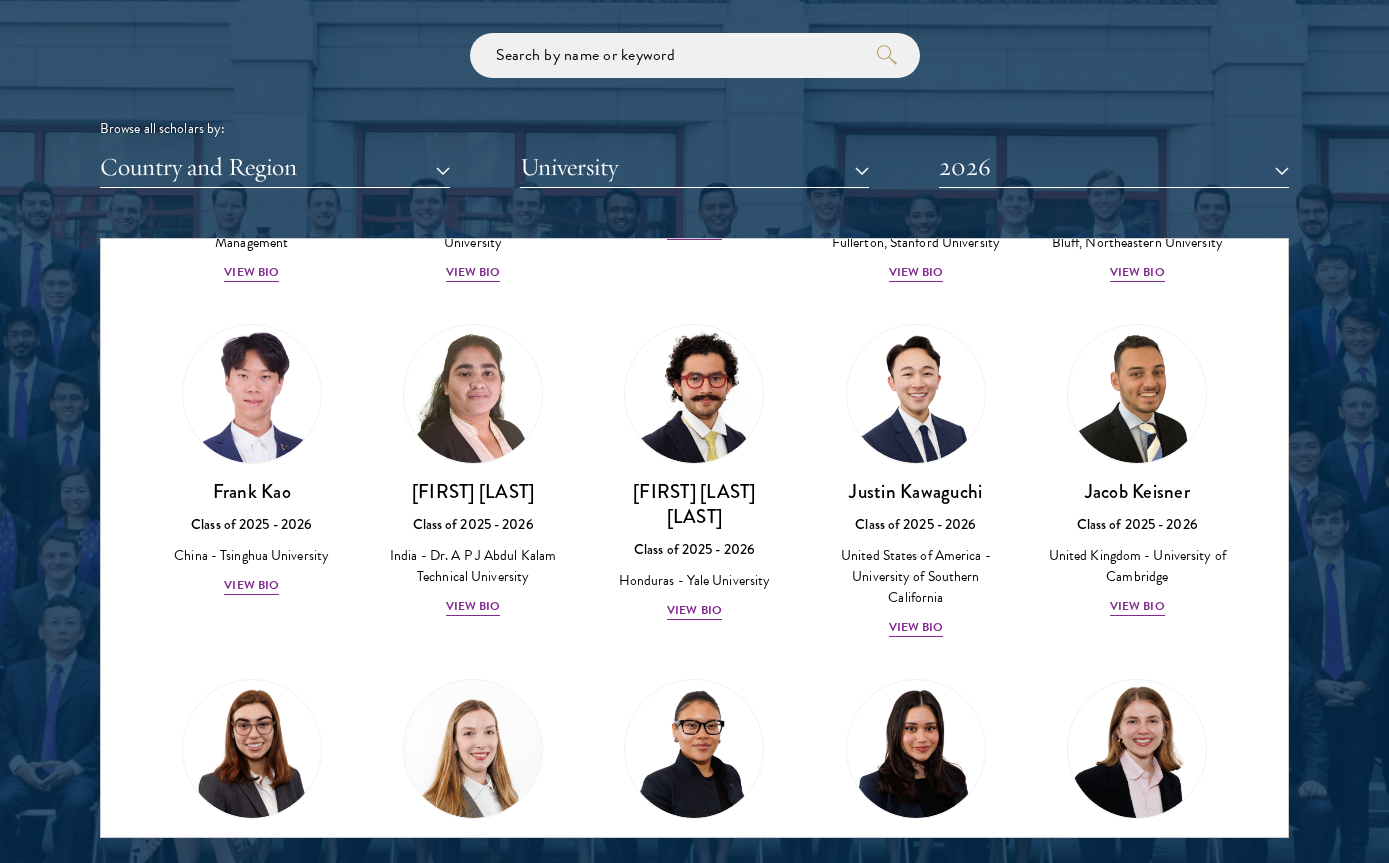 click on "View Bio" at bounding box center [1137, 606] 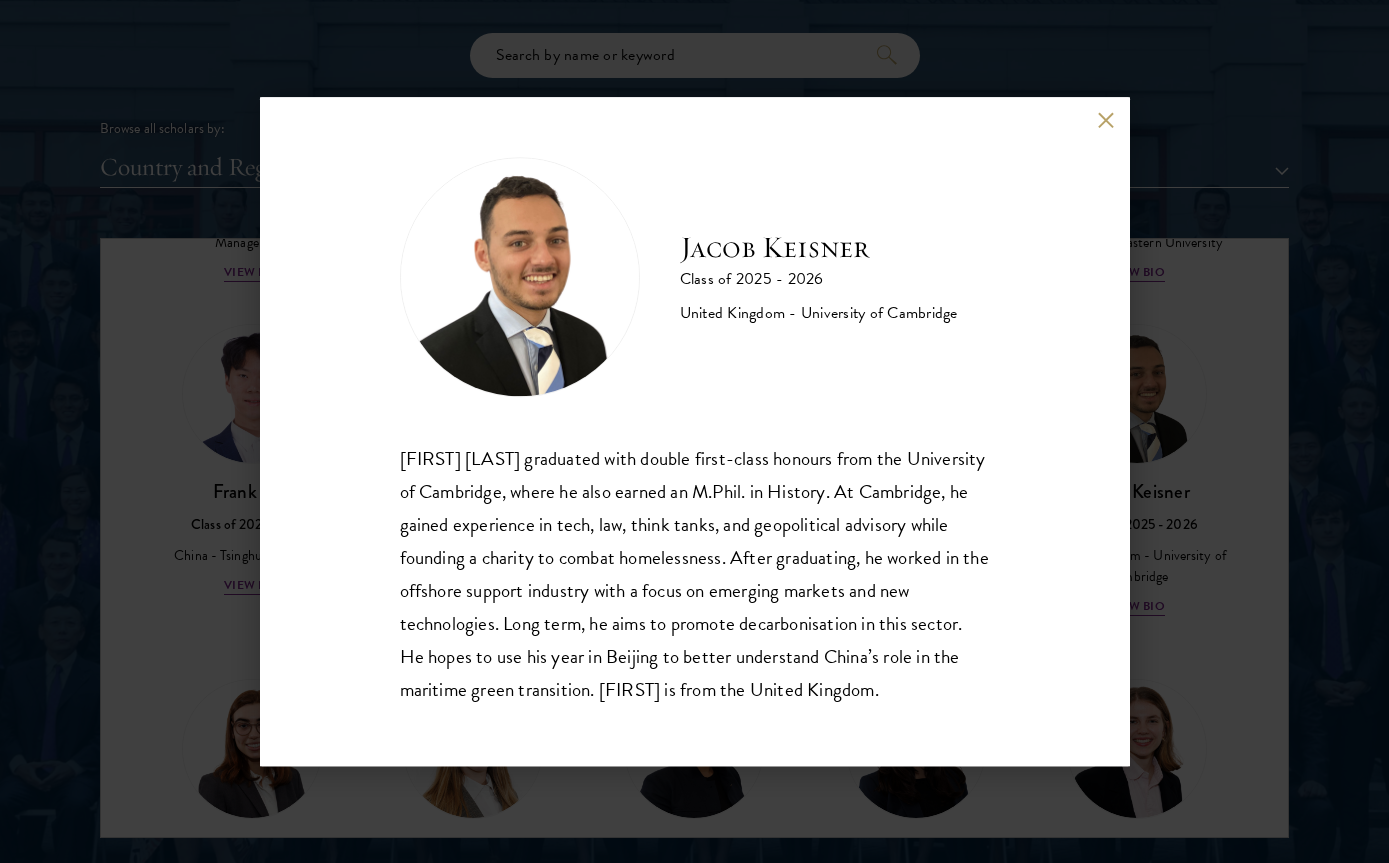 click on "[FIRST] [LAST]
Class of 2025 - 2026
United Kingdom - University of Cambridge
[FIRST] [LAST] graduated with double first-class honours from the University of Cambridge, where he also earned an M.Phil. in History. At Cambridge, he gained experience in tech, law, think tanks, and geopolitical advisory while founding a charity to combat homelessness. After graduating, he worked in the offshore support industry with a focus on emerging markets and new technologies. Long term, he aims to promote decarbonisation in this sector. He hopes to use his year in Beijing to better understand China’s role in the maritime green transition. [FIRST] is from the [COUNTRY]." at bounding box center [694, 431] 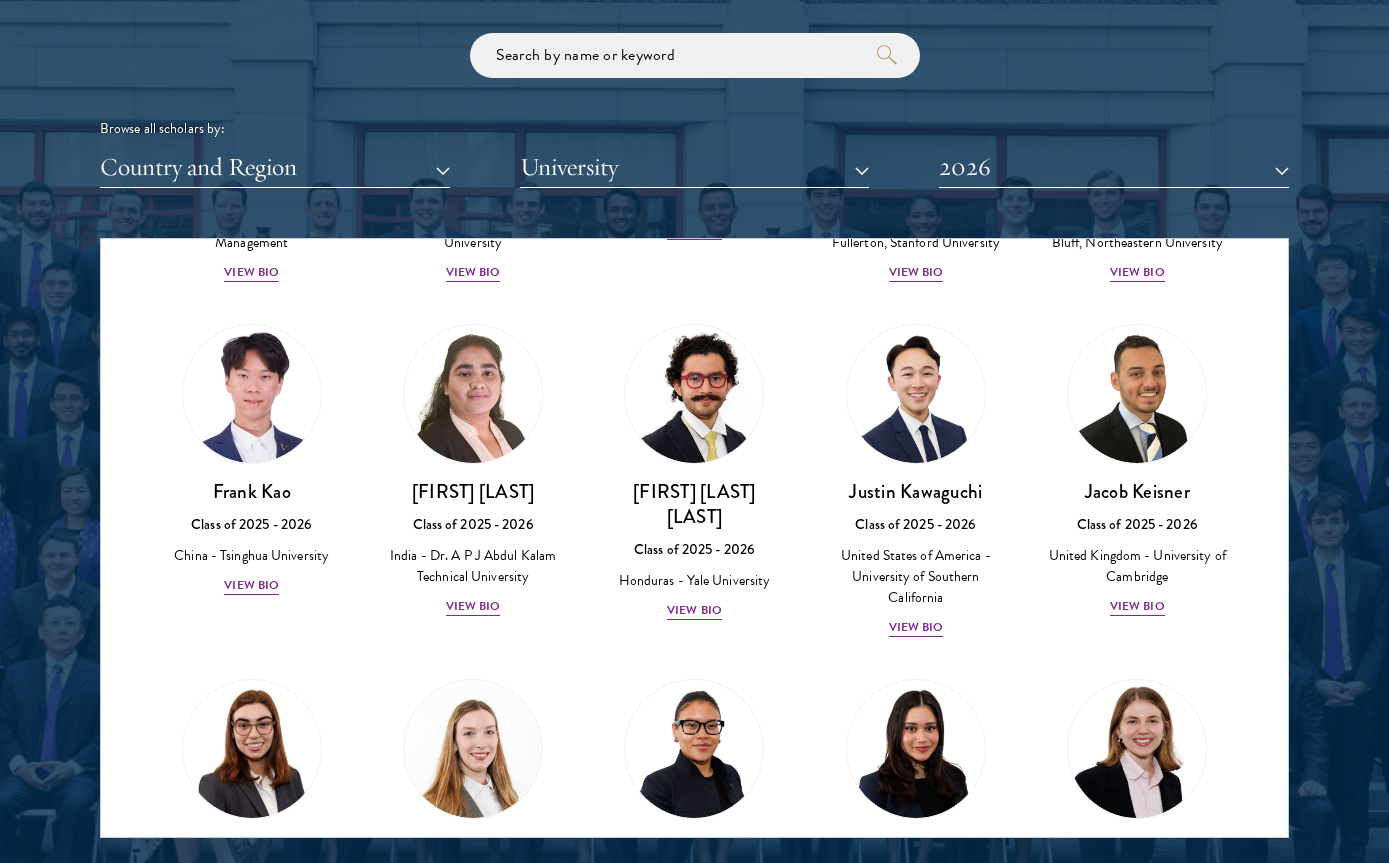 click on "Browse all scholars by:
Country and Region
All Countries and Regions
Afghanistan
Antigua and Barbuda
Argentina
Armenia
Australia
Austria
Azerbaijan
Bangladesh
Belarus
Benin
Bosnia and Herzegovina
Botswana
Brazil
Burkina Faso
Burundi
Cameroon
Canada
Chile
China
Colombia
Cote D'Ivoire
Croatia
Denmark
Dominican Republic
Ecuador
Egypt
France" at bounding box center (694, 110) 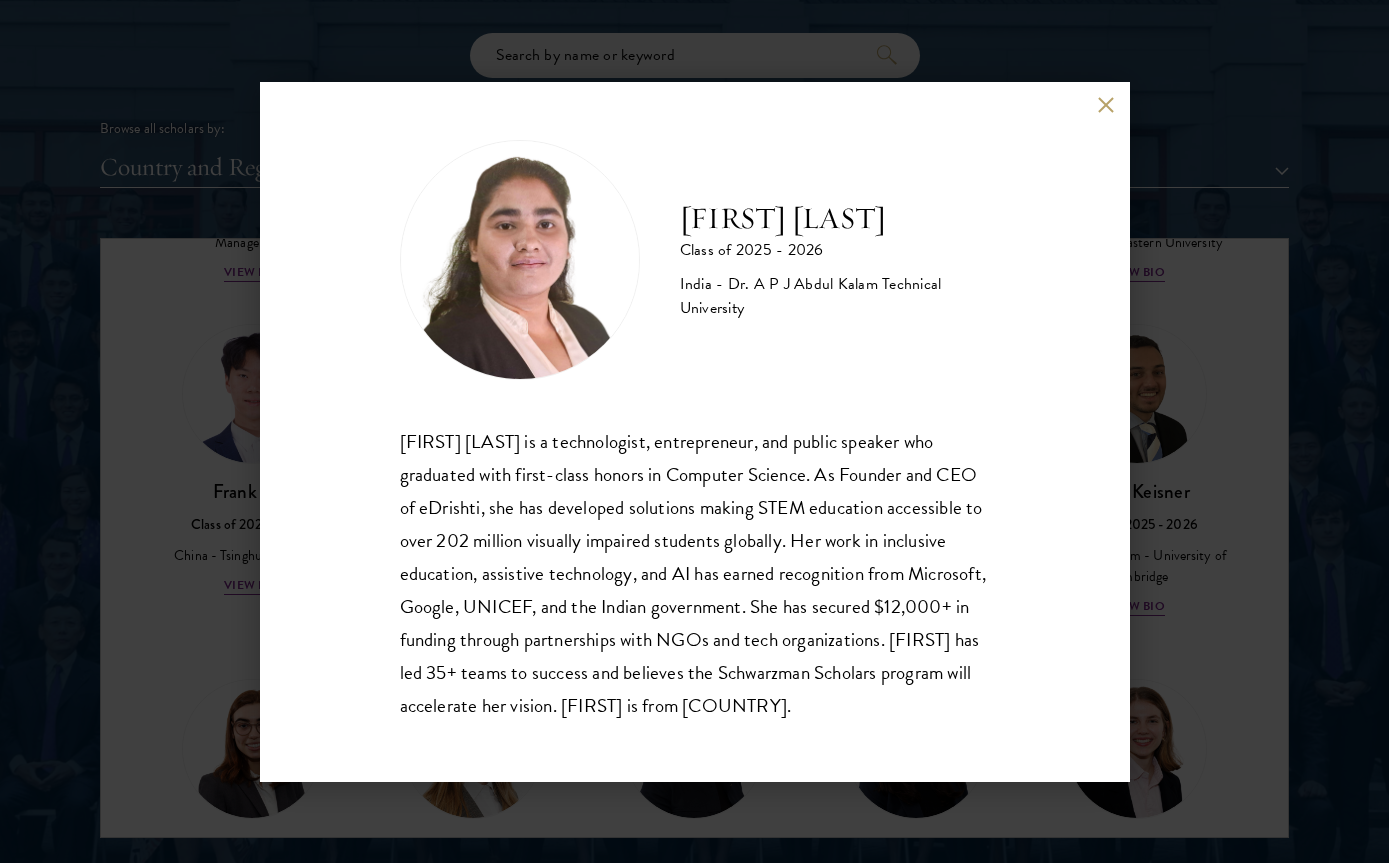 scroll, scrollTop: 2, scrollLeft: 0, axis: vertical 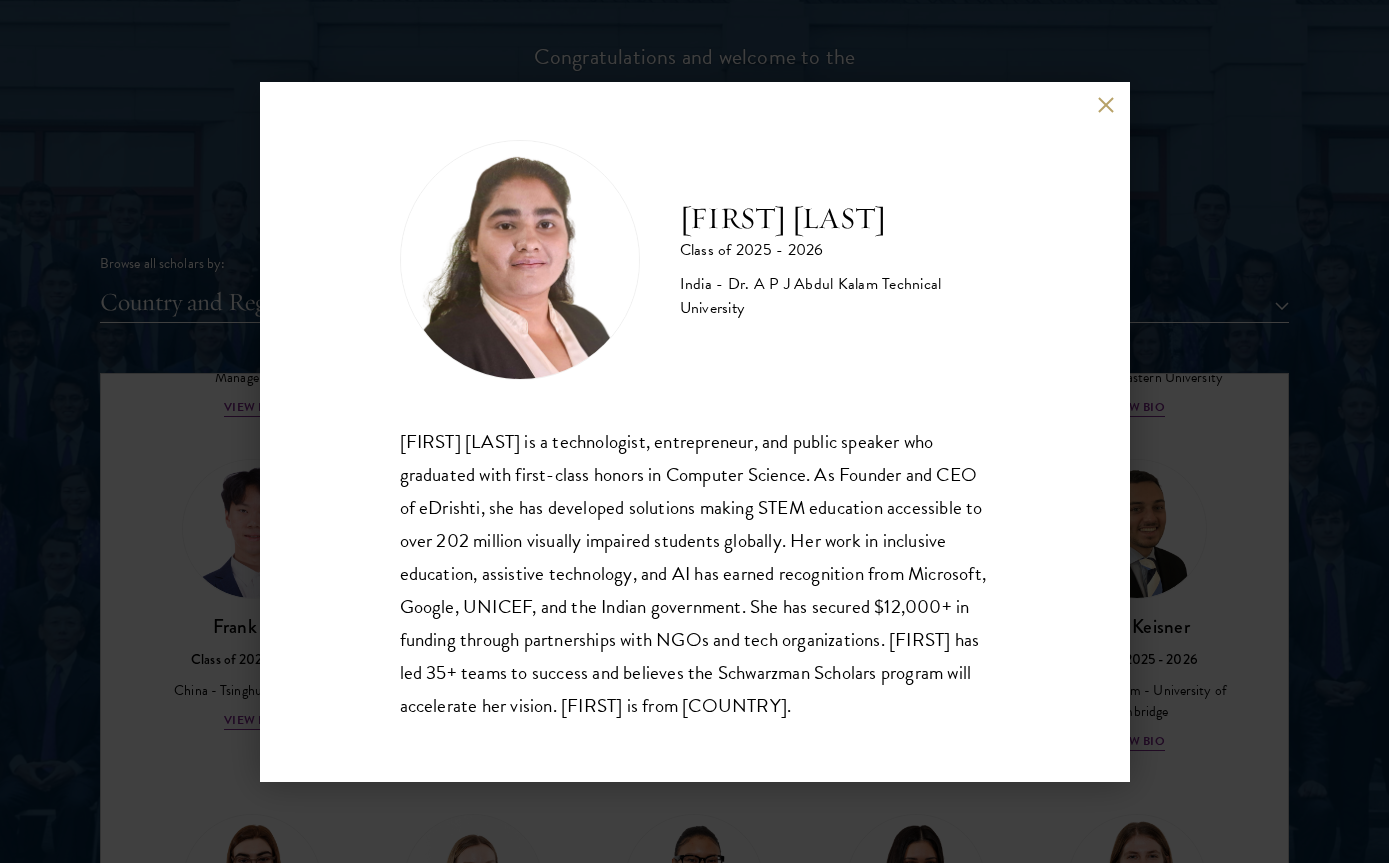 click on "[FIRST] [LAST] is a technologist, entrepreneur, and public speaker who graduated with first-class honors in Computer Science. As Founder and CEO of eDrishti, she has developed solutions making STEM education accessible to over 202 million visually impaired students globally. Her work in inclusive education, assistive technology, and AI has earned recognition from Microsoft, Google, UNICEF, and the Indian government. She has secured $12,000+ in funding through partnerships with NGOs and tech organizations. [FIRST] has led 35+ teams to success and believes the Schwarzman Scholars program will accelerate her vision. [FIRST] is from India." at bounding box center (695, 432) 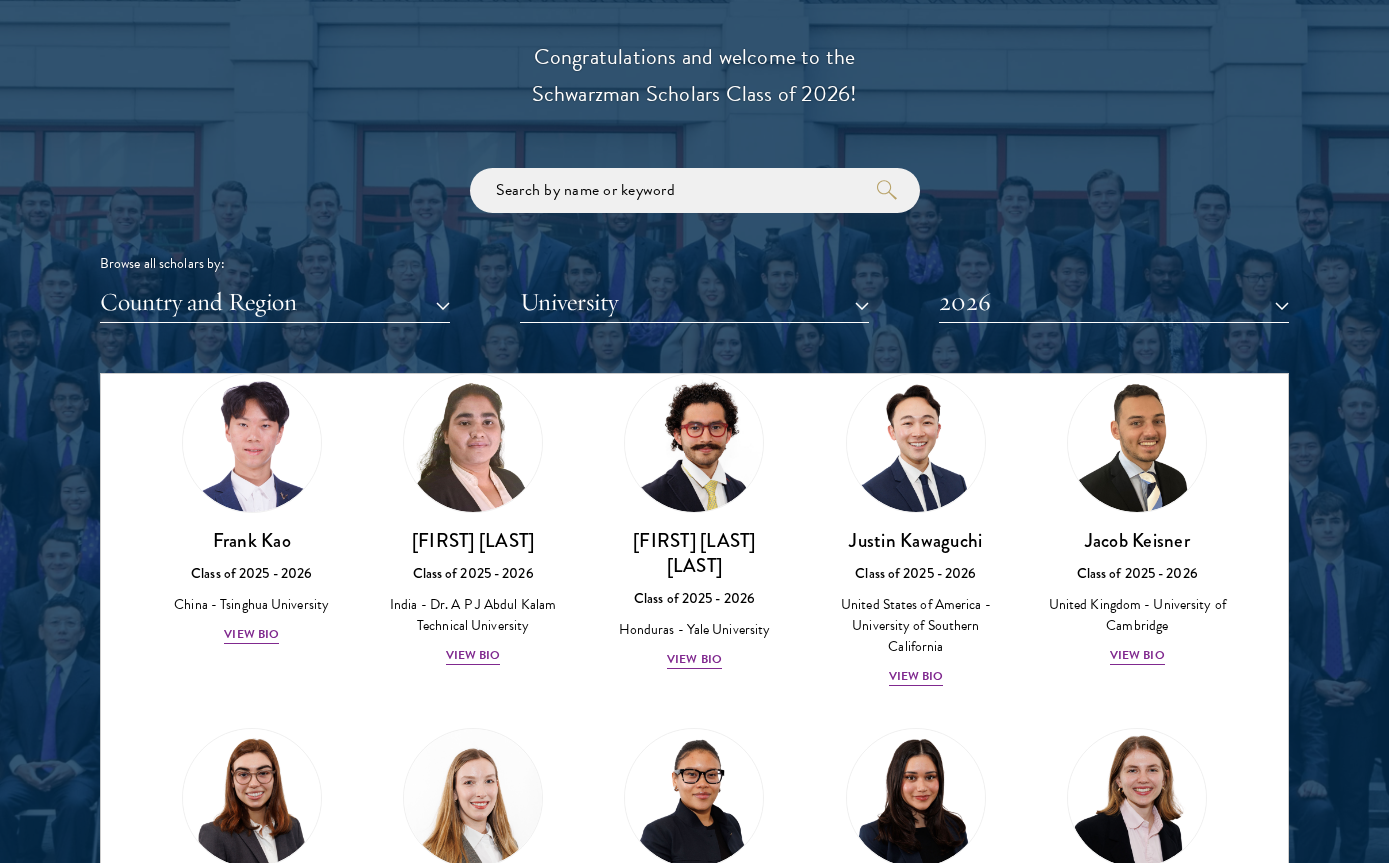 scroll, scrollTop: 4307, scrollLeft: 0, axis: vertical 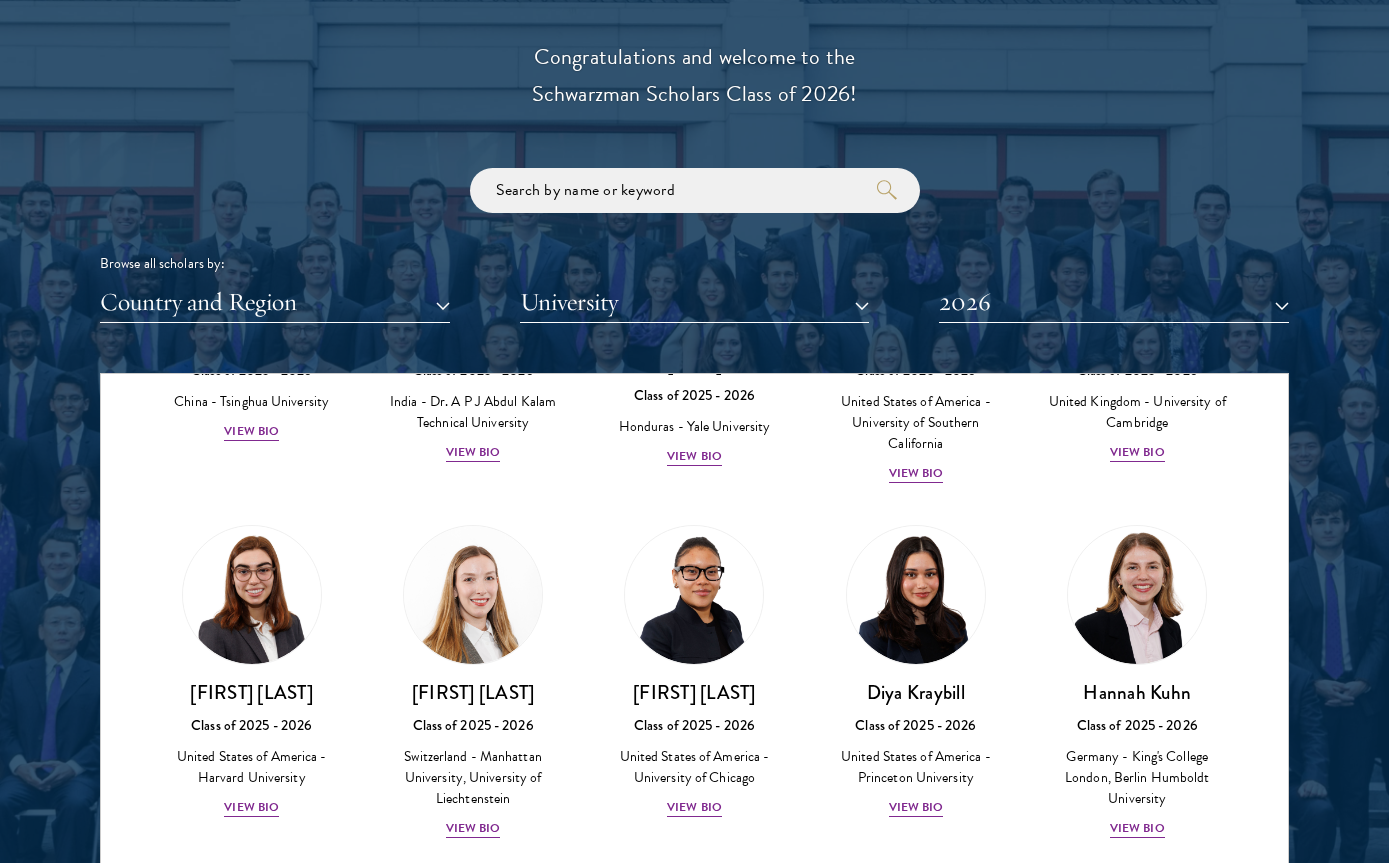 click on "View Bio" at bounding box center (251, 807) 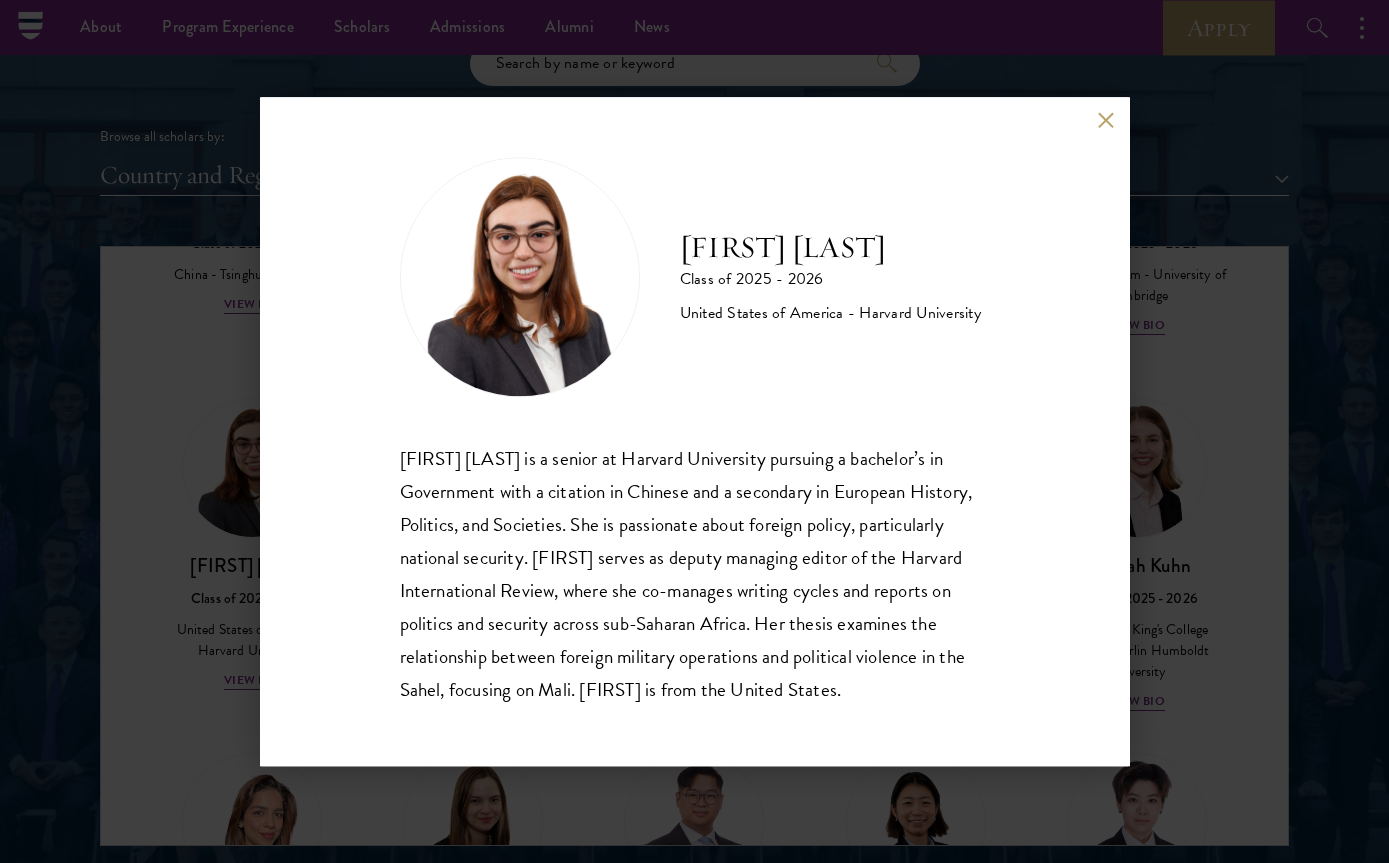 scroll, scrollTop: 2378, scrollLeft: 0, axis: vertical 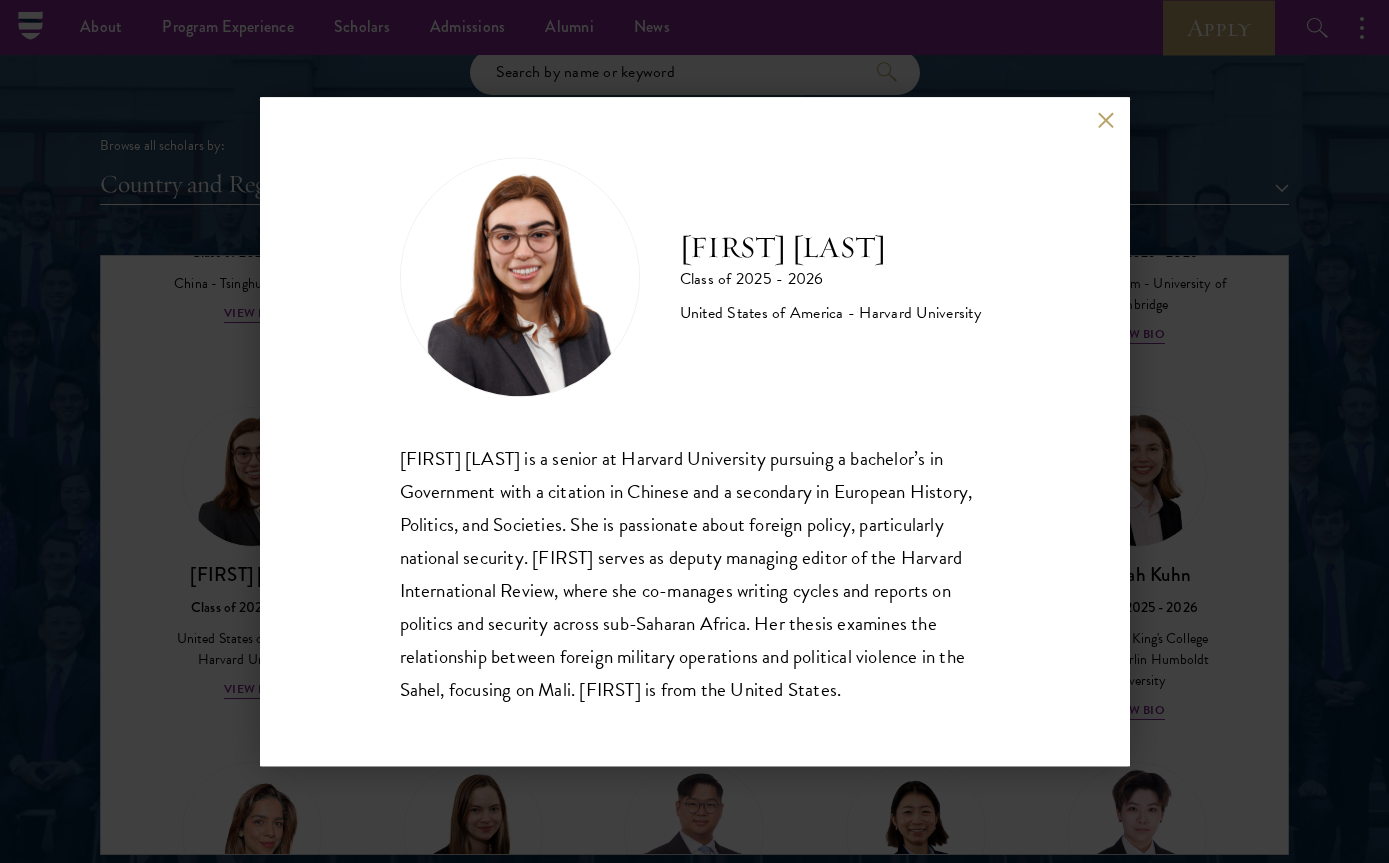 click at bounding box center (1106, 120) 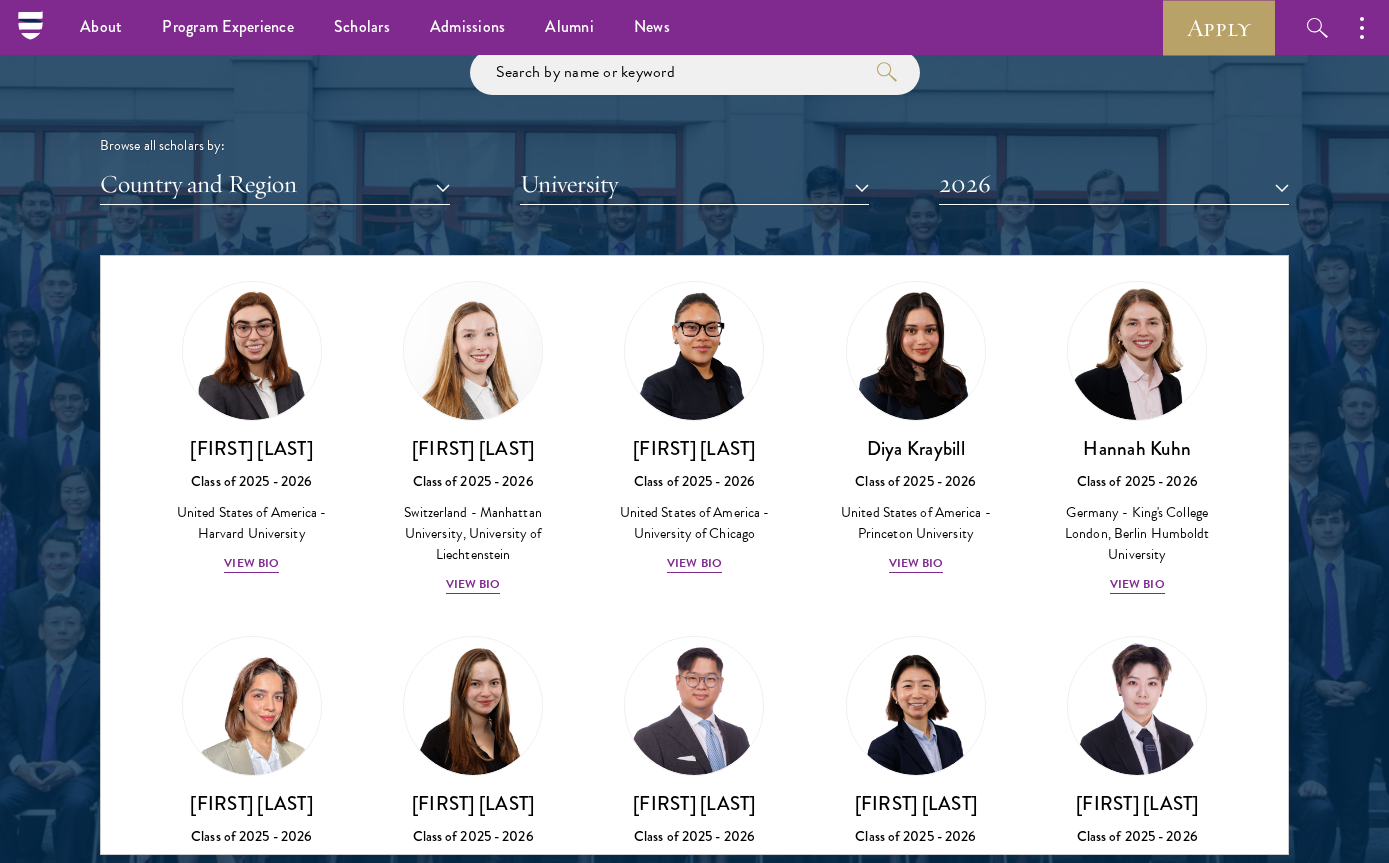scroll, scrollTop: 4439, scrollLeft: 0, axis: vertical 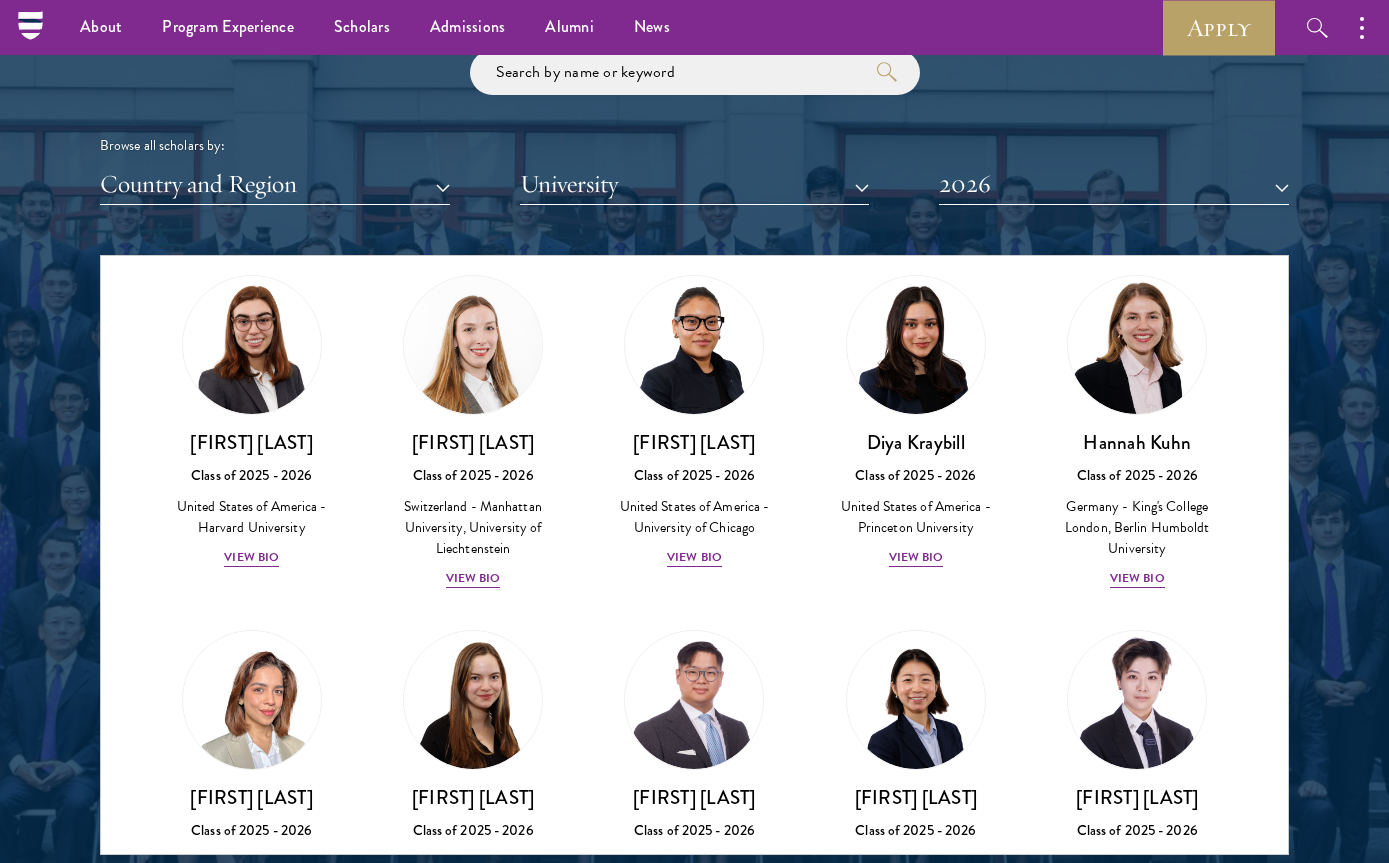 click on "View Bio" at bounding box center [1137, 578] 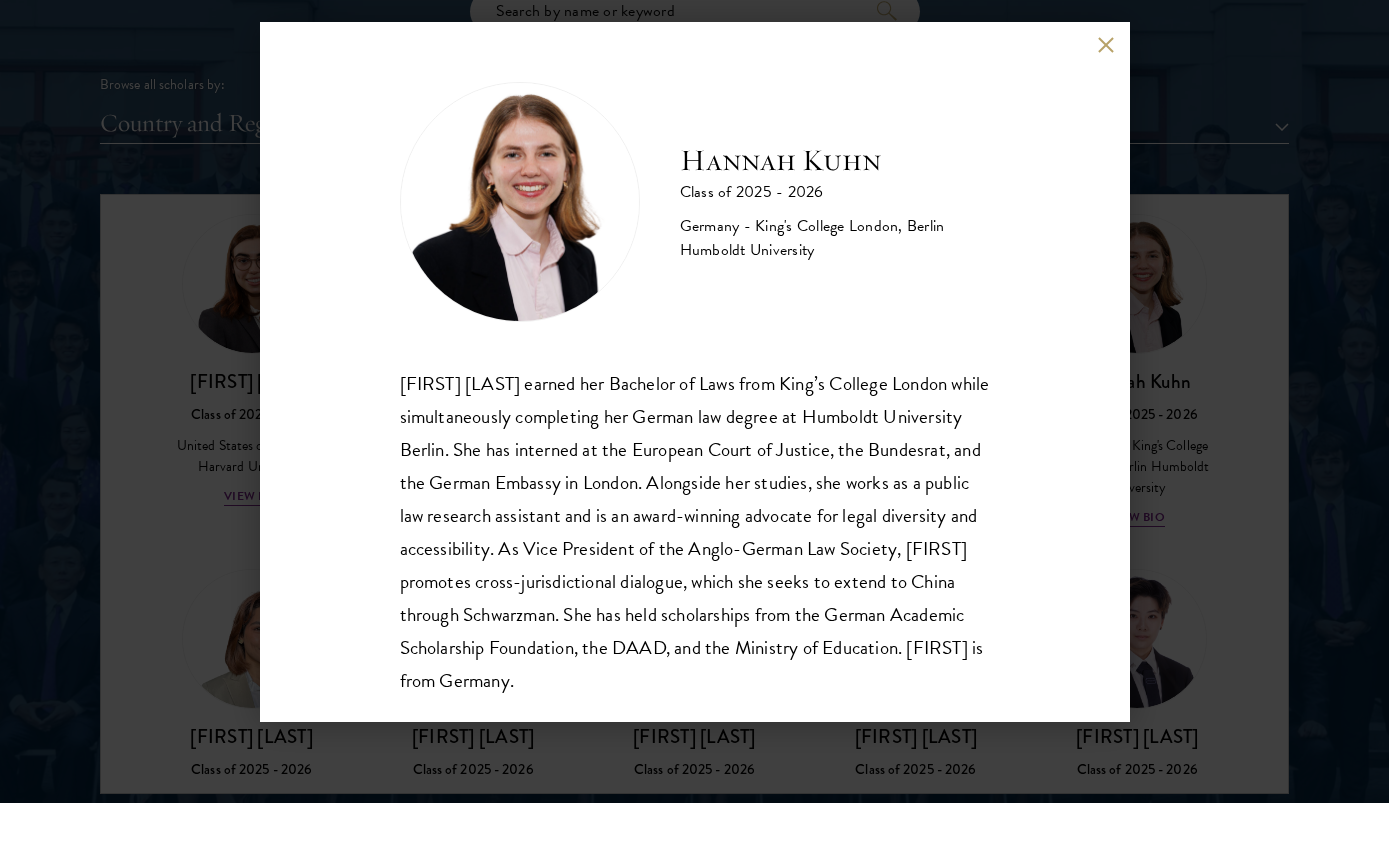 scroll, scrollTop: 2442, scrollLeft: 0, axis: vertical 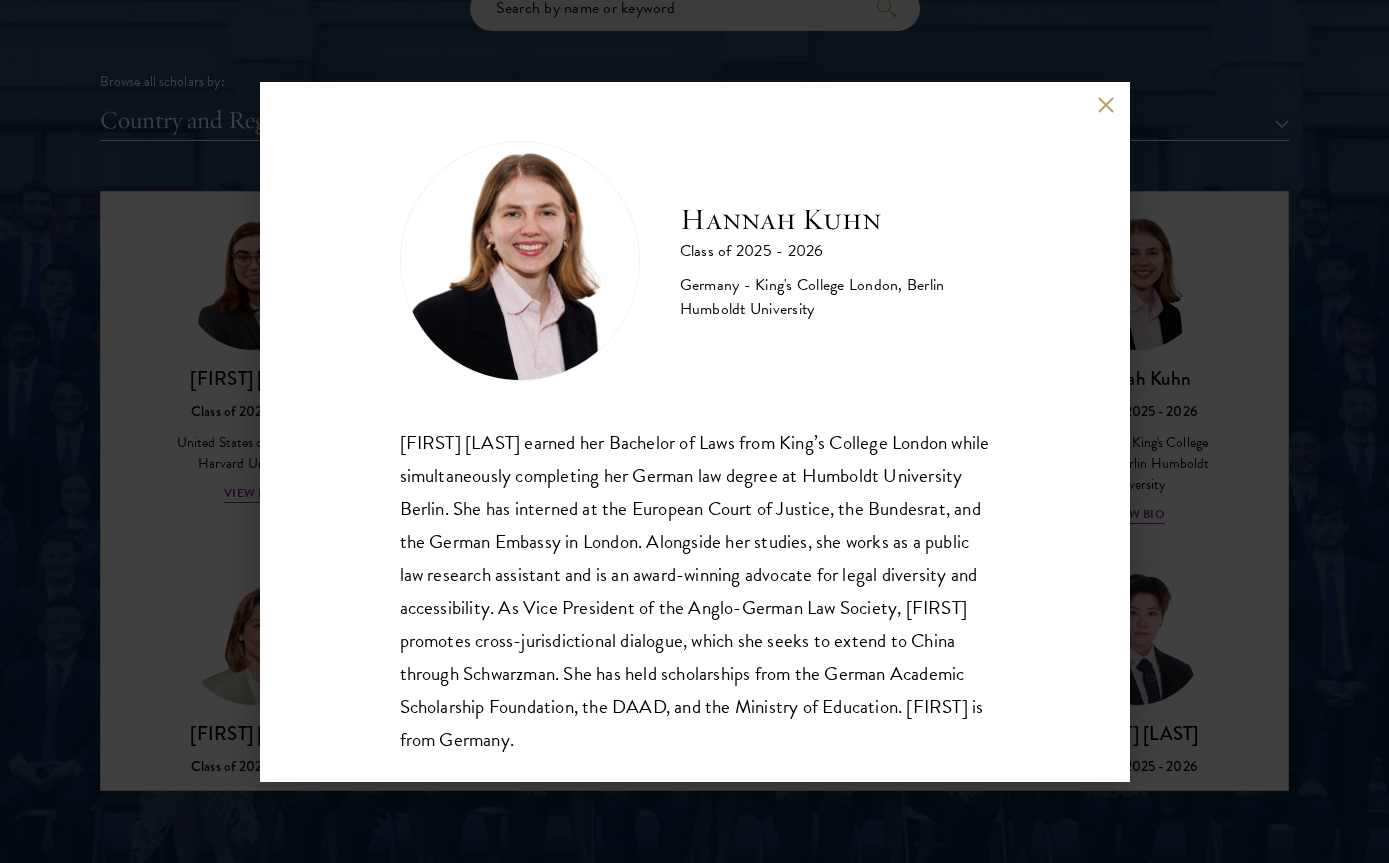 click on "[FIRST] [LAST]
Class of 2025 - 2026
[COUNTRY] - [UNIVERSITY], [UNIVERSITY]
[FIRST] [LAST] earned her Bachelor of Laws from [UNIVERSITY] while simultaneously completing her German law degree at [UNIVERSITY]. She has interned at the [ORGANIZATION], the [ORGANIZATION], and the [ORGANIZATION] in [LOCATION]. Alongside her studies, she works as a public law research assistant and is an award-winning advocate for legal diversity and accessibility. As Vice President of the Anglo-German Law Society, [FIRST] promotes cross-jurisdictional dialogue, which she seeks to extend to [COUNTRY] through Schwarzman. She has held scholarships from the [ORGANIZATION], the [ORGANIZATION], and the [ORGANIZATION]. [FIRST] is from [COUNTRY]." at bounding box center (695, 432) 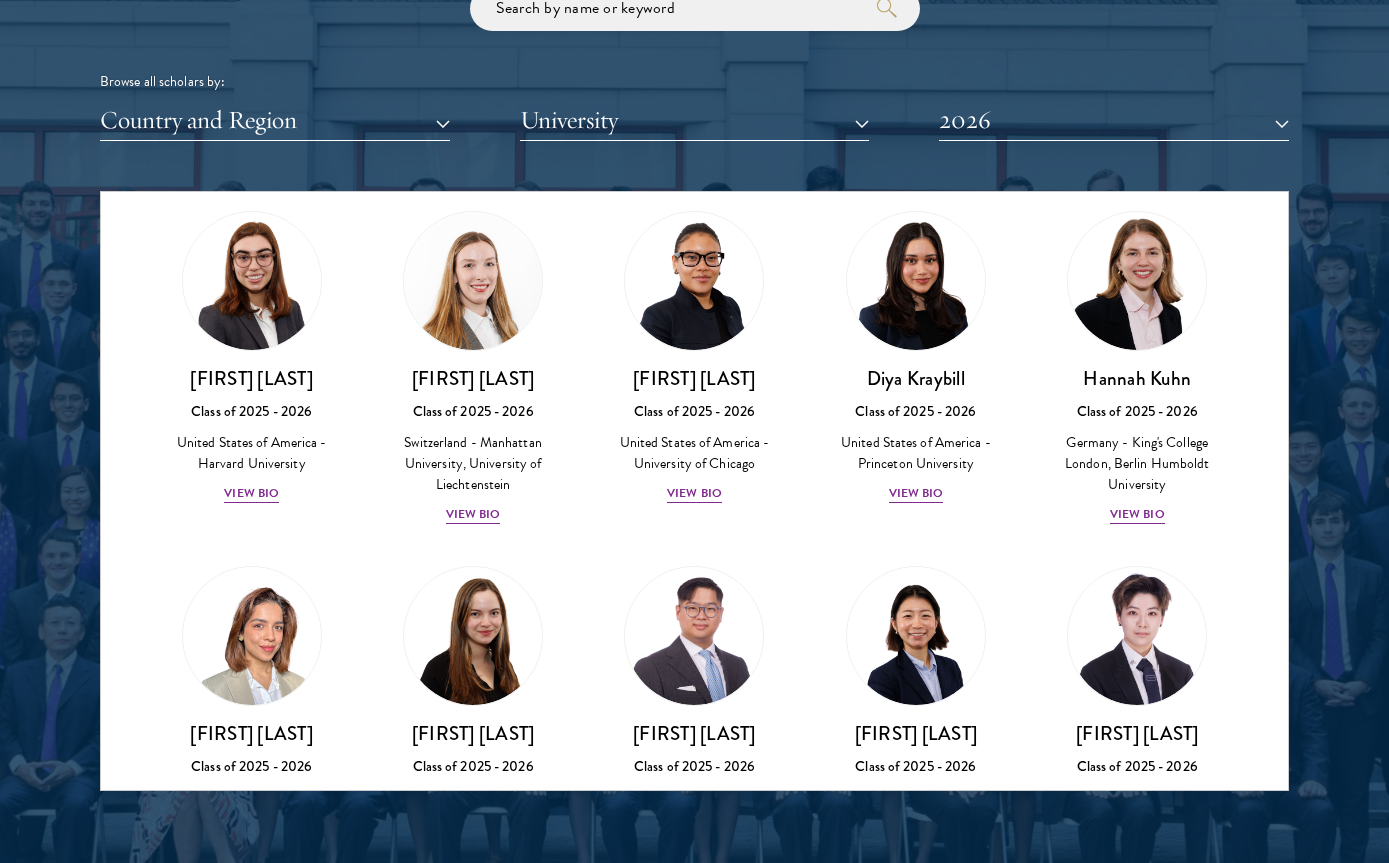 scroll, scrollTop: 4640, scrollLeft: 0, axis: vertical 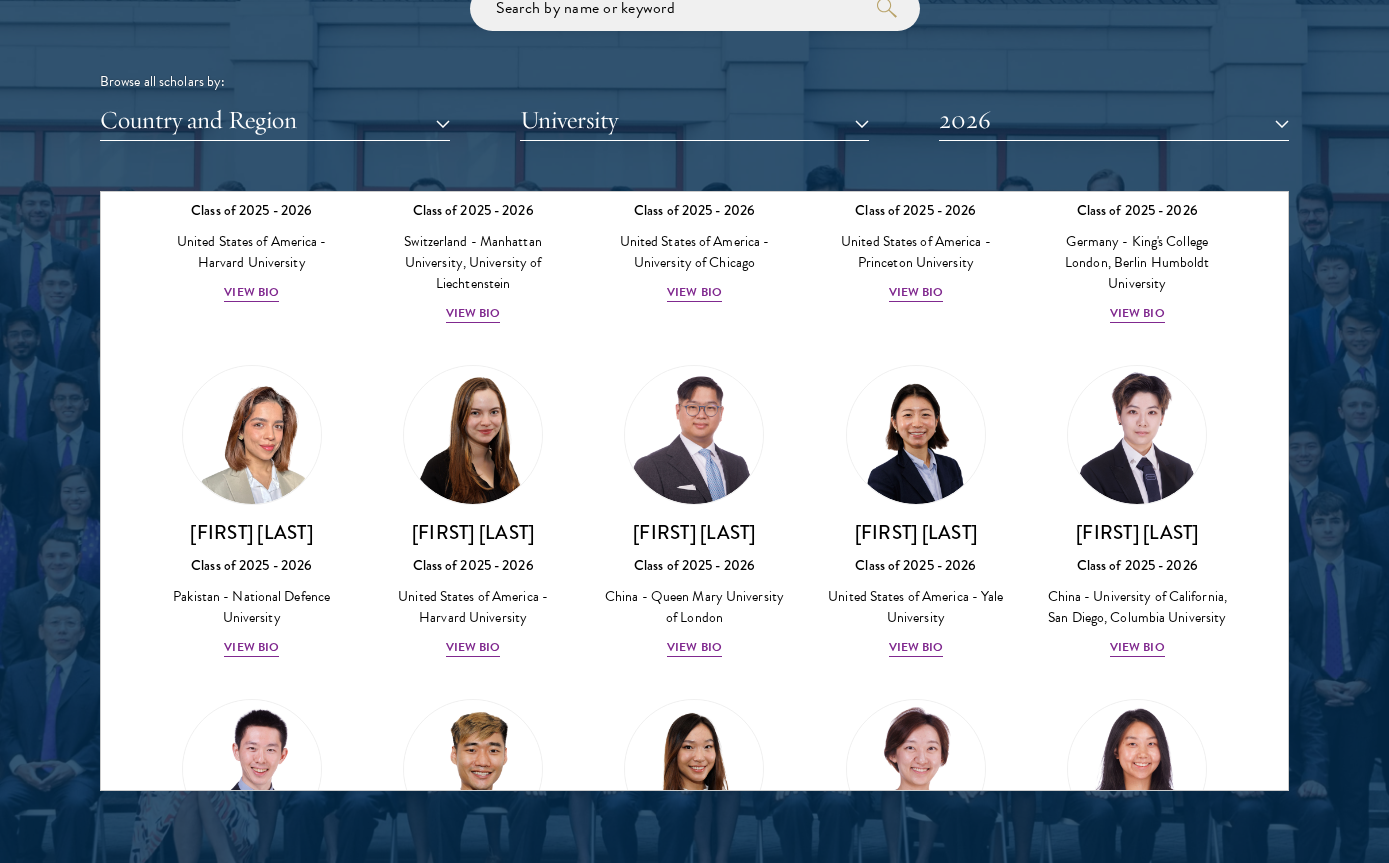 click on "[FIRST] [LAST]
Class of 2025 - 2026
Pakistan - National Defence University
View Bio" at bounding box center [251, 589] 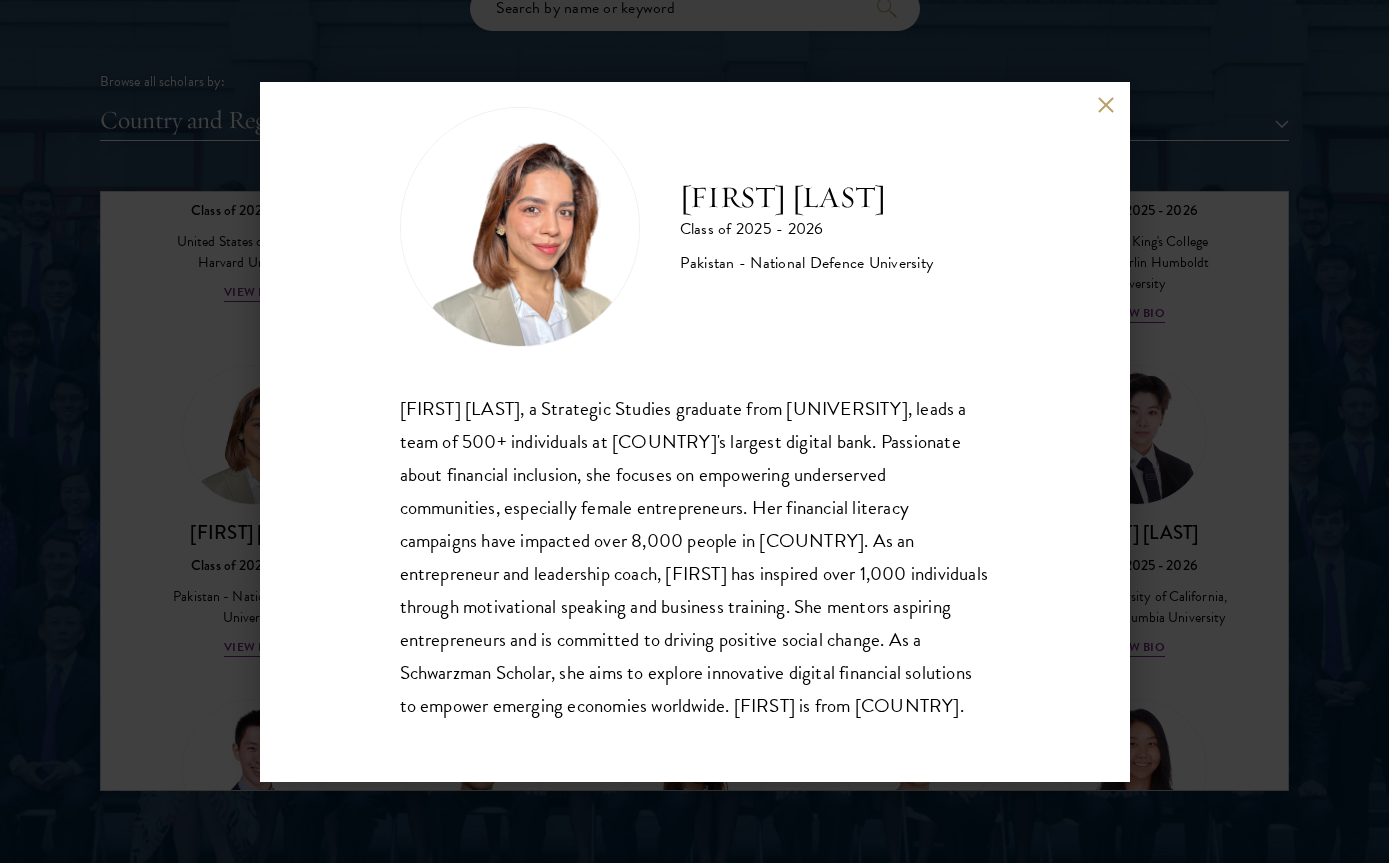 scroll, scrollTop: 35, scrollLeft: 0, axis: vertical 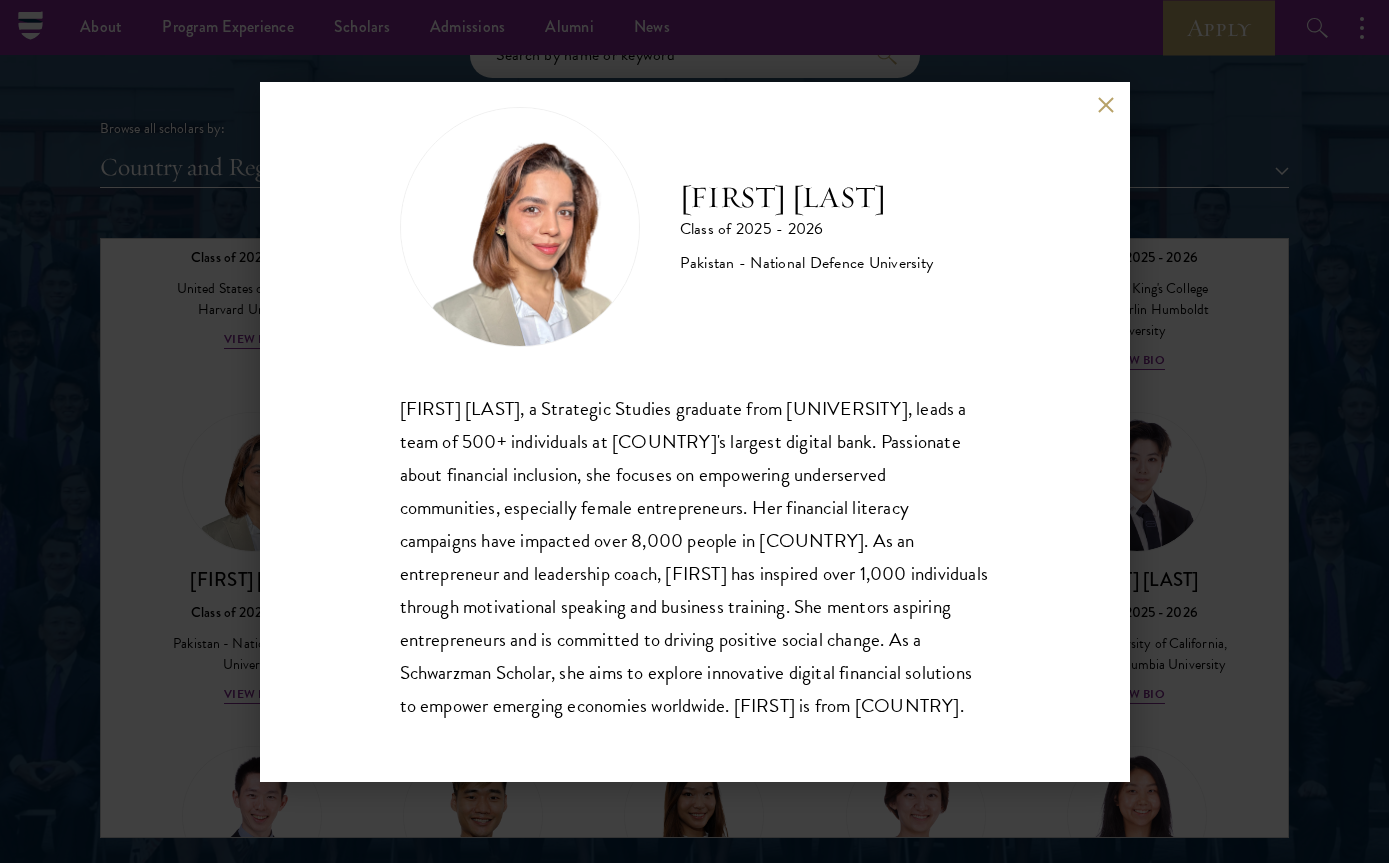 click at bounding box center [1106, 105] 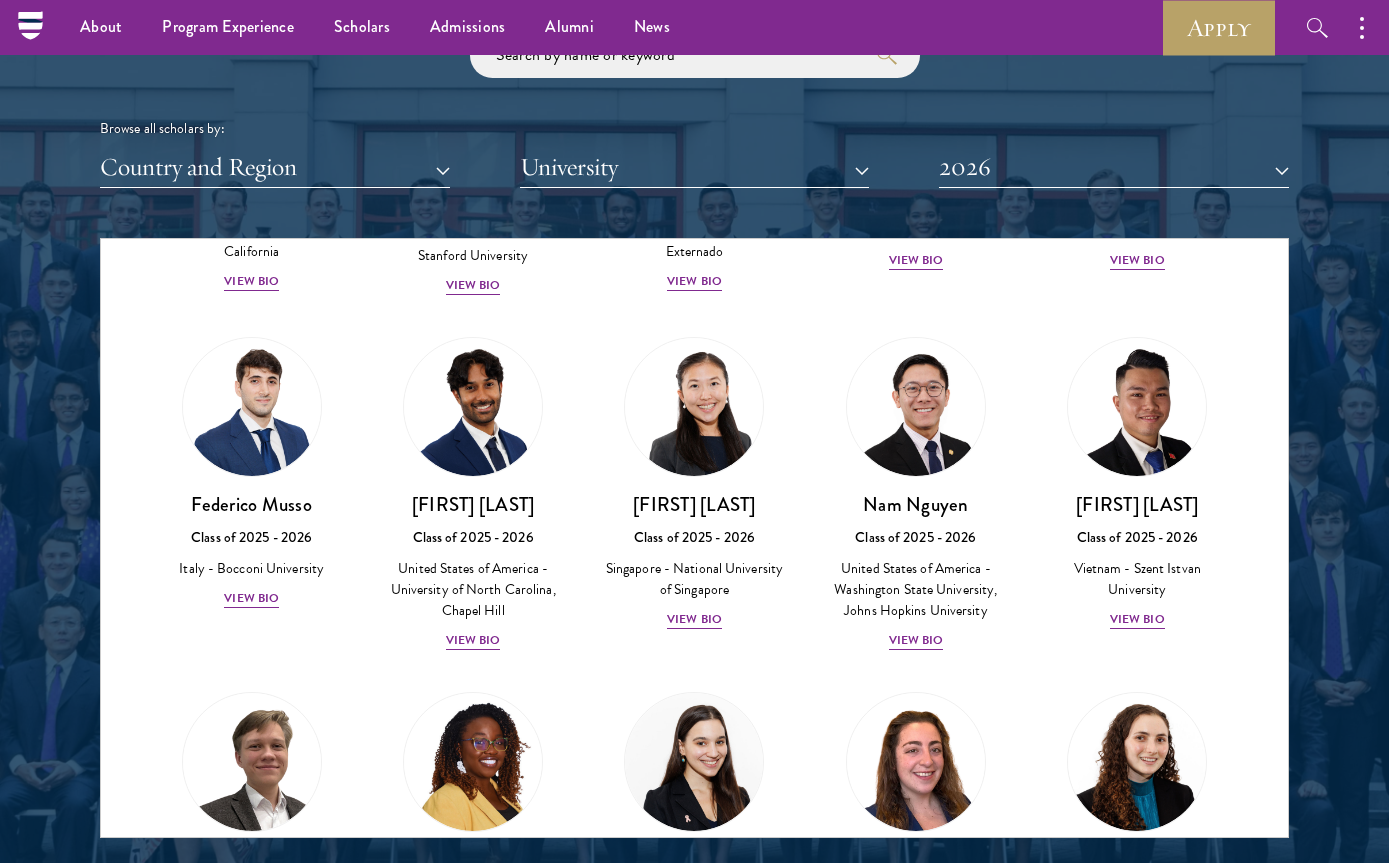 scroll, scrollTop: 6828, scrollLeft: 0, axis: vertical 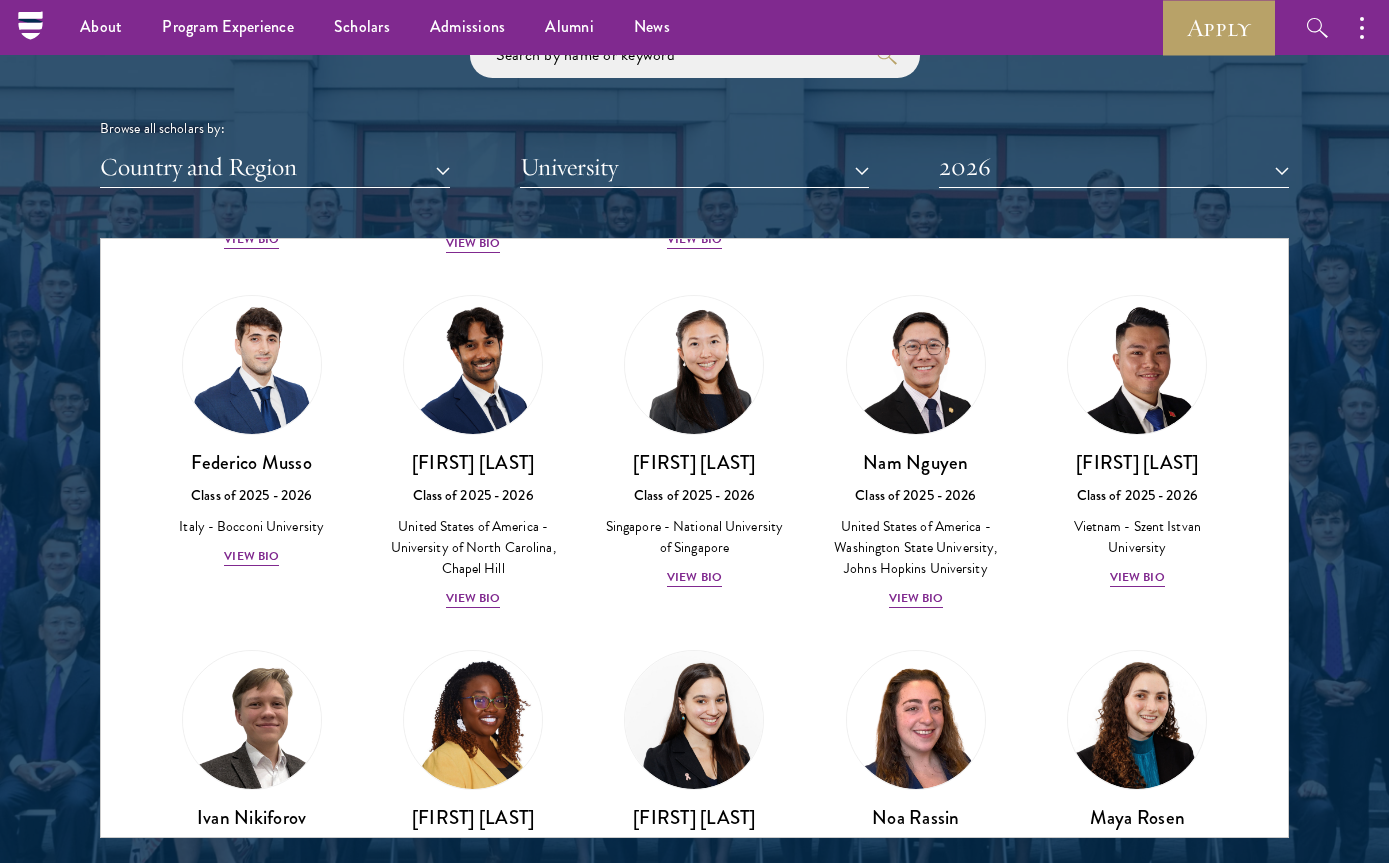click on "View Bio" at bounding box center (694, 577) 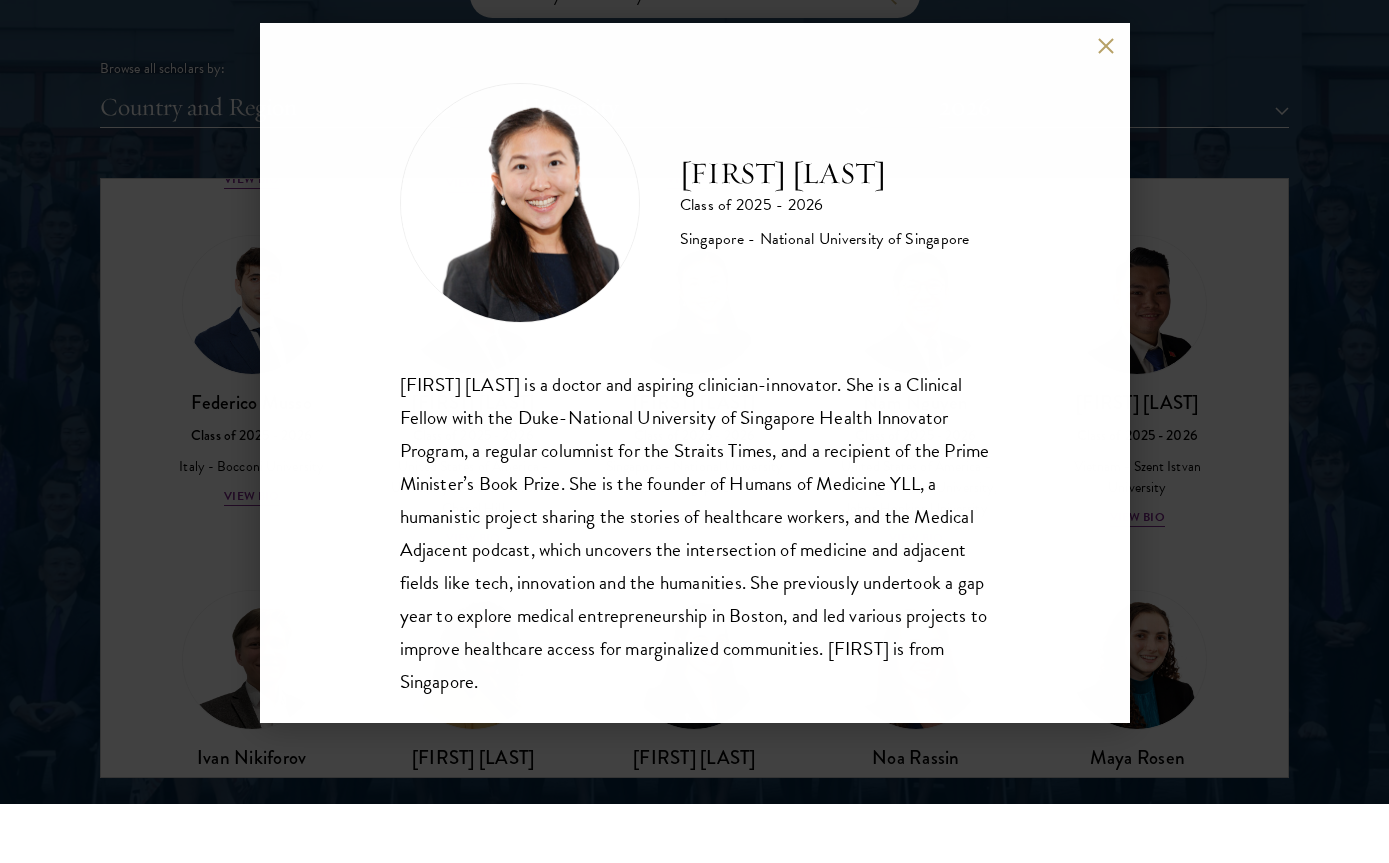 scroll, scrollTop: 2459, scrollLeft: 0, axis: vertical 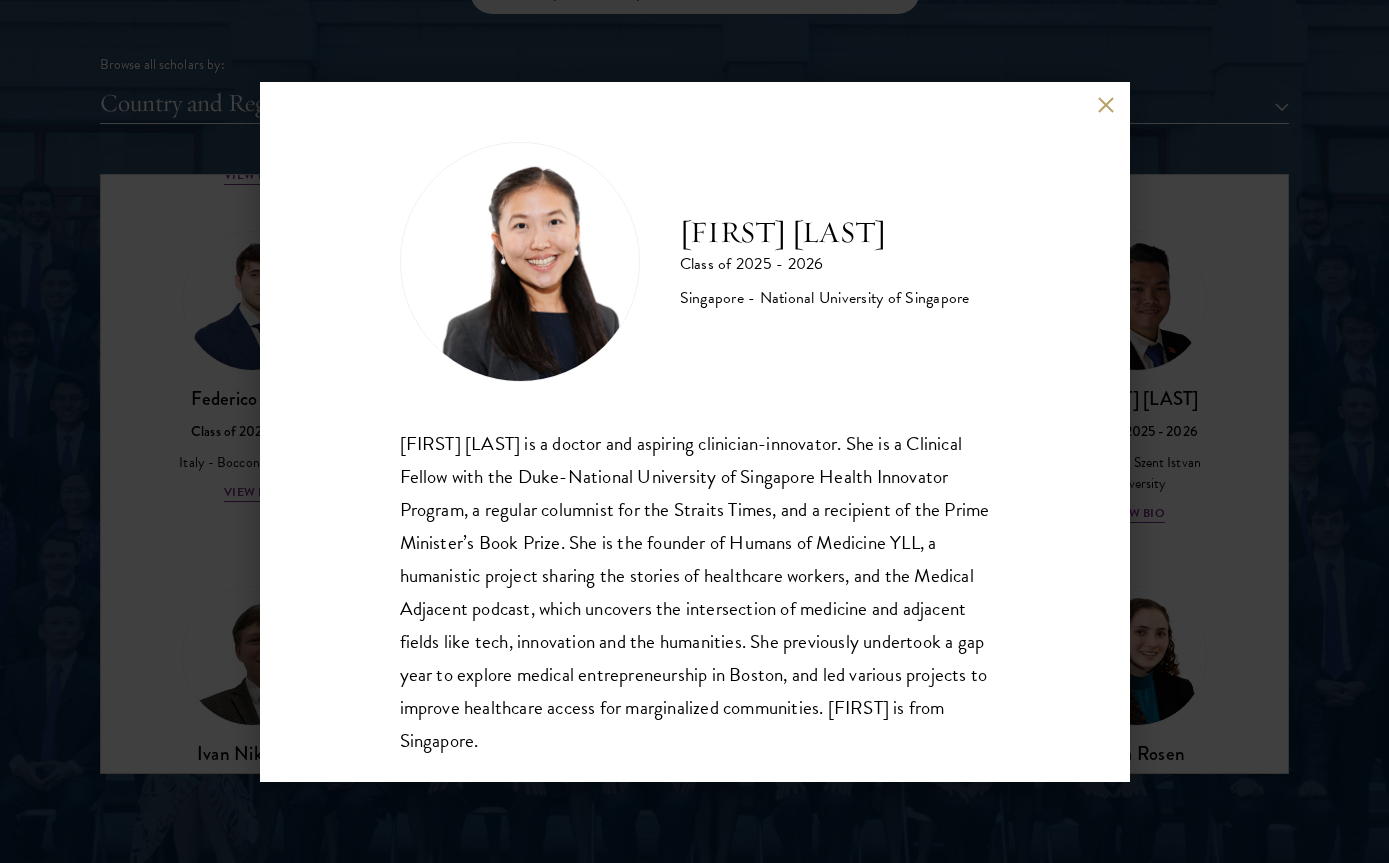 click at bounding box center (1106, 105) 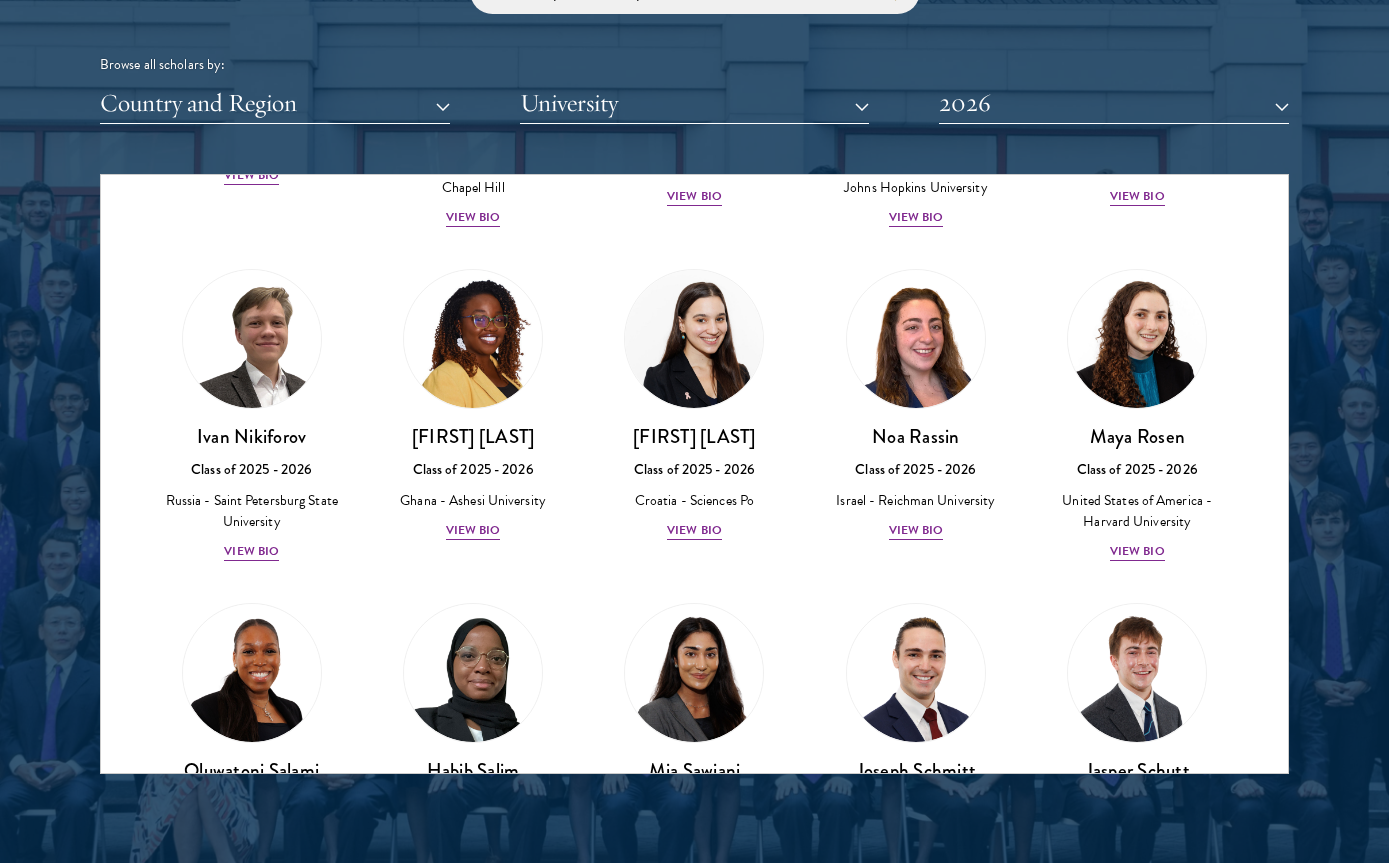 scroll, scrollTop: 7146, scrollLeft: 0, axis: vertical 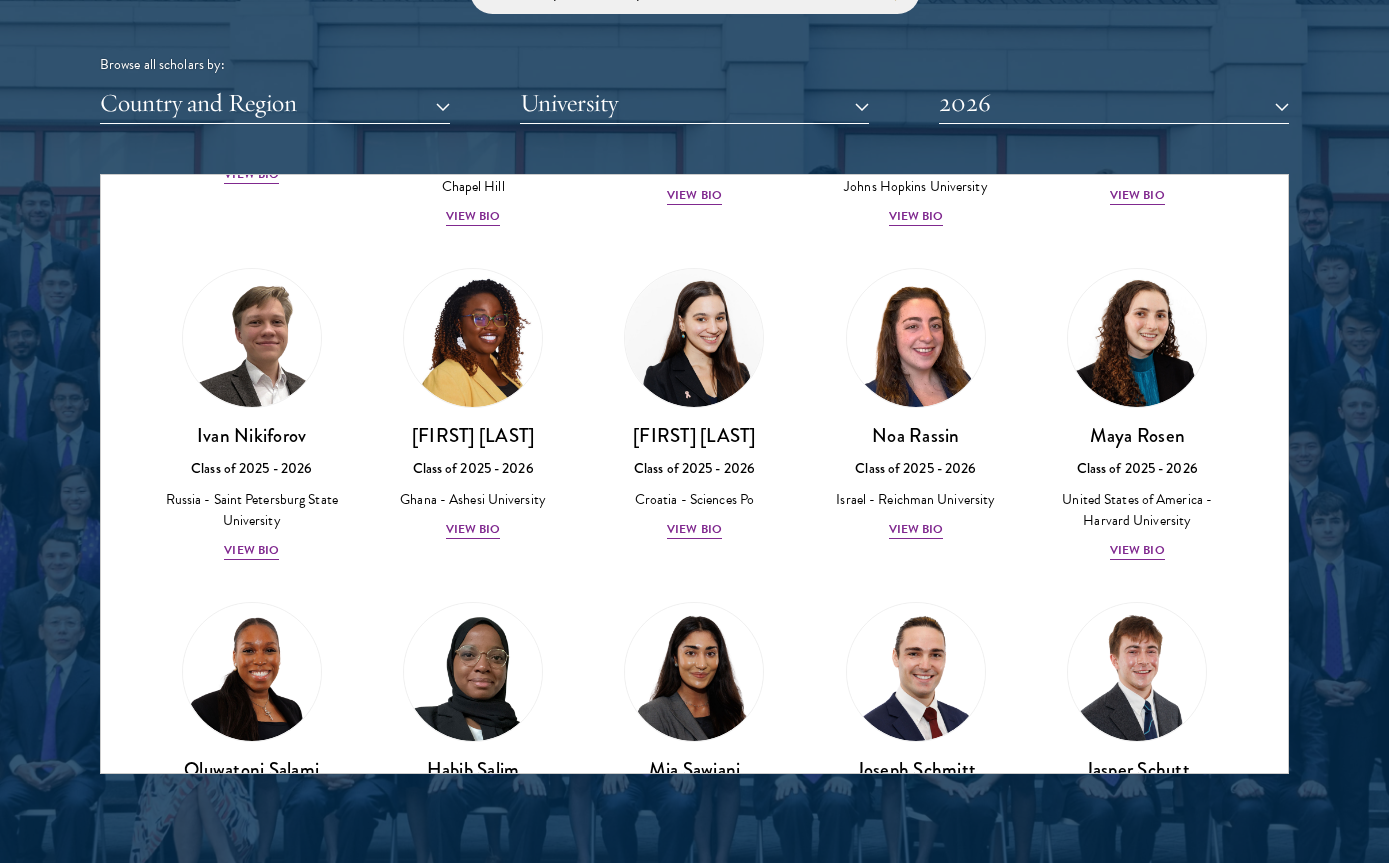 click on "View Bio" at bounding box center (694, 529) 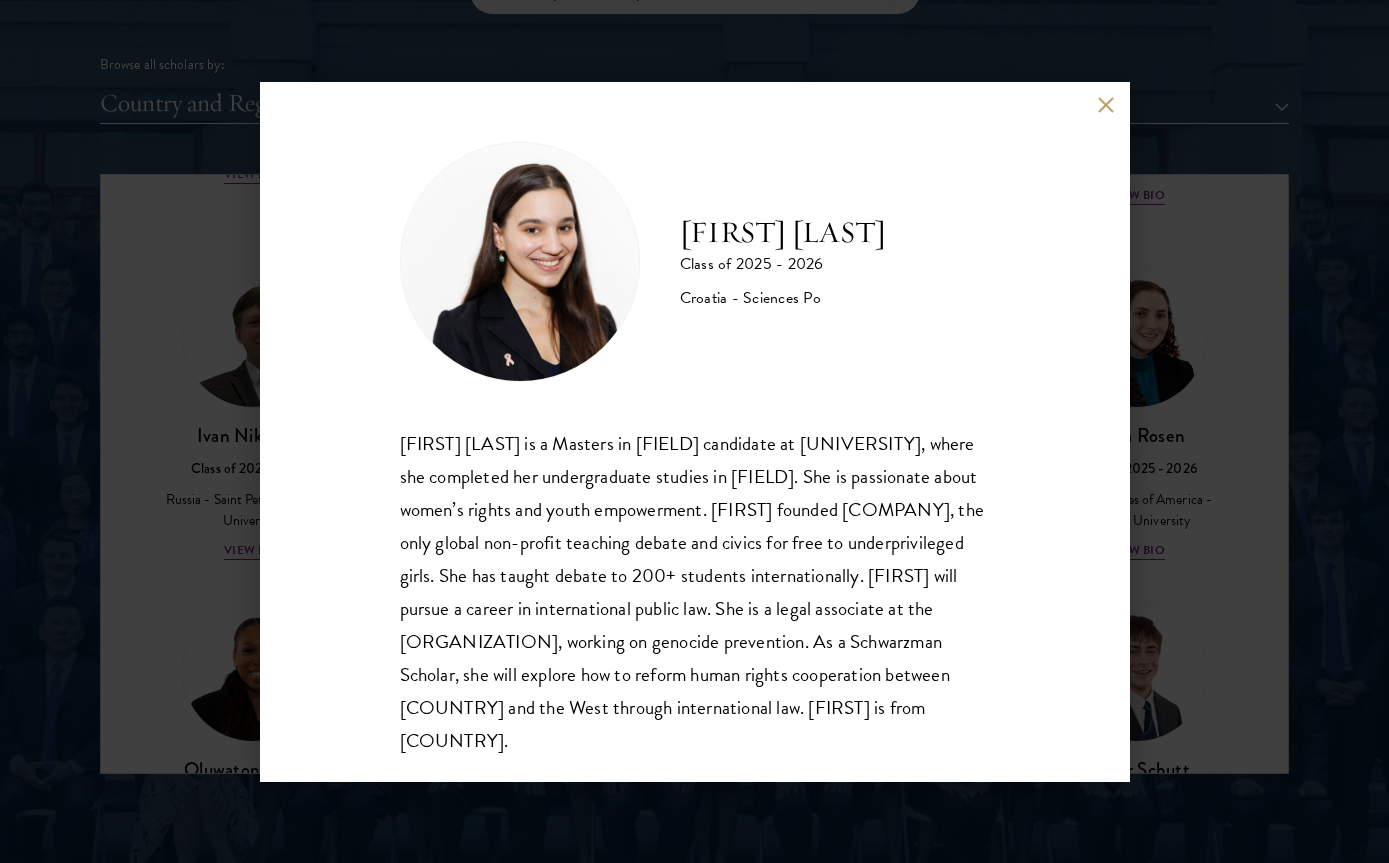 click at bounding box center (1106, 105) 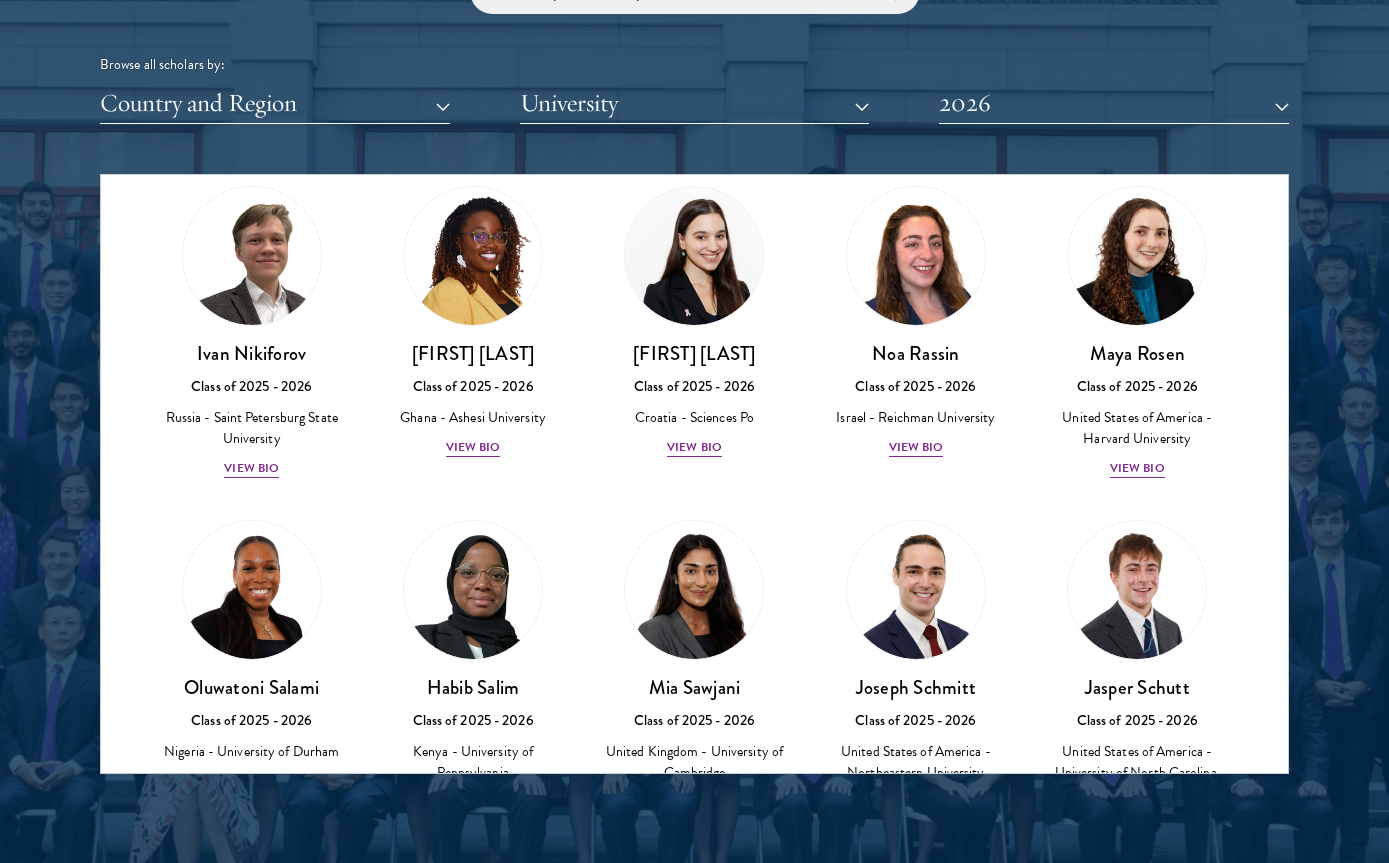 scroll, scrollTop: 7229, scrollLeft: 0, axis: vertical 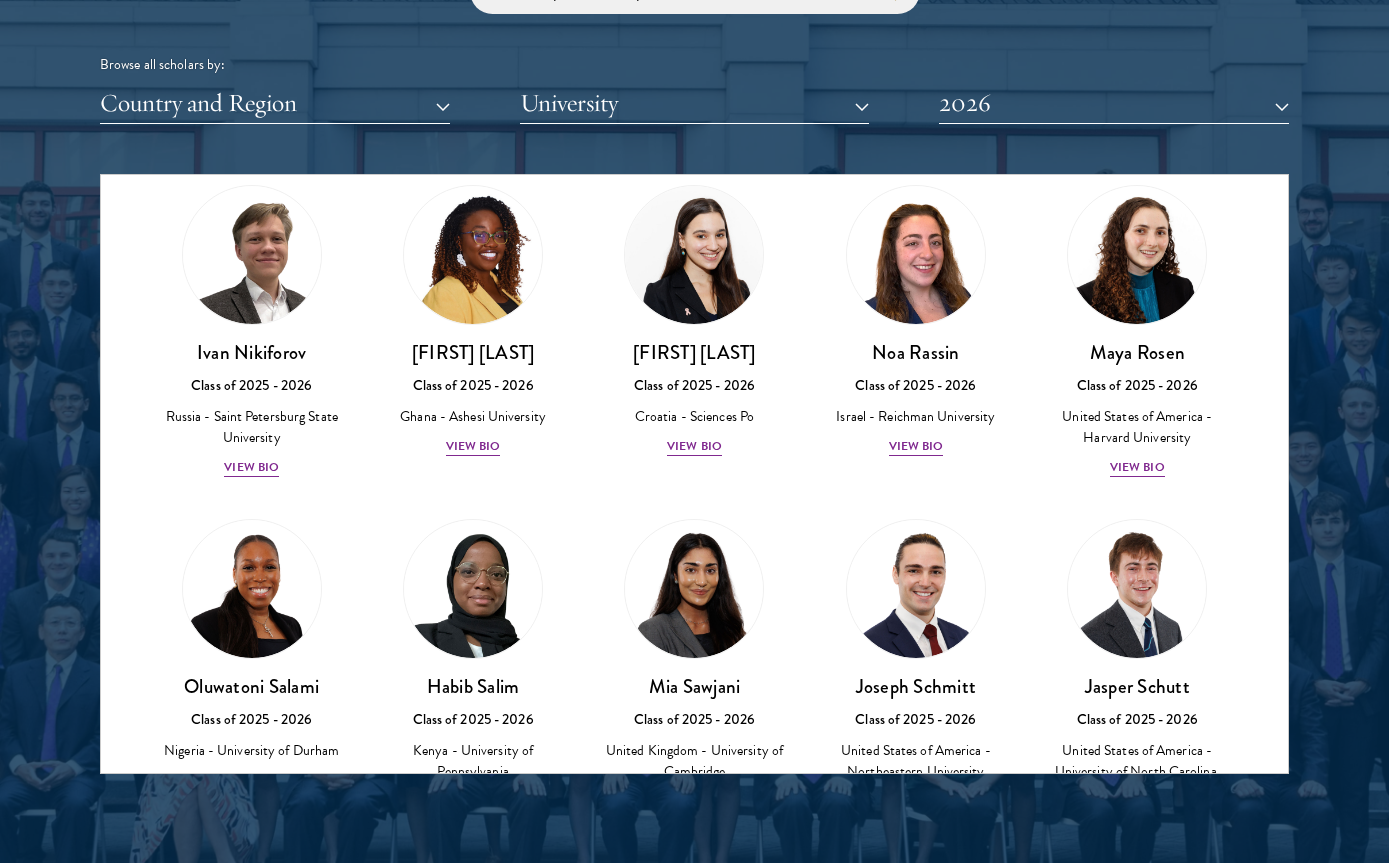 click on "View Bio" at bounding box center (1137, 467) 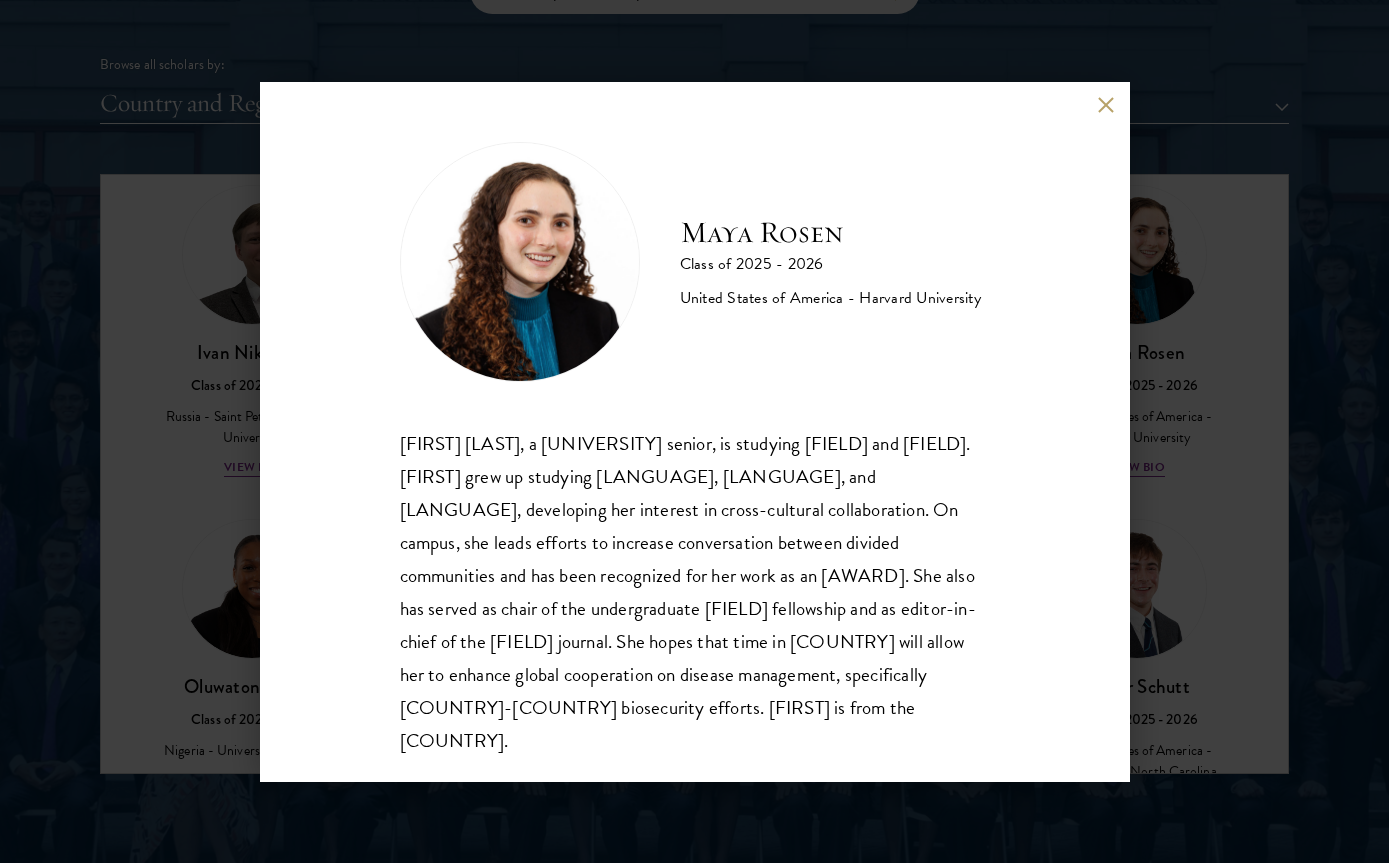 click at bounding box center [1106, 105] 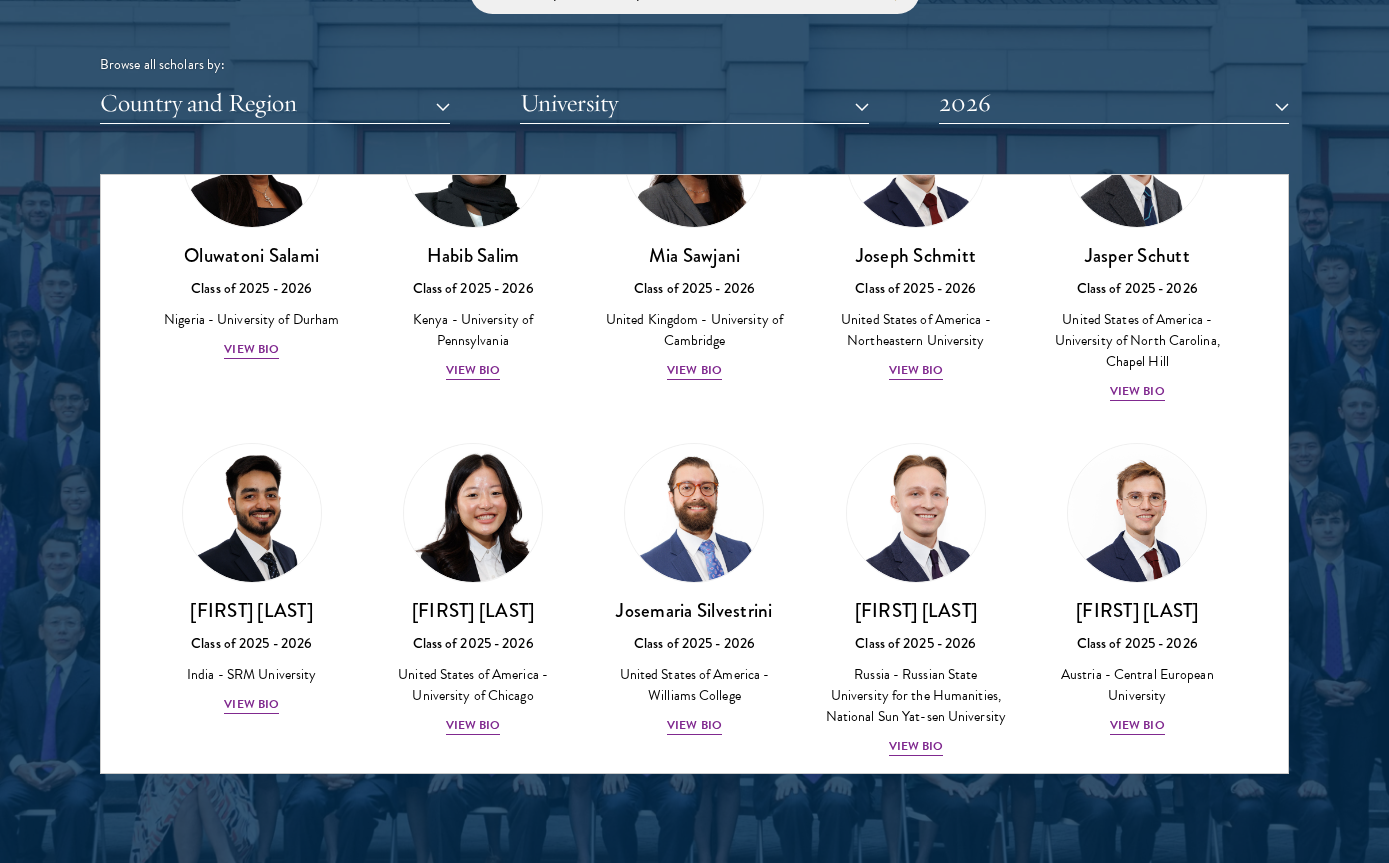 scroll, scrollTop: 7660, scrollLeft: 0, axis: vertical 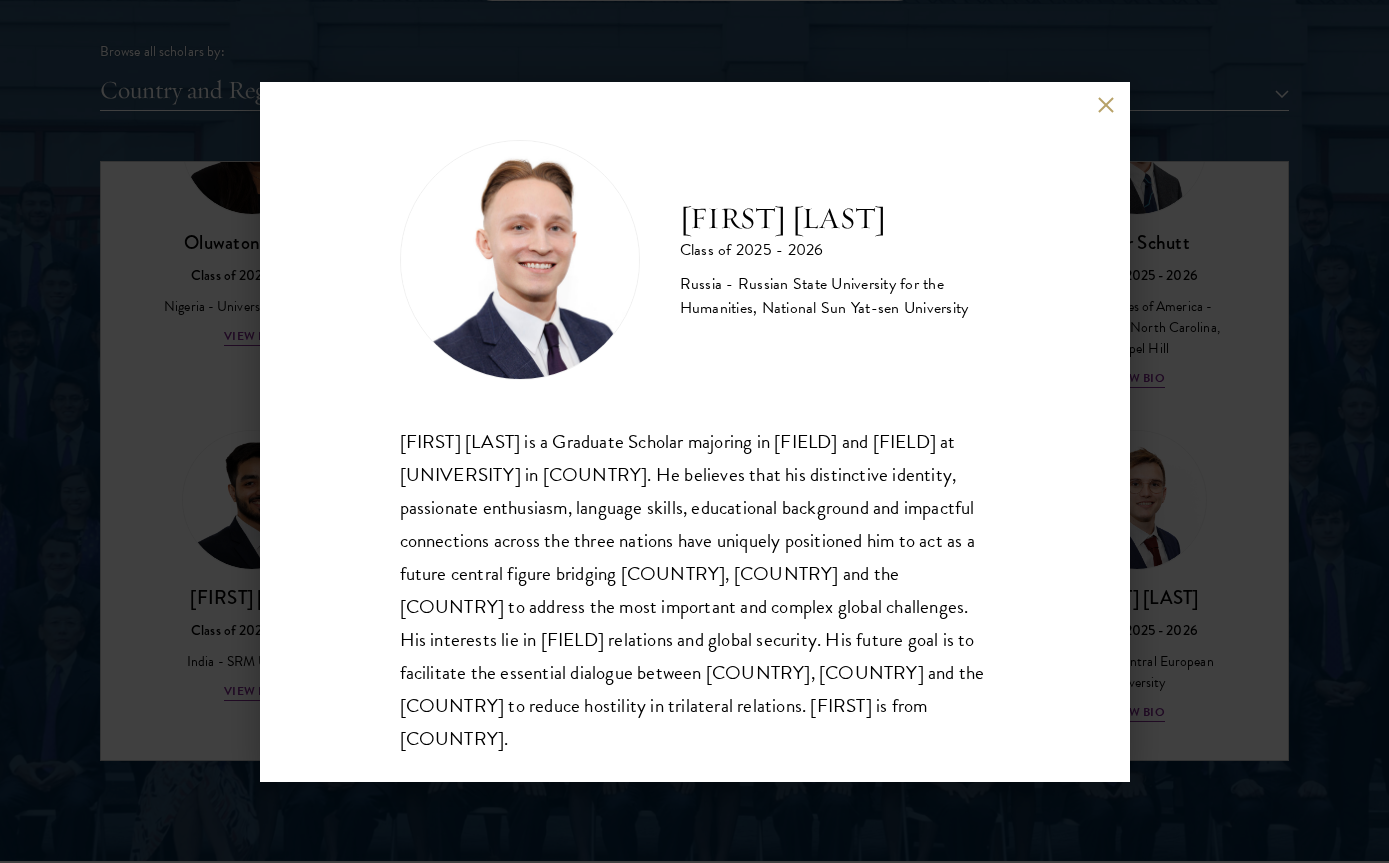 click at bounding box center [1106, 105] 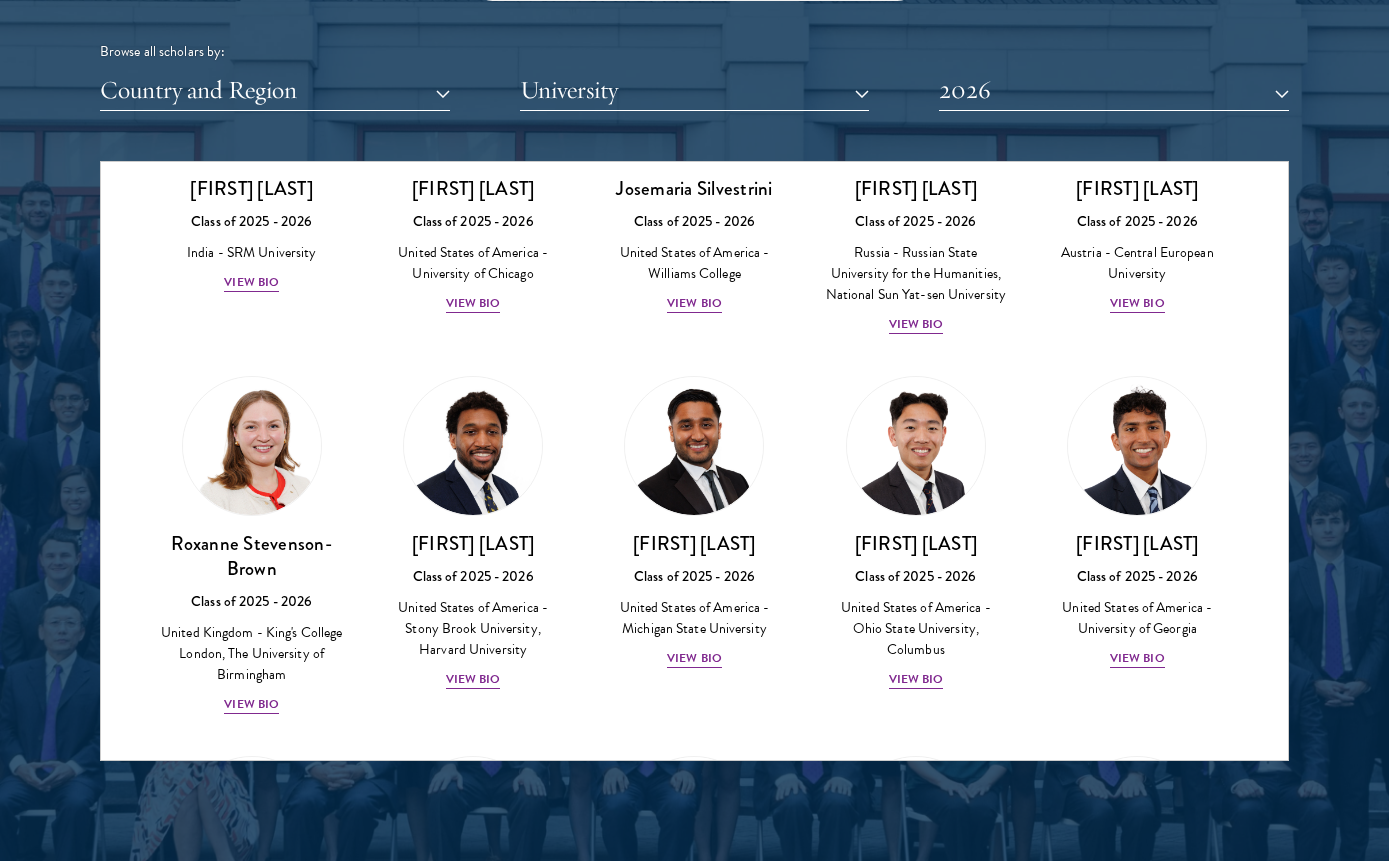scroll, scrollTop: 8076, scrollLeft: 0, axis: vertical 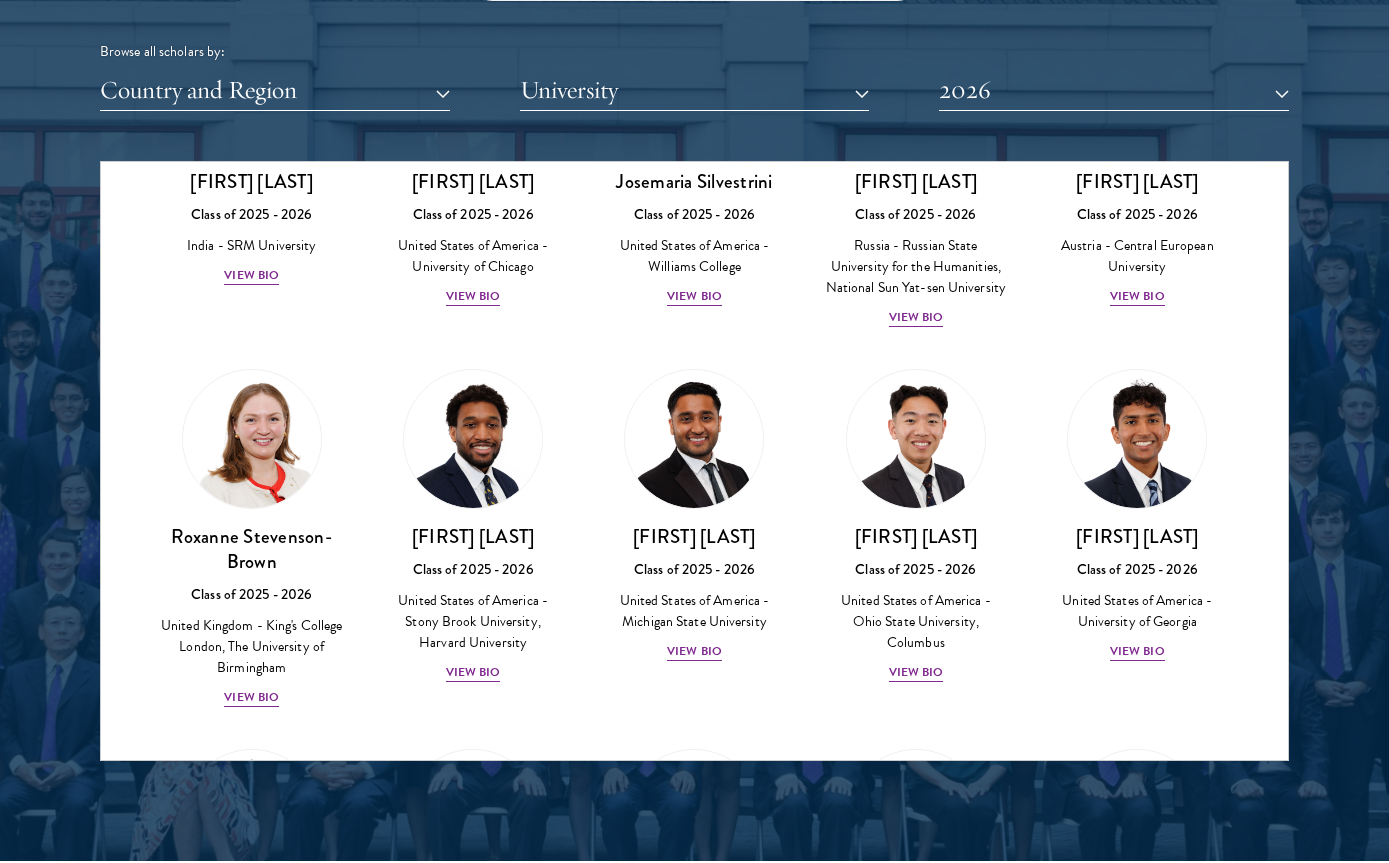 click on "View Bio" at bounding box center (251, 697) 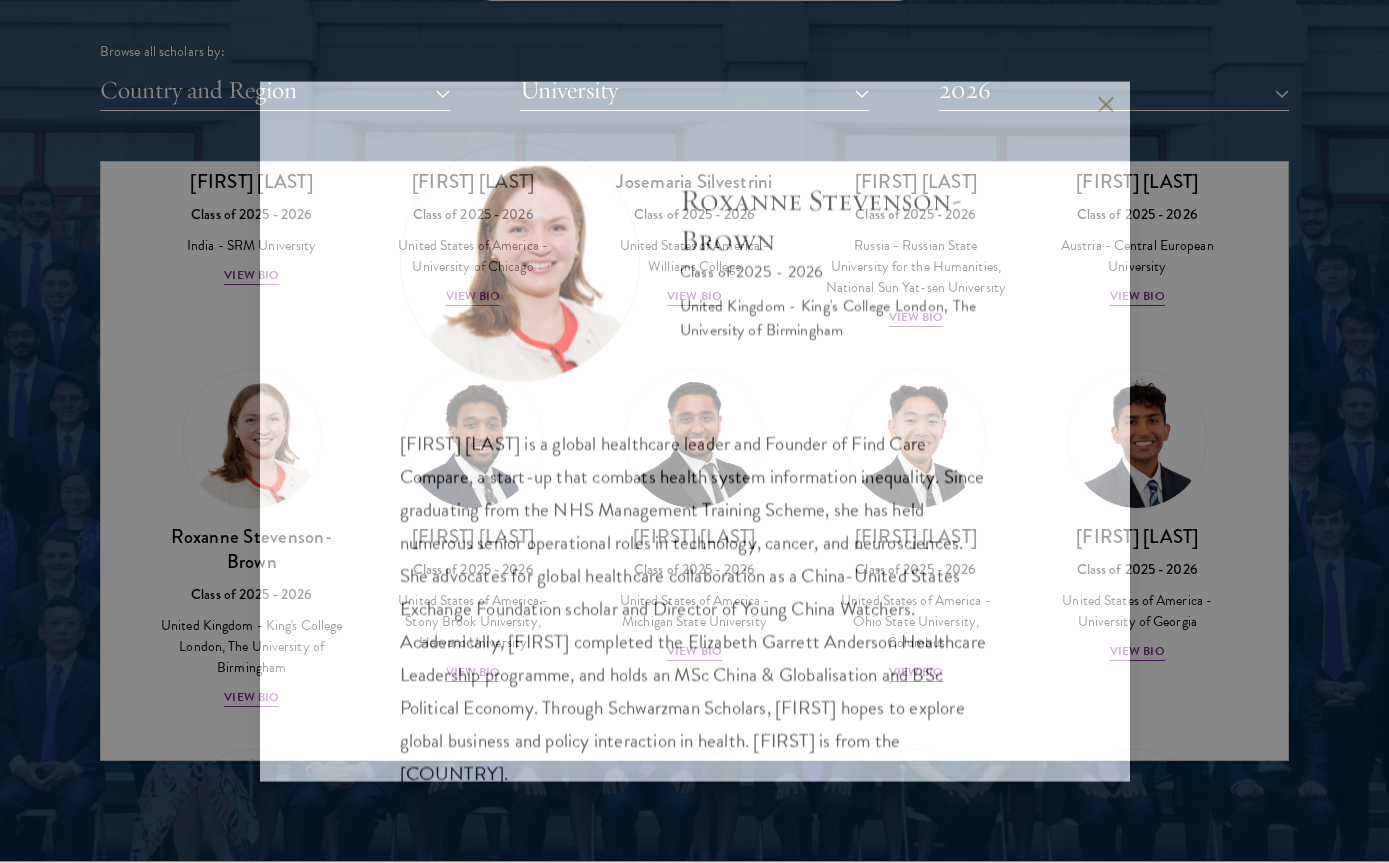 scroll, scrollTop: 2536, scrollLeft: 0, axis: vertical 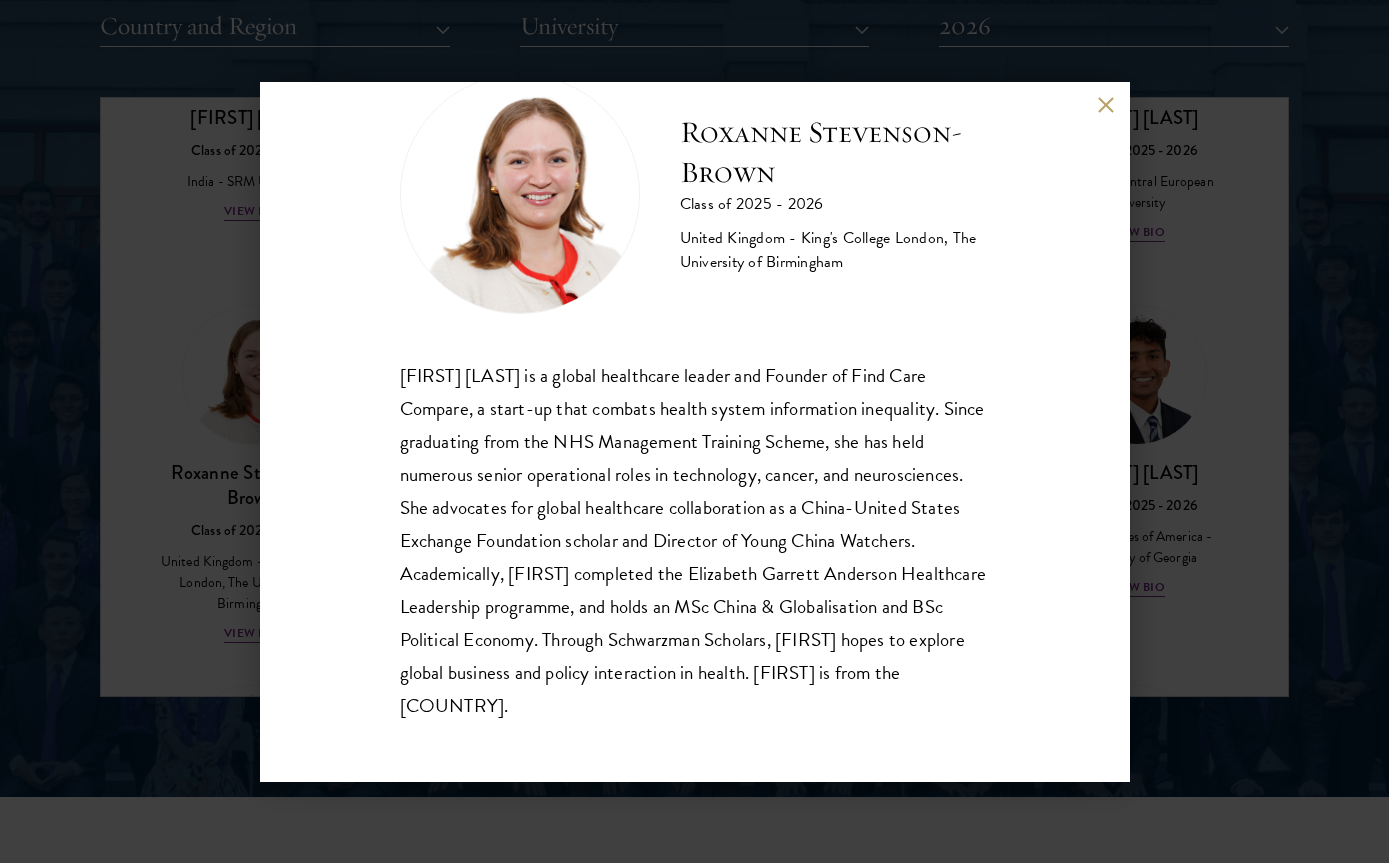 click on "[FIRST] [LAST]
Class of 2025 - 2026
[COUNTRY] - [UNIVERSITY], [UNIVERSITY]
[FIRST] [LAST] is a global healthcare leader and Founder of [COMPANY], a start-up that combats health system information inequality. Since graduating from the [ORGANIZATION], she has held numerous senior operational roles in technology, cancer, and neurosciences. She advocates for global healthcare collaboration as a [COUNTRY]-[COUNTRY] Exchange Foundation scholar and Director of Young China Watchers. Academically, [FIRST] completed the [AWARD] programme, and holds an MSc [FIELD] and BSc [FIELD]. Through Schwarzman Scholars, [FIRST] hopes to explore global business and policy interaction in health. [FIRST] is from the [COUNTRY]." at bounding box center (694, 431) 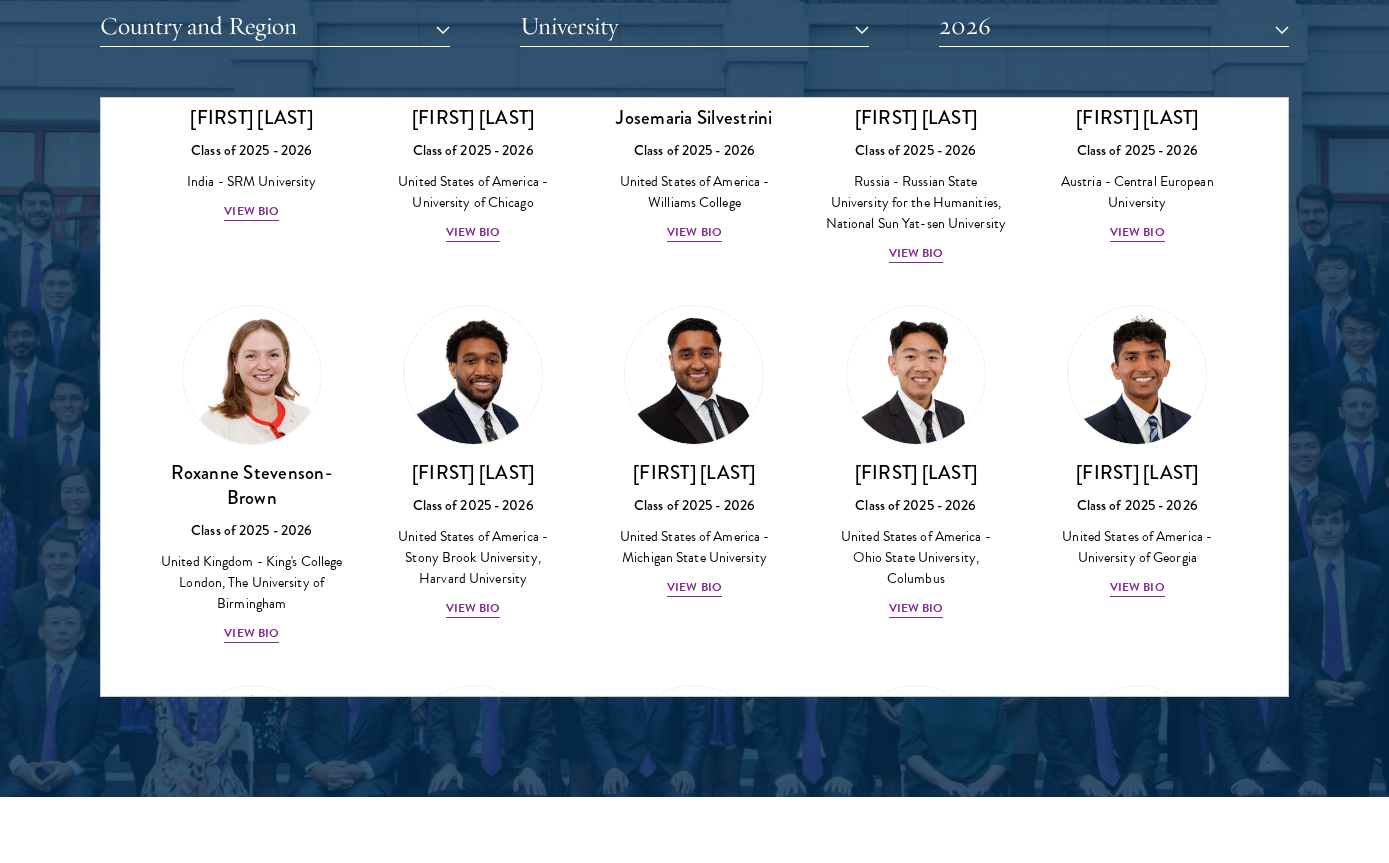 click on "[FIRST] [LAST]" at bounding box center [1137, 117] 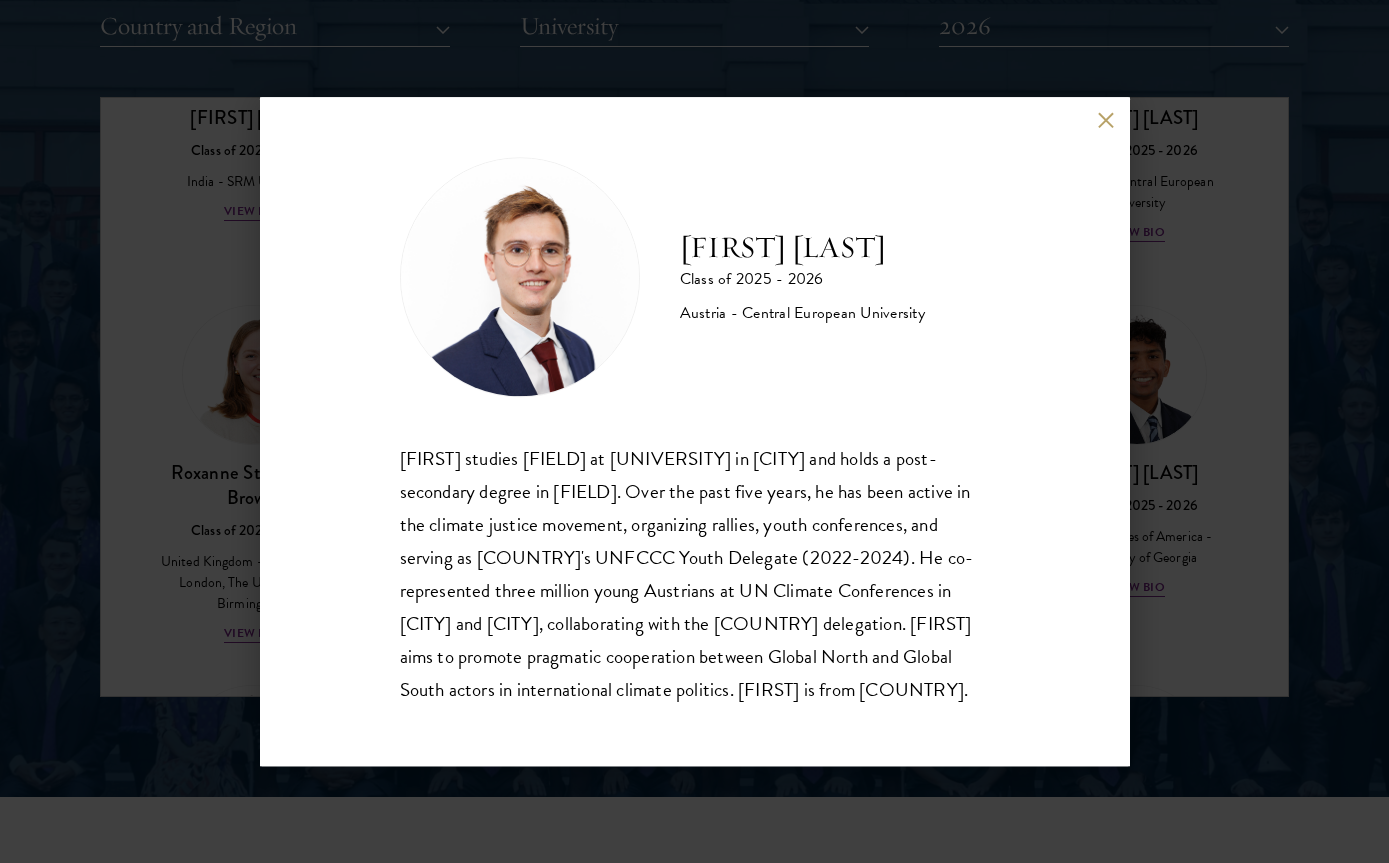 click on "[FIRST] [LAST]
Class of 2025 - 2026
Austria - Central European University
[FIRST] studies Philosophy, Politics, and Economics at Central European University in Vienna and holds a post-secondary degree in Renewable Energies and Sustainability. Over the past five years, he has been active in the climate justice movement, organizing rallies, youth conferences, and serving as Austria’s UNFCCC Youth Delegate (2022-2024). He co-represented three million young Austrians at UN Climate Conferences in Sharm El-Sheikh and Dubai, collaborating with the Austrian delegation. [FIRST] aims to promote pragmatic cooperation between Global North and Global South actors in international climate politics. [FIRST] is from [COUNTRY]." at bounding box center (695, 431) 